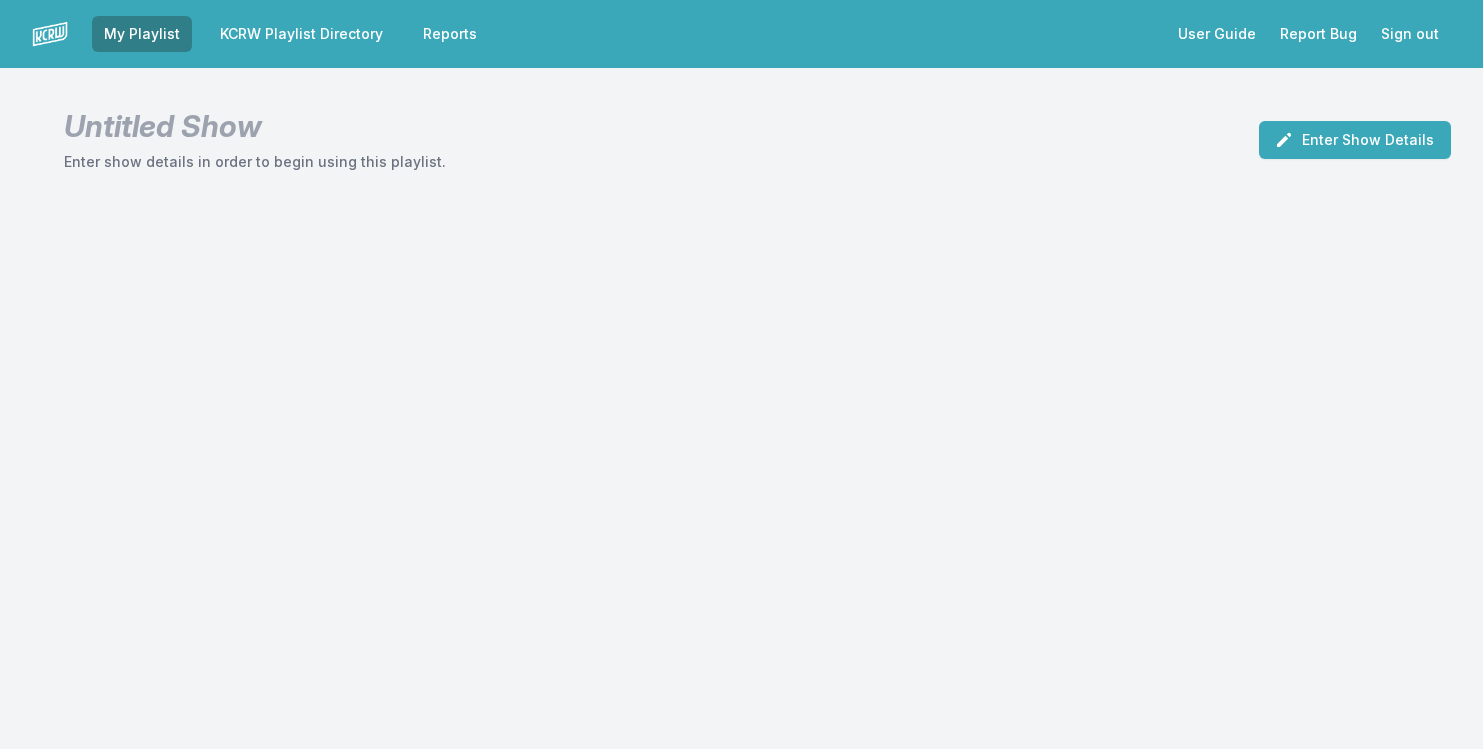 scroll, scrollTop: 0, scrollLeft: 0, axis: both 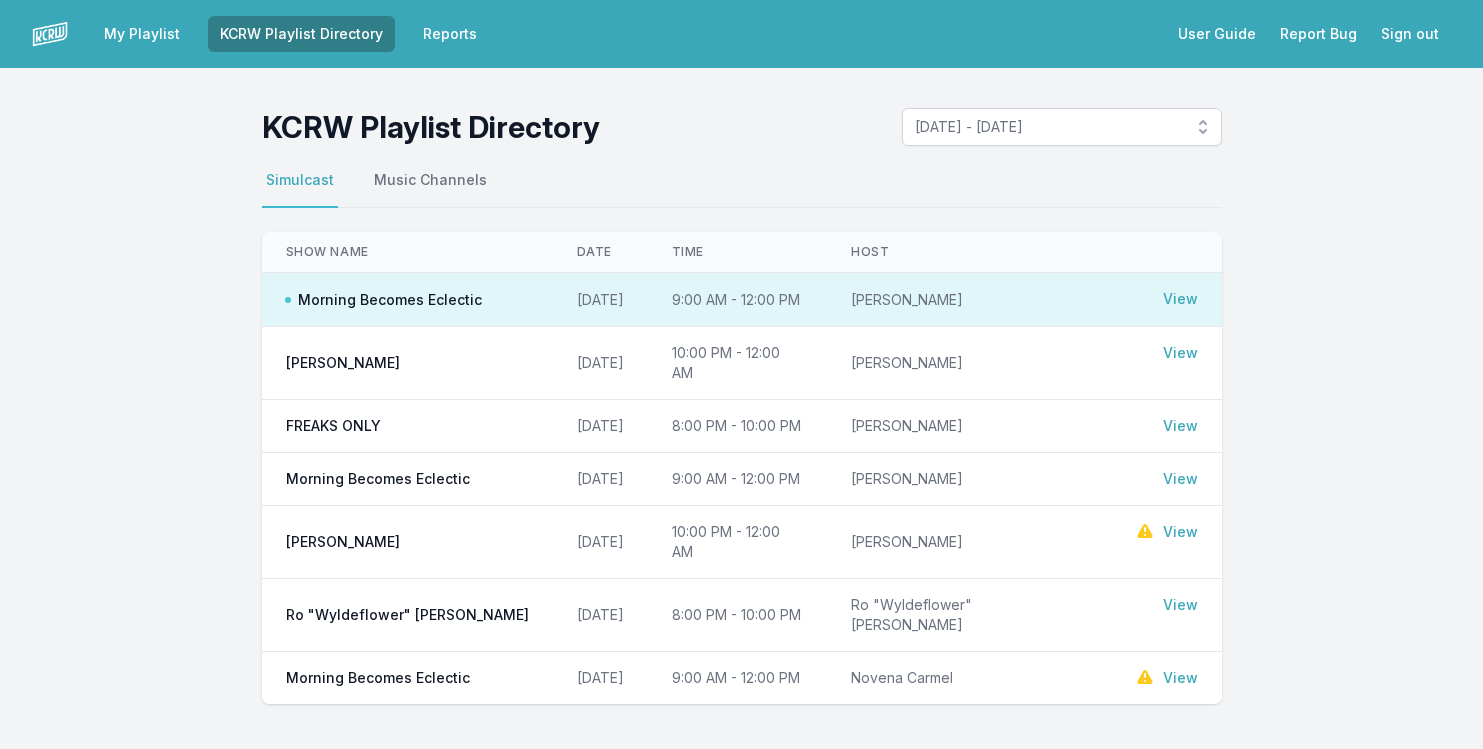 click on "View" at bounding box center (1180, 299) 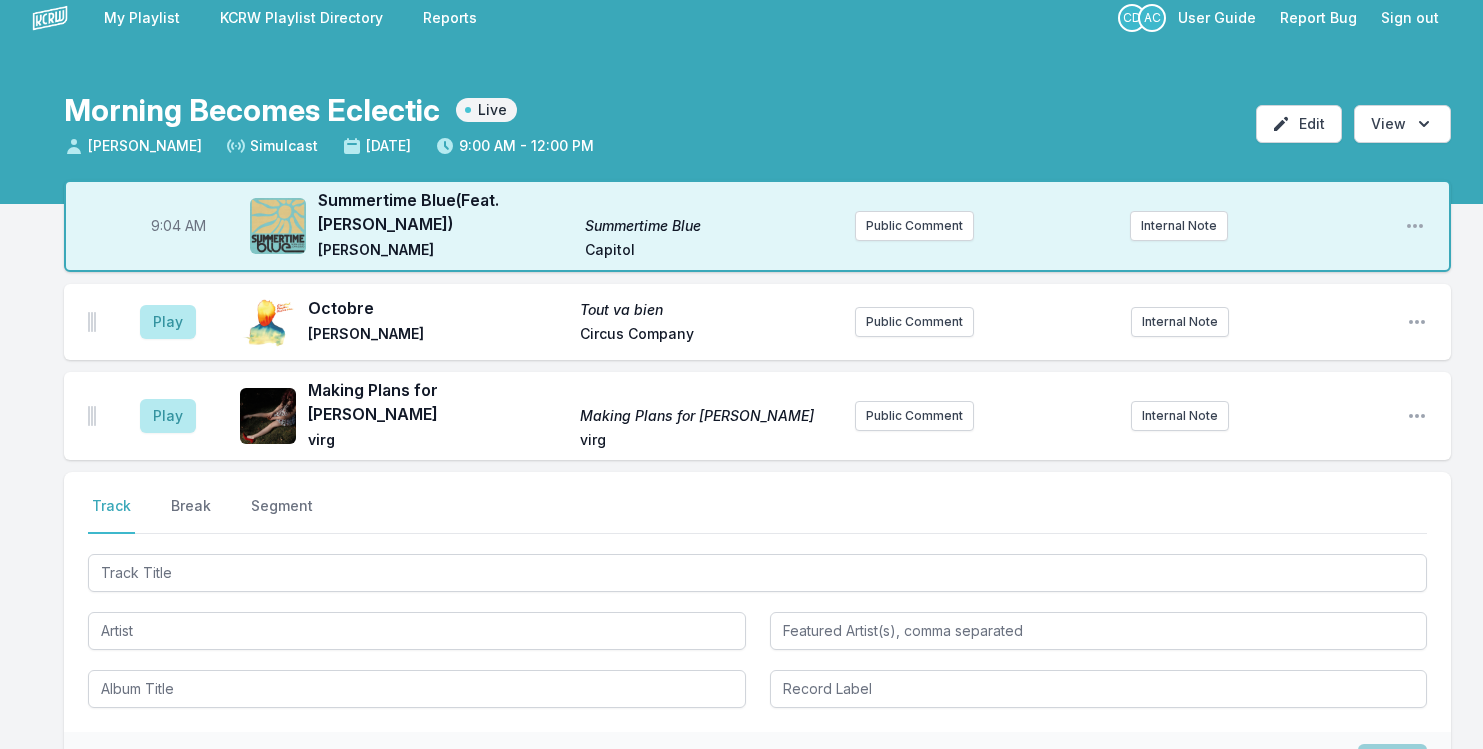scroll, scrollTop: 31, scrollLeft: 0, axis: vertical 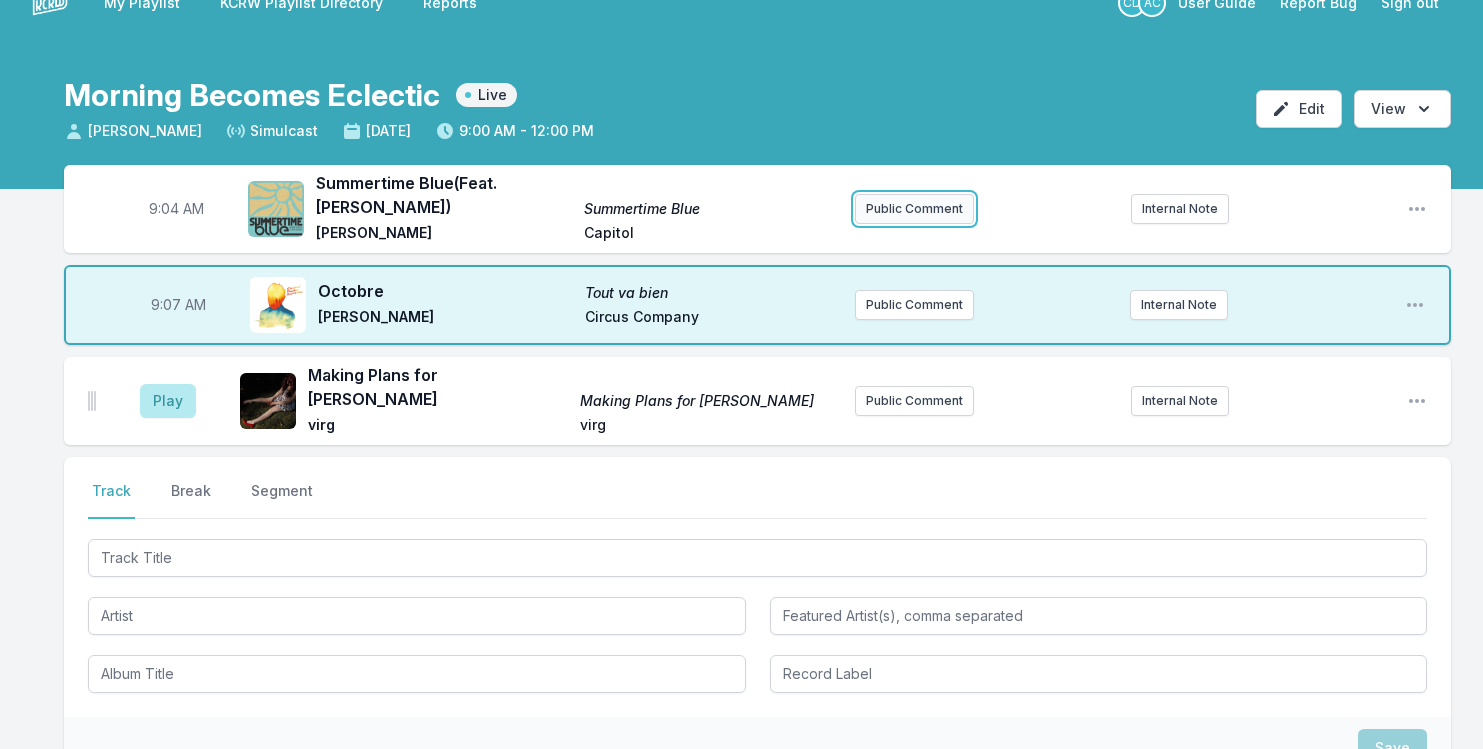 click on "Public Comment" at bounding box center [914, 209] 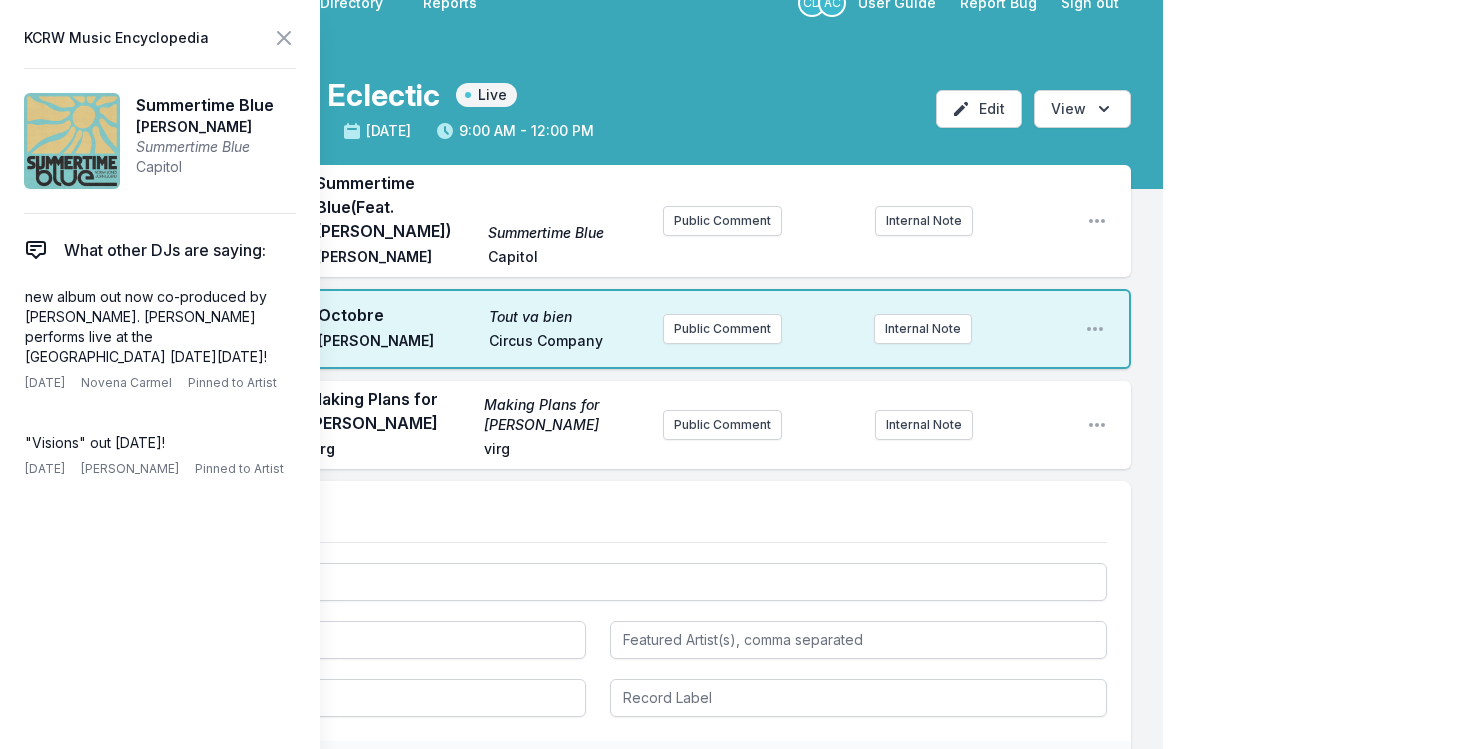 click on "Morning Becomes Eclectic Live [PERSON_NAME] Simulcast [DATE] 9:00 AM - 12:00 PM Edit Open options View" at bounding box center (581, 101) 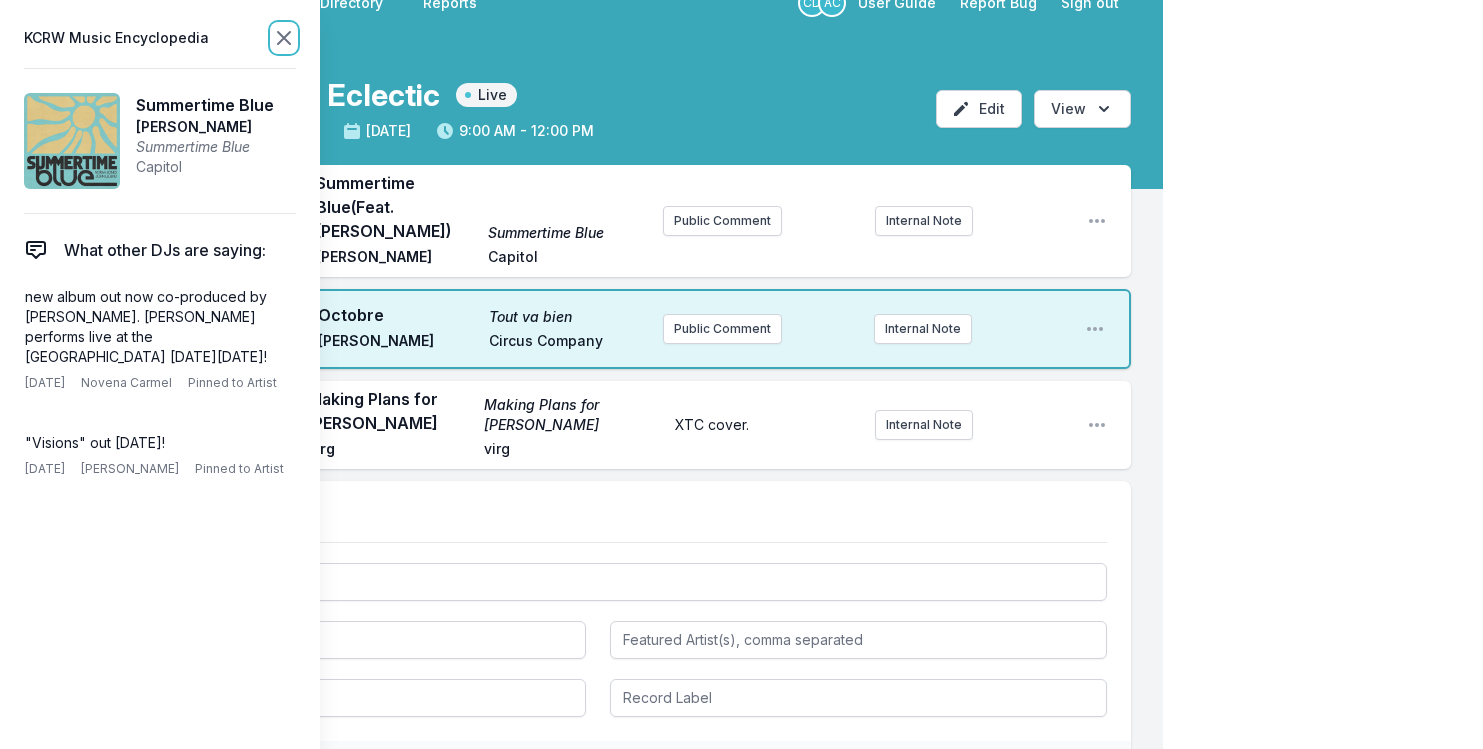 click 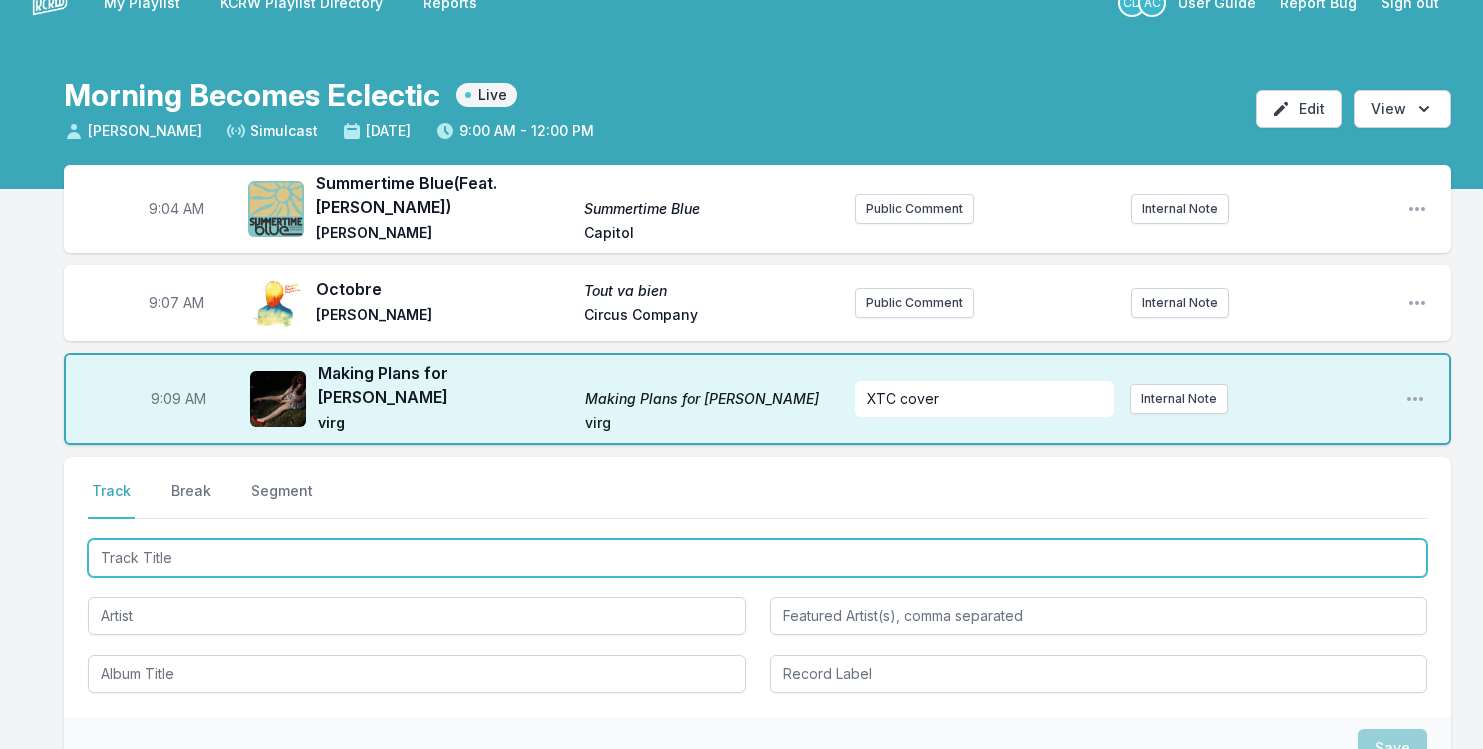 click at bounding box center [757, 558] 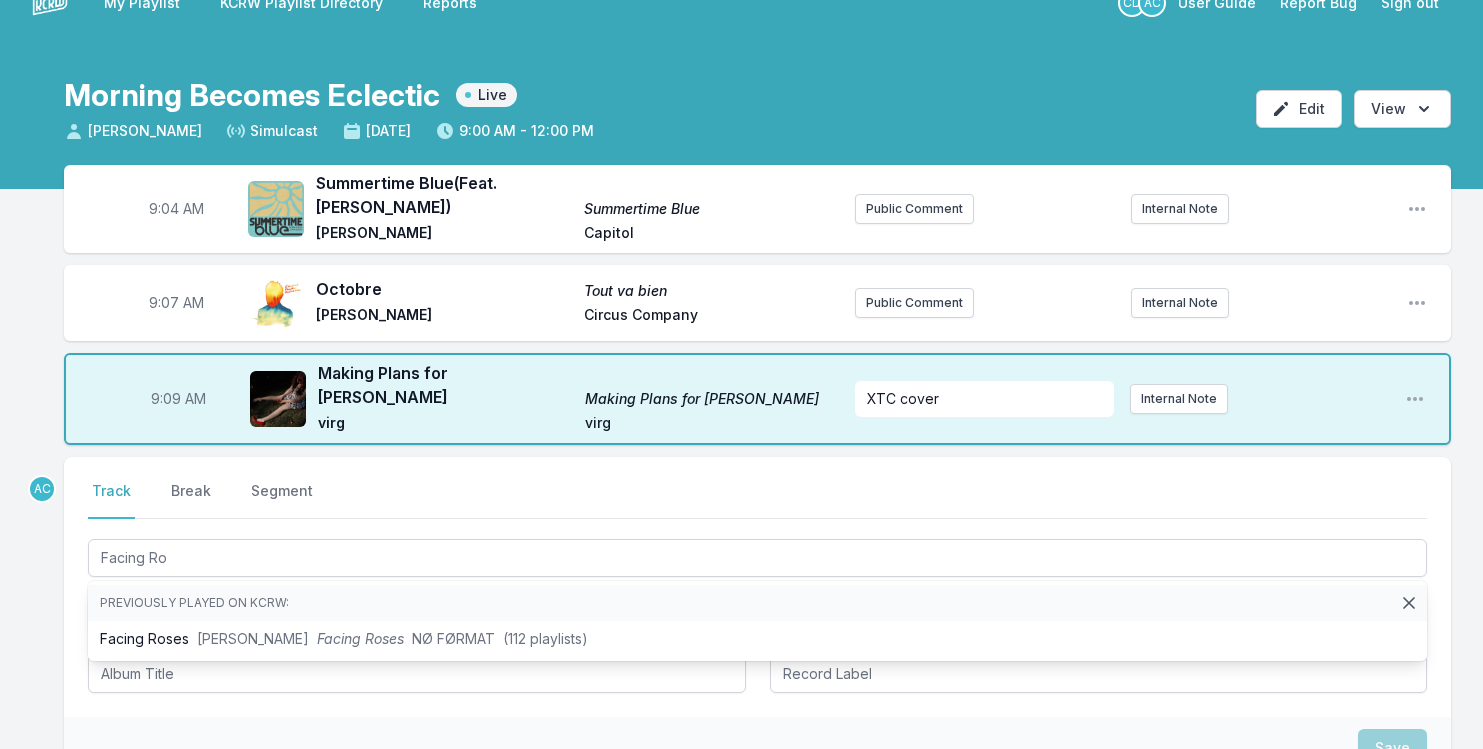 click on "Select a tab Track Break Segment Track Break Segment Facing Ro Previously played on KCRW: Facing Roses Anais Rosso Facing Roses NØ FØRMAT (112 playlists)" at bounding box center [757, 587] 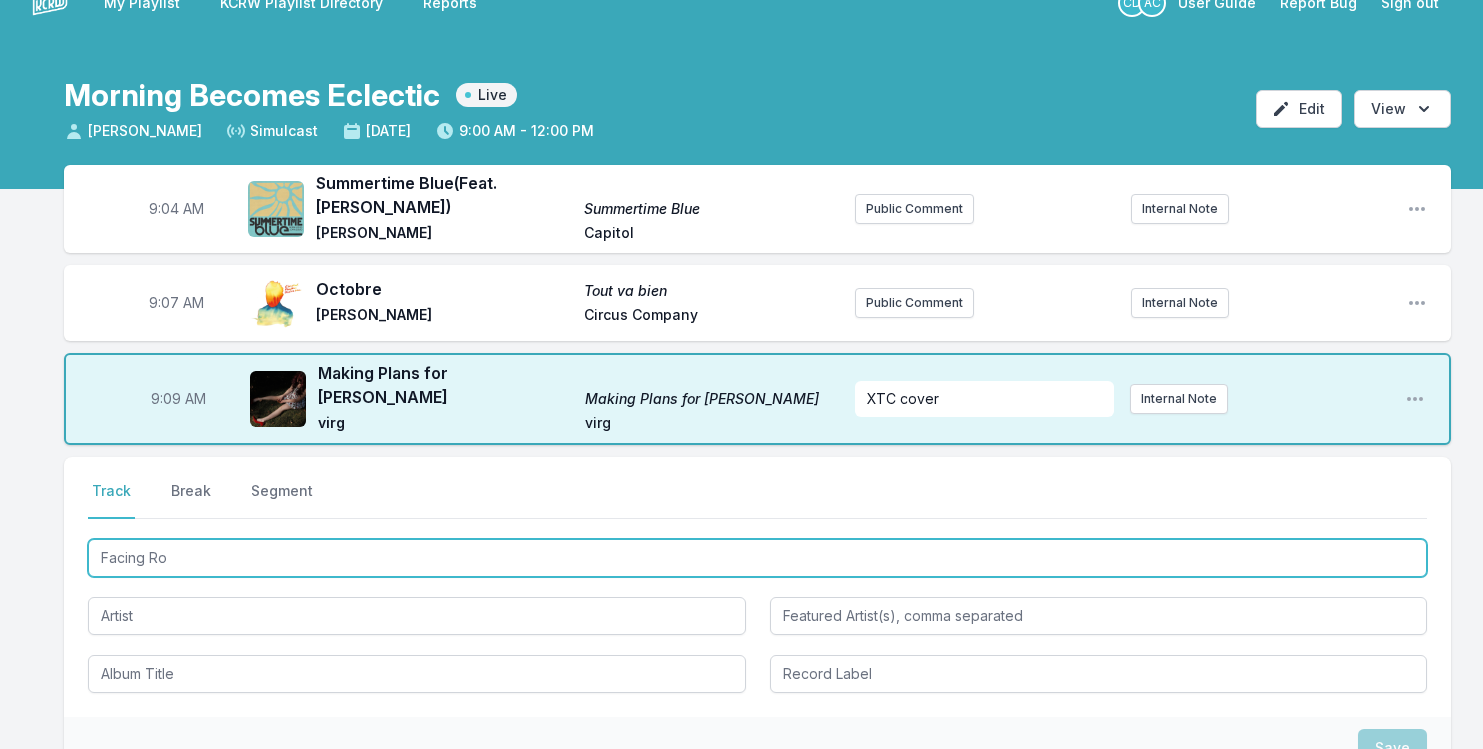 click on "Facing Ro" at bounding box center (757, 558) 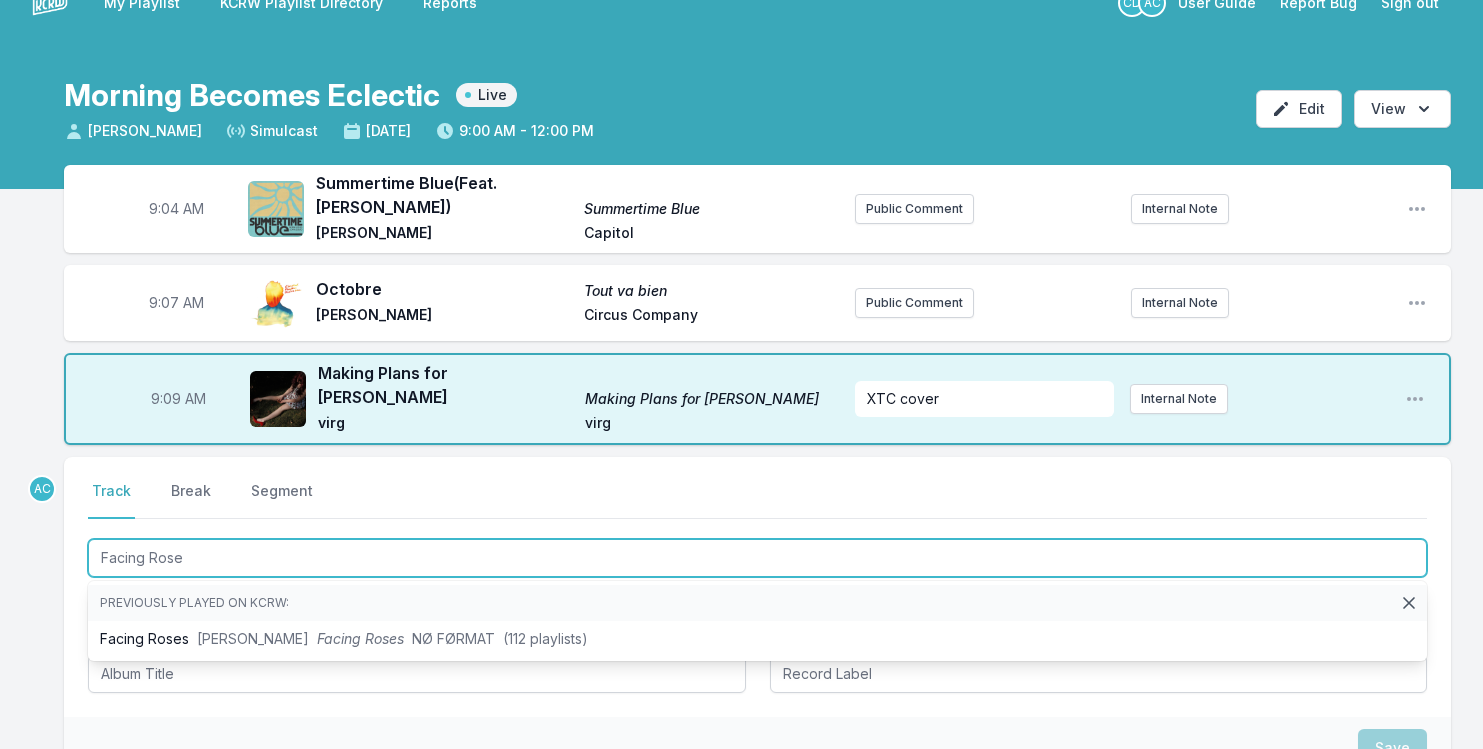 type on "Facing Roses" 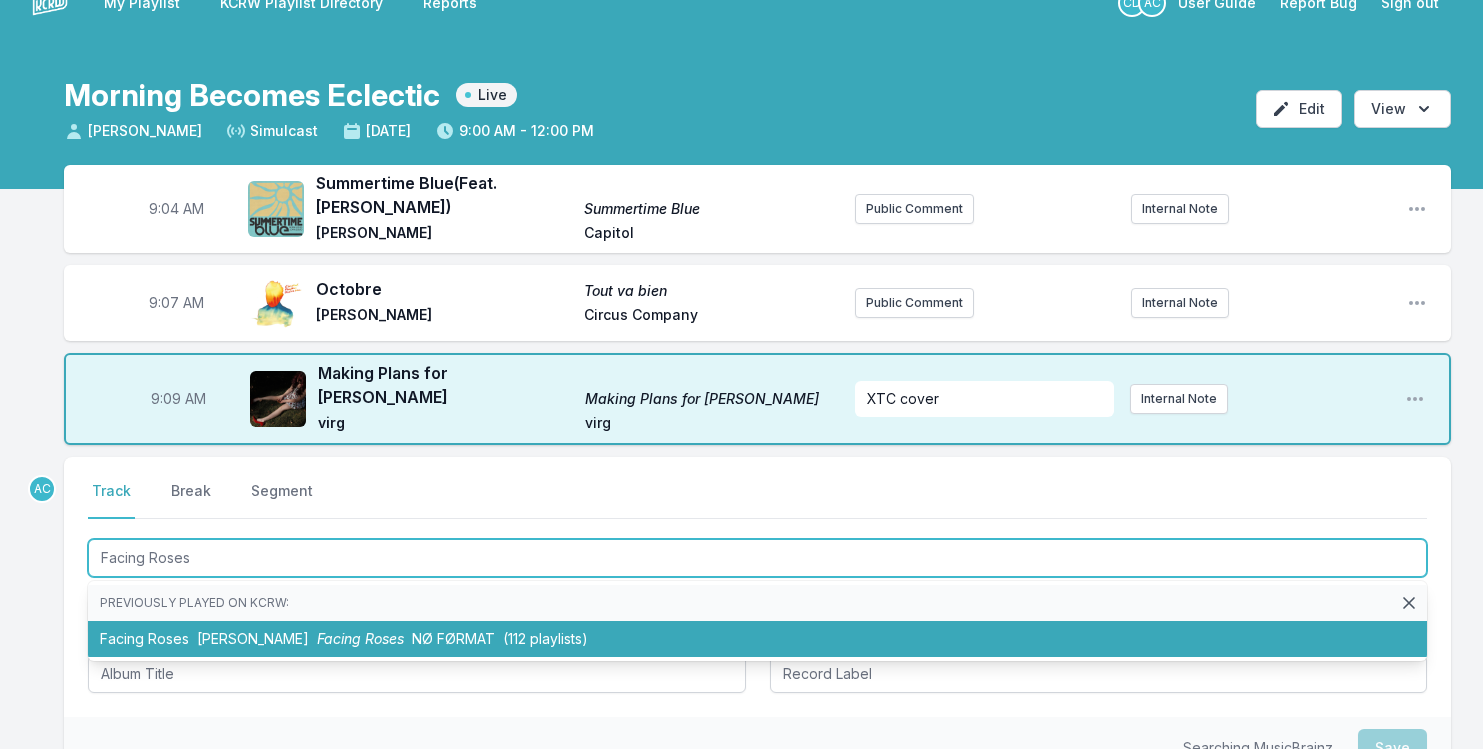click on "Facing Roses Anais Rosso Facing Roses NØ FØRMAT (112 playlists)" at bounding box center [757, 639] 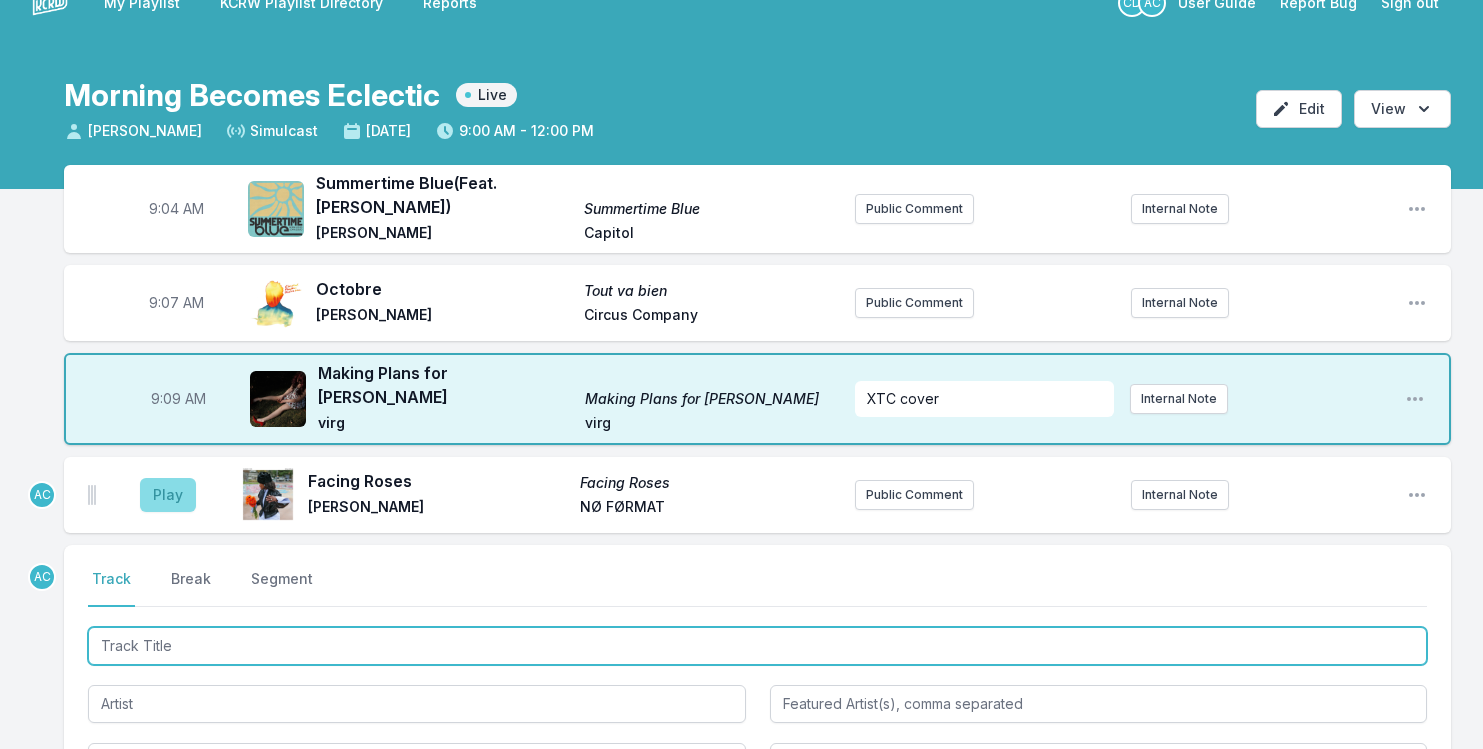 type 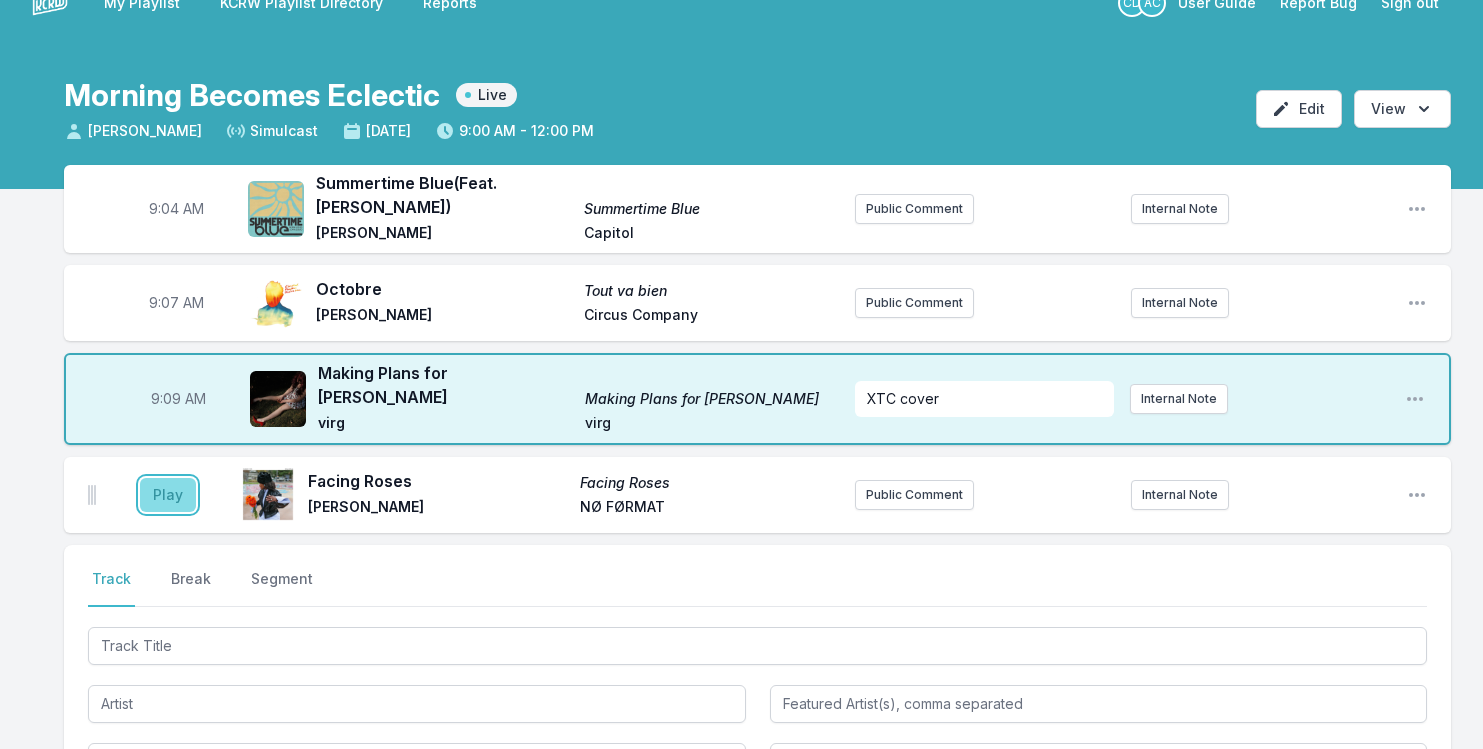 click on "Play" at bounding box center (168, 495) 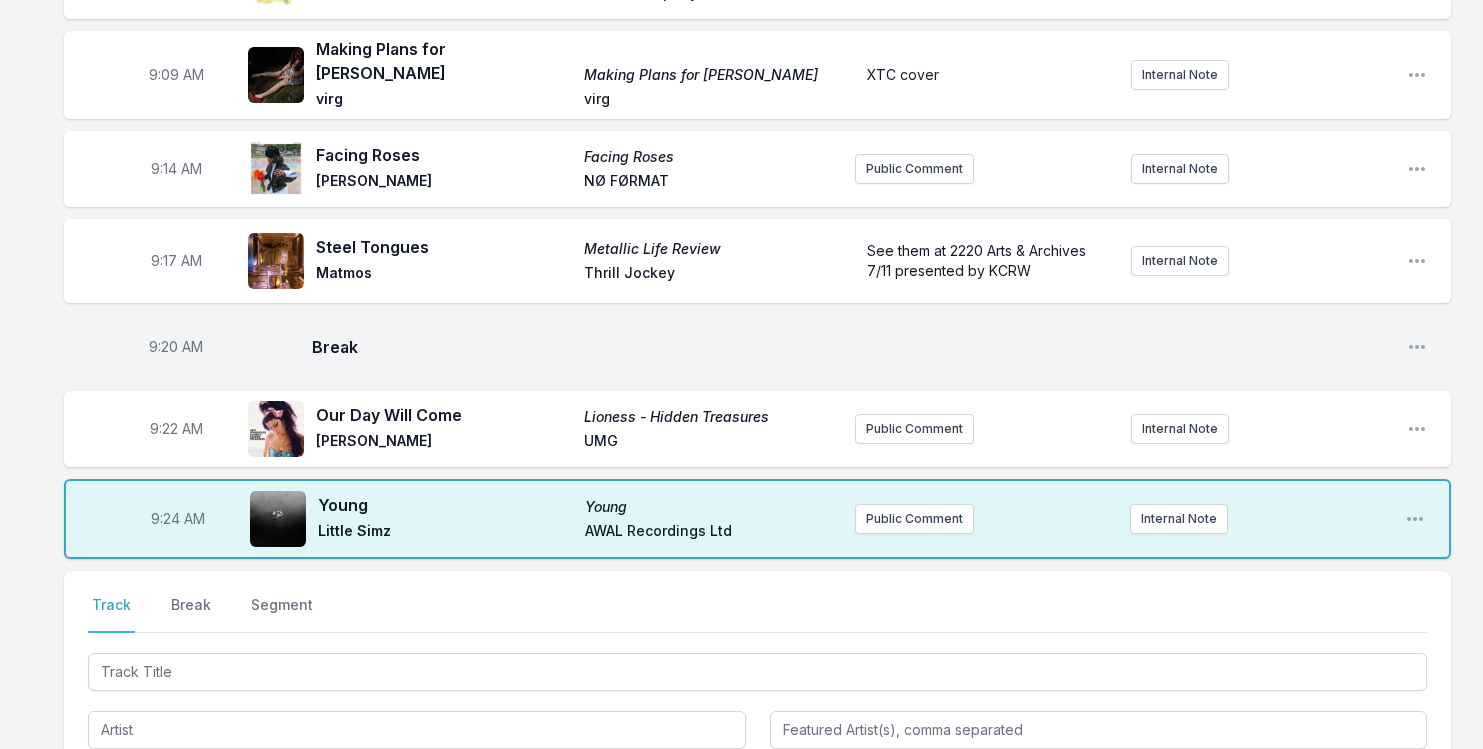 scroll, scrollTop: 354, scrollLeft: 0, axis: vertical 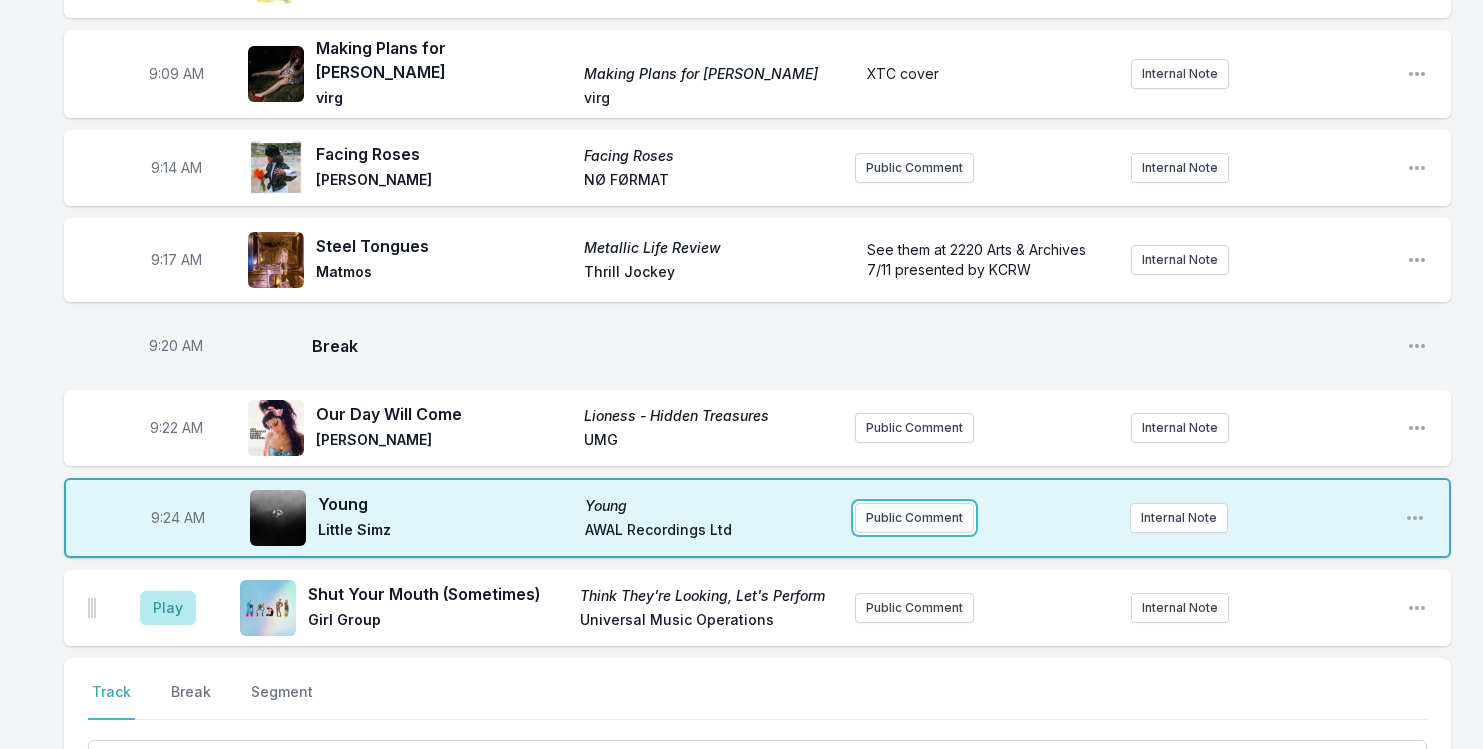 click on "Public Comment" at bounding box center [914, 518] 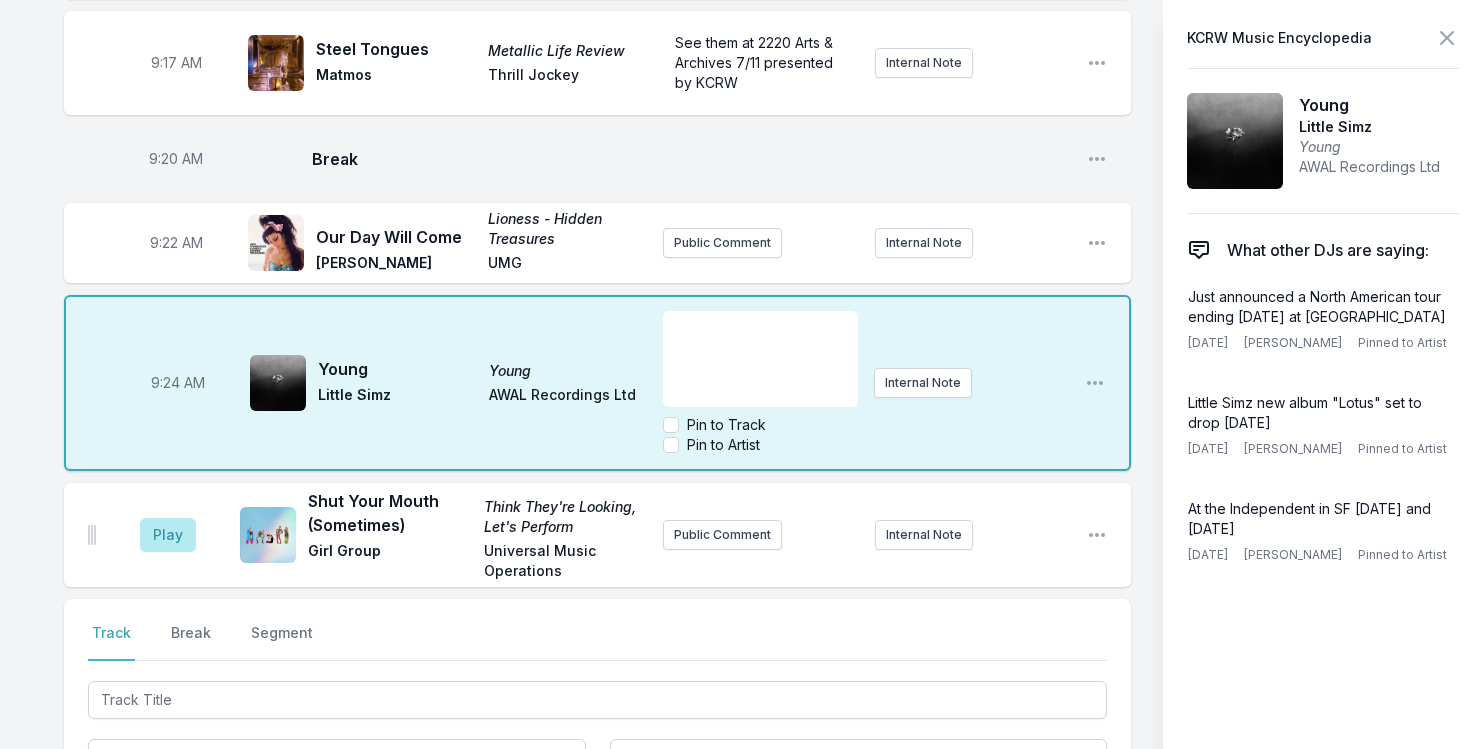 scroll, scrollTop: 868, scrollLeft: 0, axis: vertical 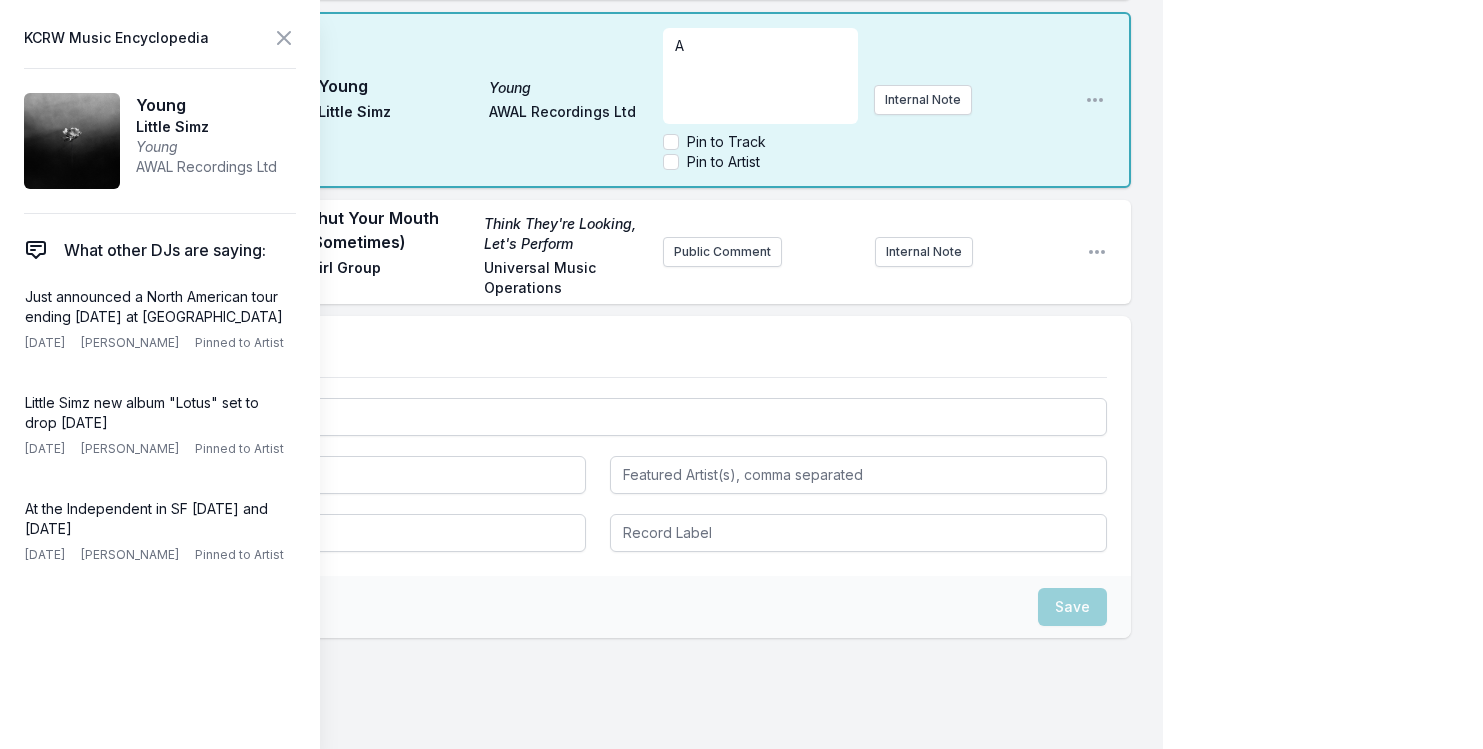 type 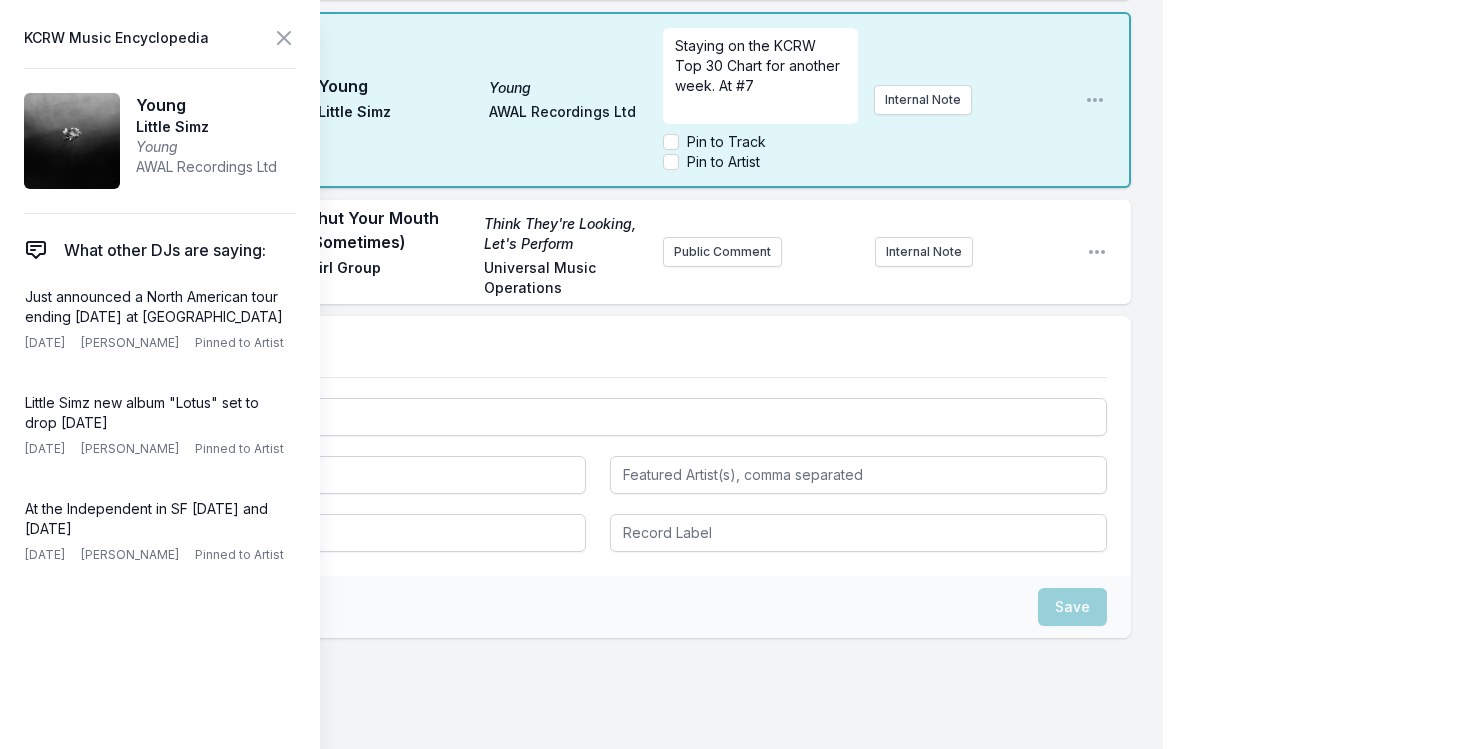 click on "Staying on the KCRW Top 30 Chart for another week. At #7" at bounding box center [759, 65] 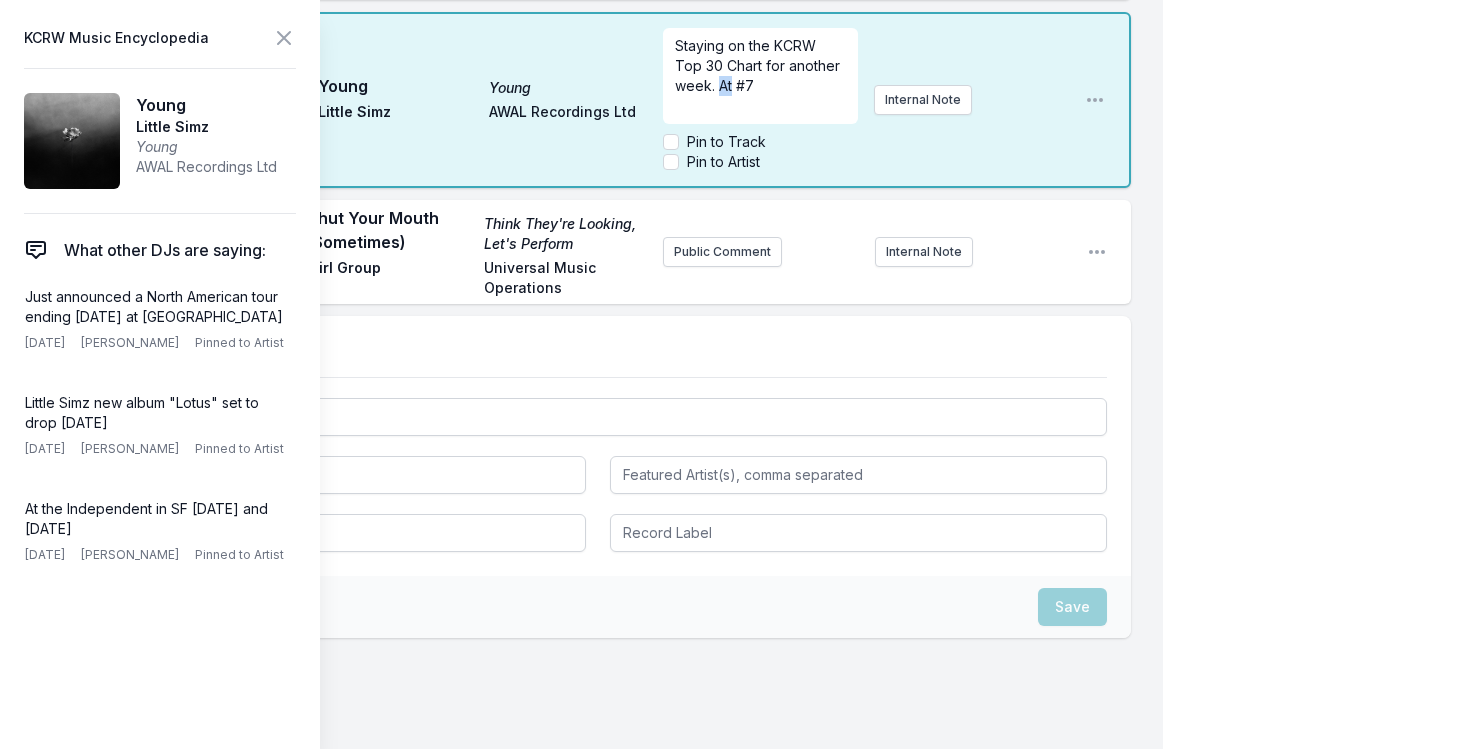 click on "Staying on the KCRW Top 30 Chart for another week. At #7" at bounding box center (759, 65) 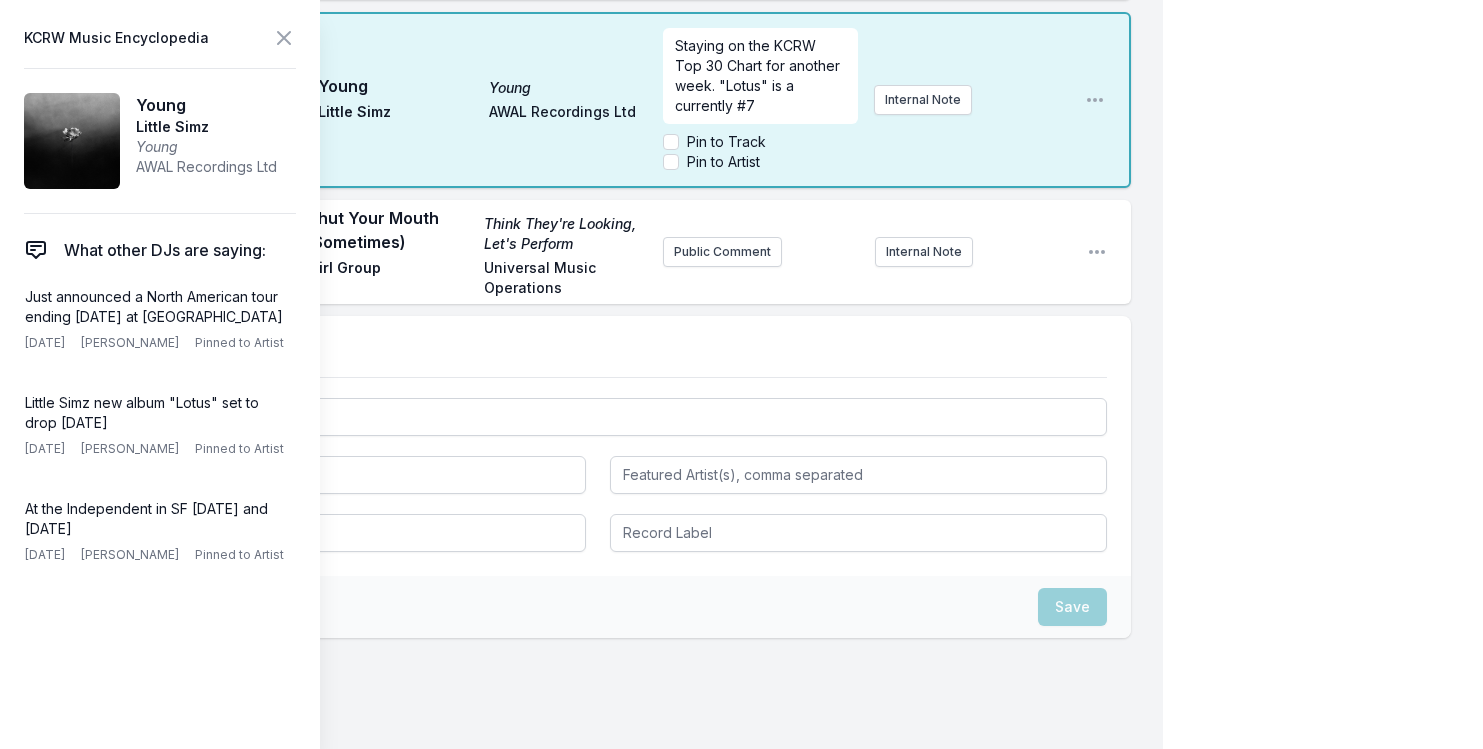 click on "Young Young Little Simz AWAL Recordings Ltd" at bounding box center (482, 100) 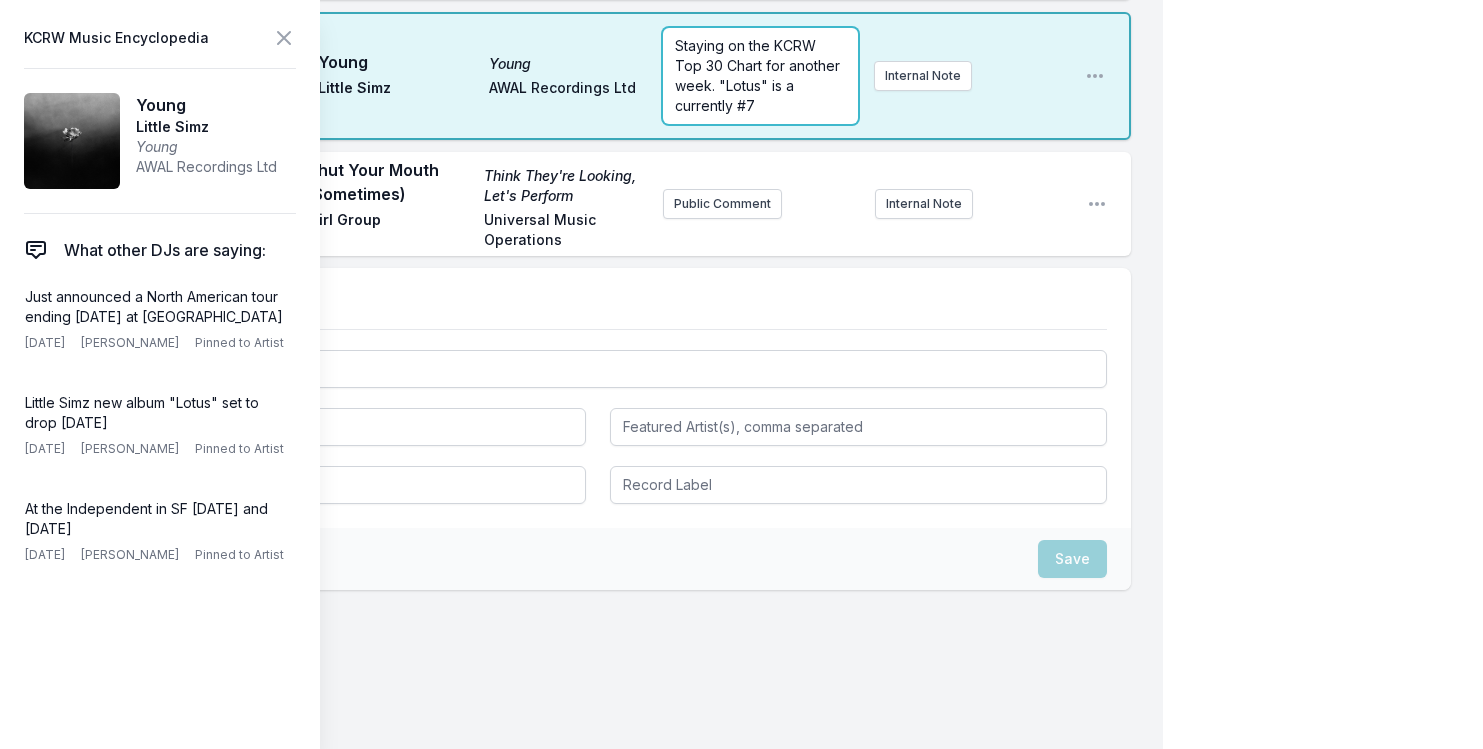 scroll, scrollTop: 515, scrollLeft: 0, axis: vertical 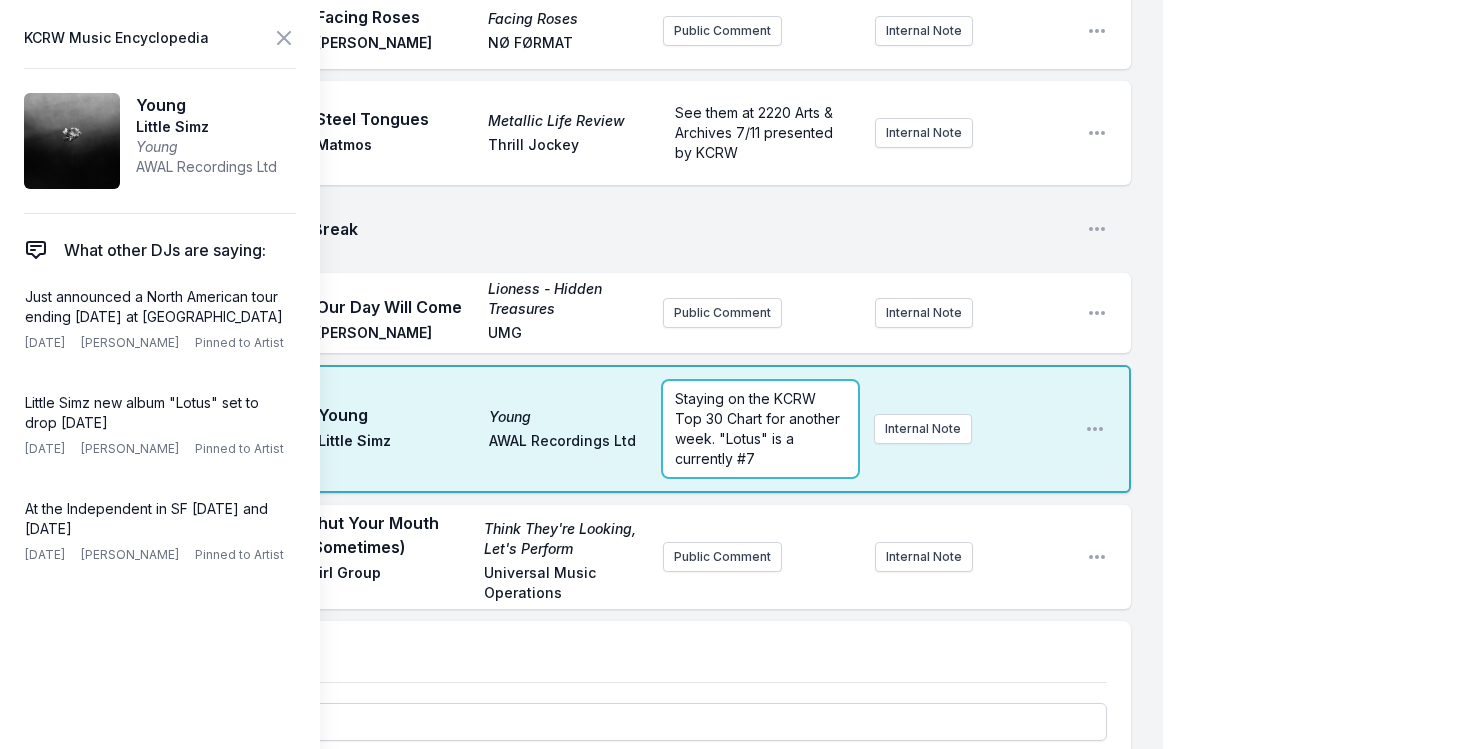 click on "9:04 AM Summertime Blue  (Feat. John Legend) Summertime Blue Norah Jones Capitol Public Comment Internal Note Open playlist item options 9:07 AM Octobre Tout va bien Ezéchiel Pailhès Circus Company Public Comment Internal Note Open playlist item options 9:09 AM Making Plans for Nigel Making Plans for Nigel virg virg XTC cover Internal Note Open playlist item options XTC cover 9:14 AM Facing Roses Facing Roses Anais Rosso NØ FØRMAT Public Comment Internal Note Open playlist item options 9:17 AM Steel Tongues Metallic Life Review Matmos Thrill Jockey See them at 2220 Arts & Archives 7/11 presented by KCRW Internal Note Open playlist item options See them at 2220 Arts & Archives 7/11 presented by KCRW 9:20 AM Break Open playlist item options 9:22 AM Our Day Will Come Lioness - Hidden Treasures Amy Winehouse UMG Public Comment Internal Note Open playlist item options 9:24 AM Young Young Little Simz AWAL Recordings Ltd Staying on the KCRW Top 30 Chart for another week. "Lotus" is a currently #7  Internal Note" at bounding box center (597, 87) 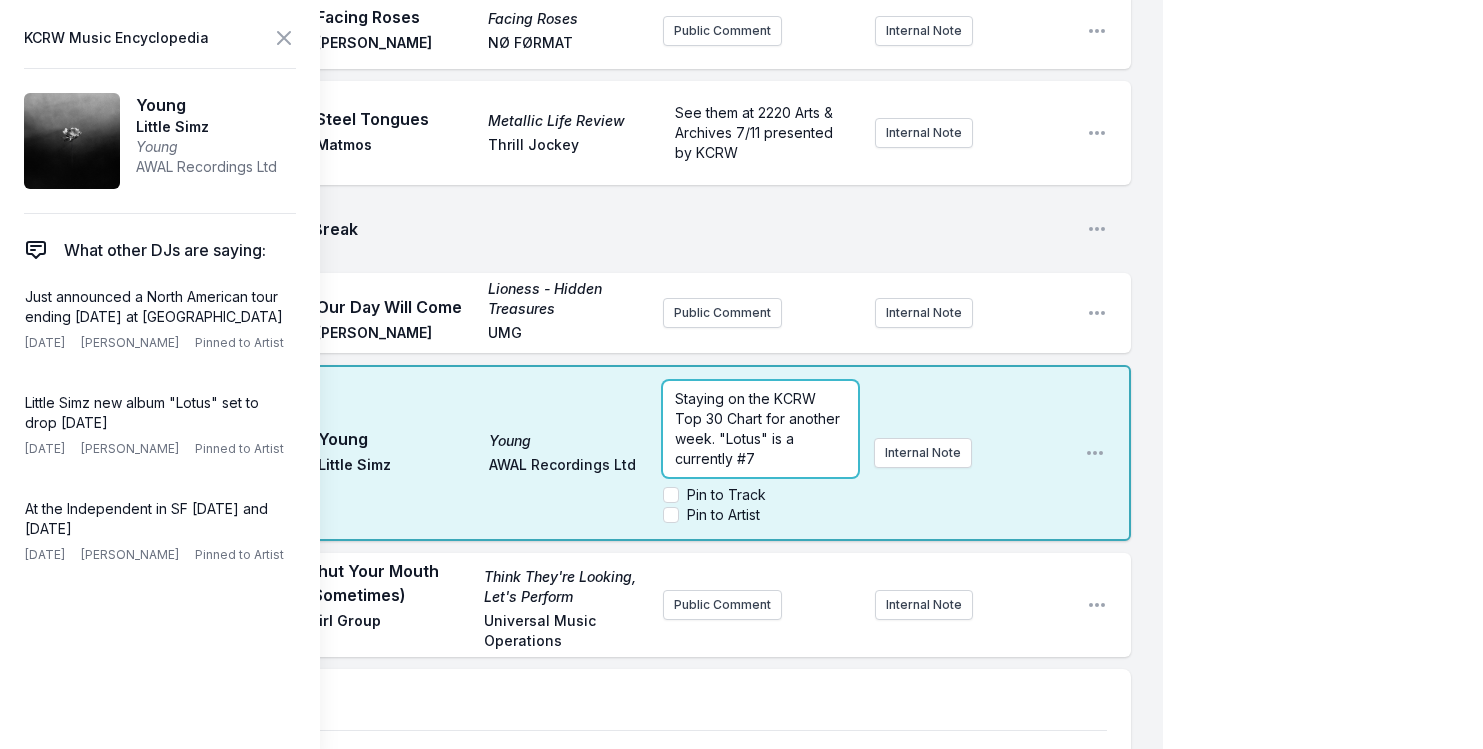 click on "Staying on the KCRW Top 30 Chart for another week. "Lotus" is a currently #7" at bounding box center (760, 429) 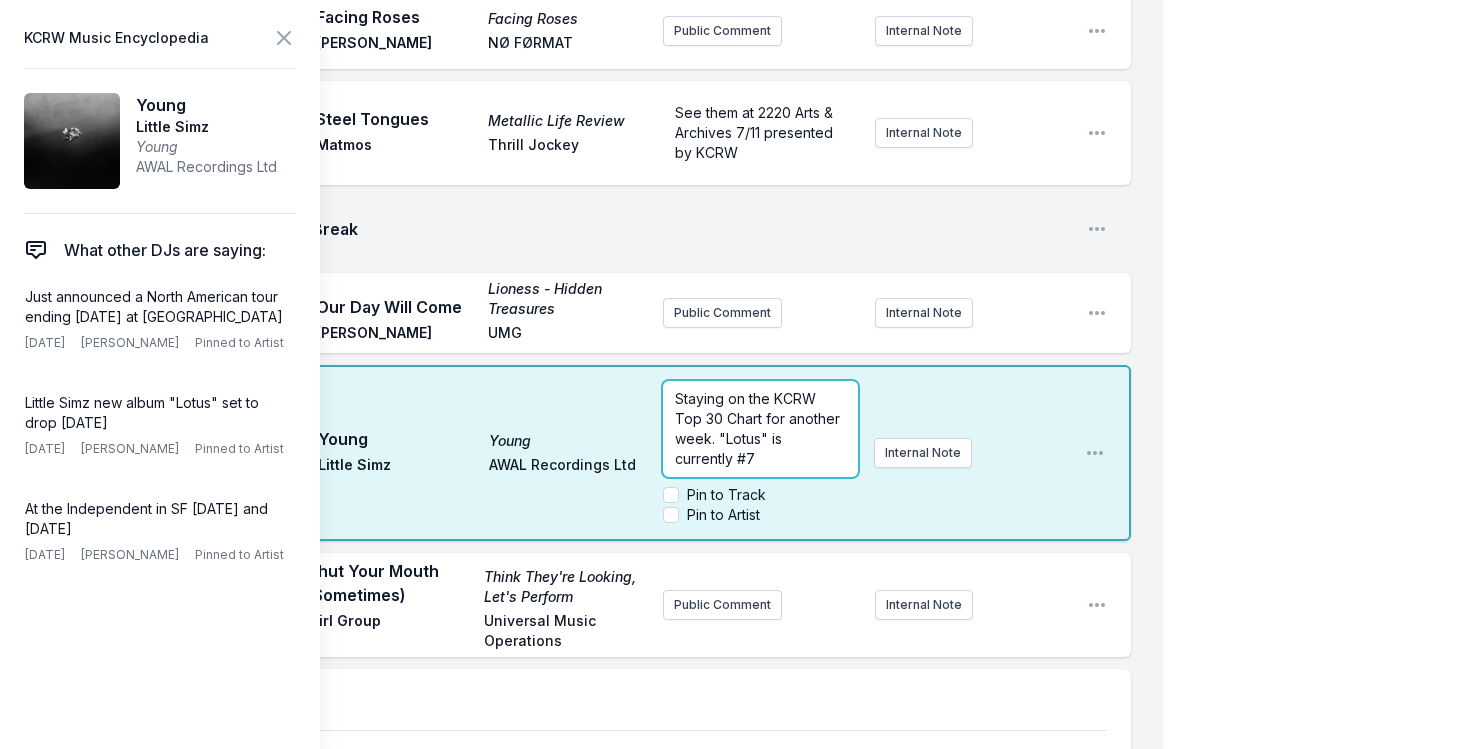 click on "Staying on the KCRW Top 30 Chart for another week. "Lotus" is  currently #7" at bounding box center (759, 428) 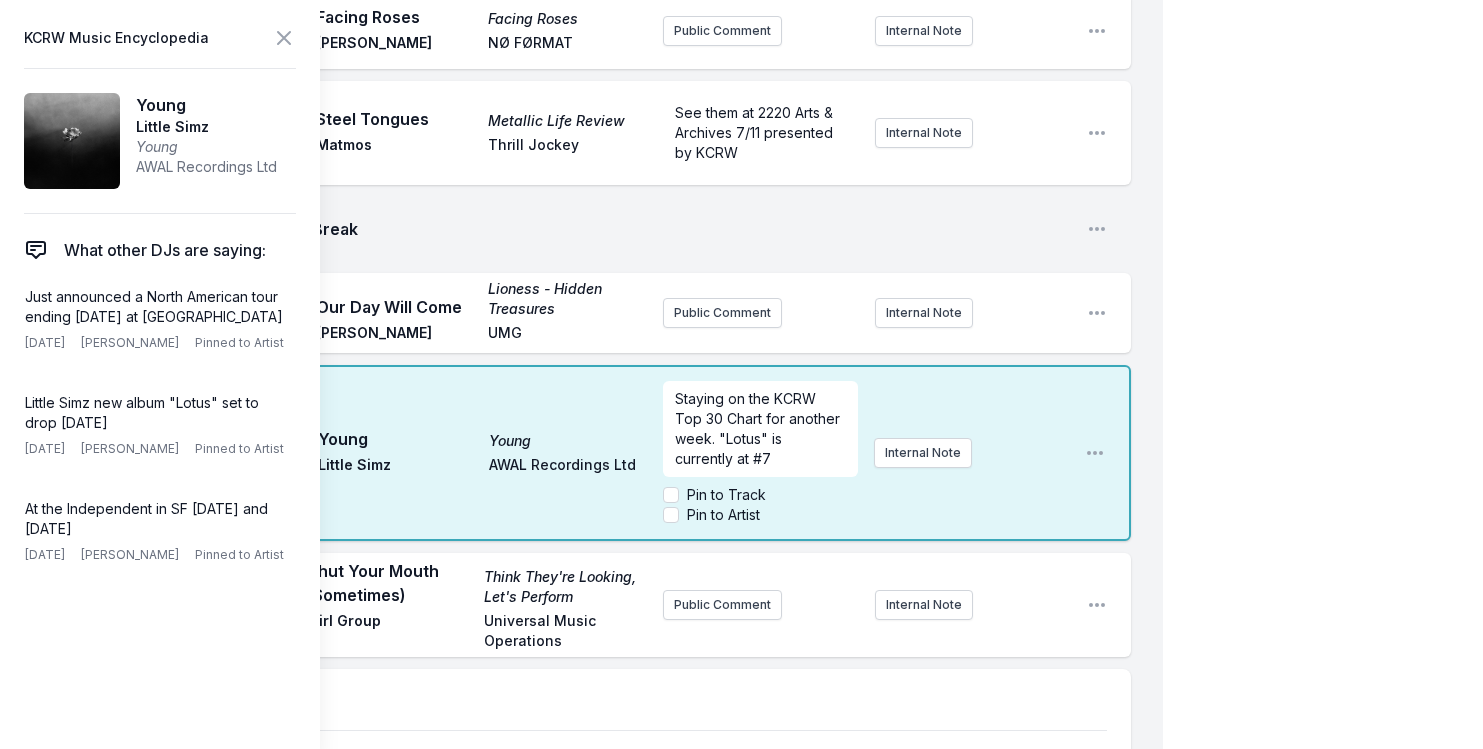 click on "Young Young Little Simz AWAL Recordings Ltd" at bounding box center [482, 453] 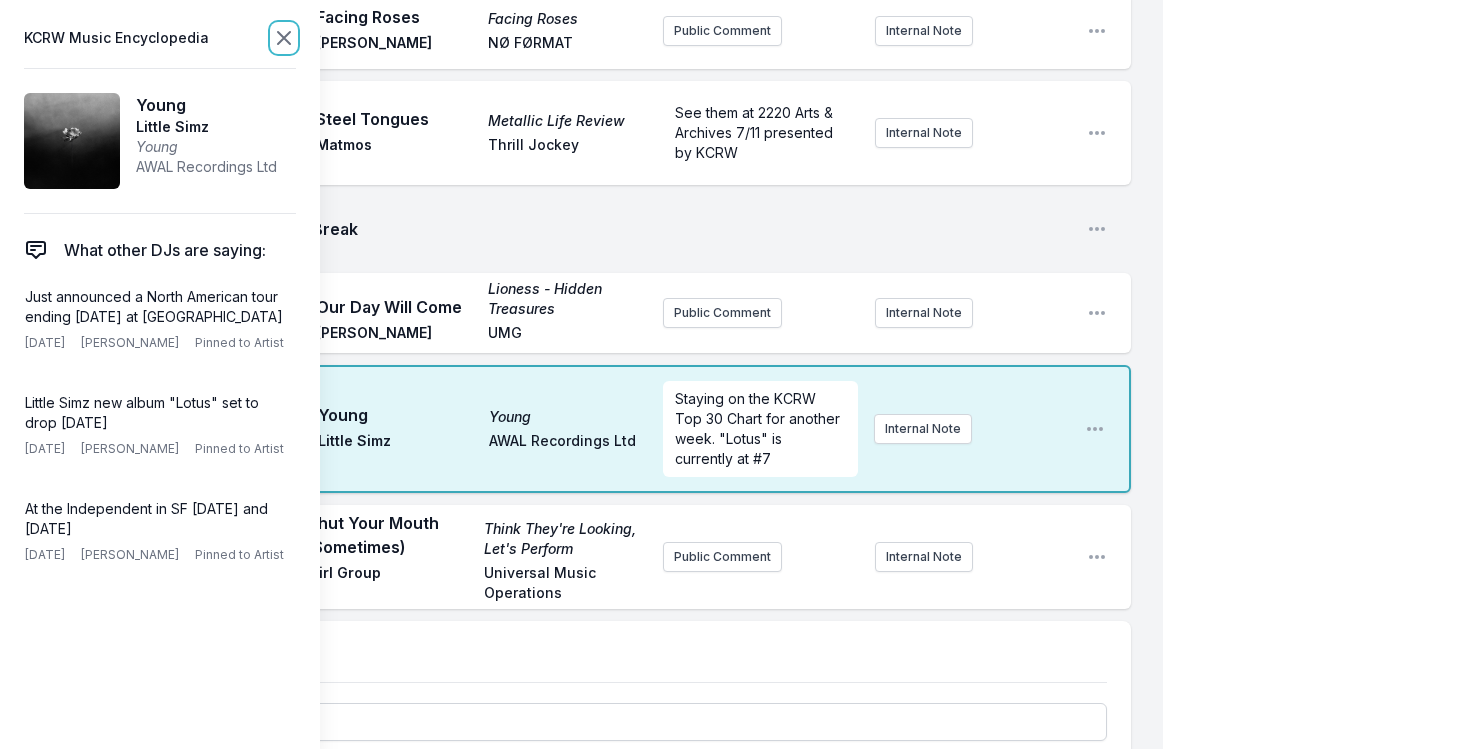 click 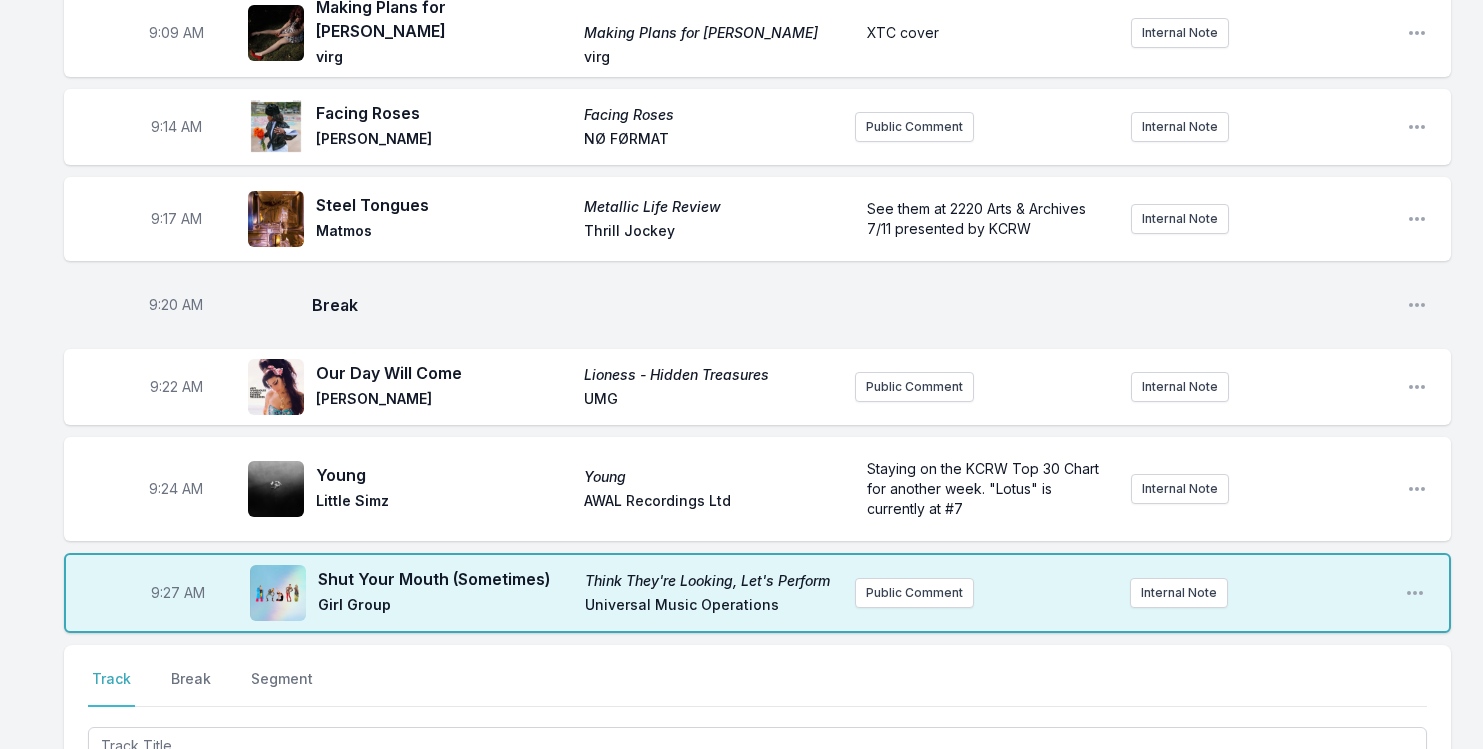 scroll, scrollTop: 378, scrollLeft: 0, axis: vertical 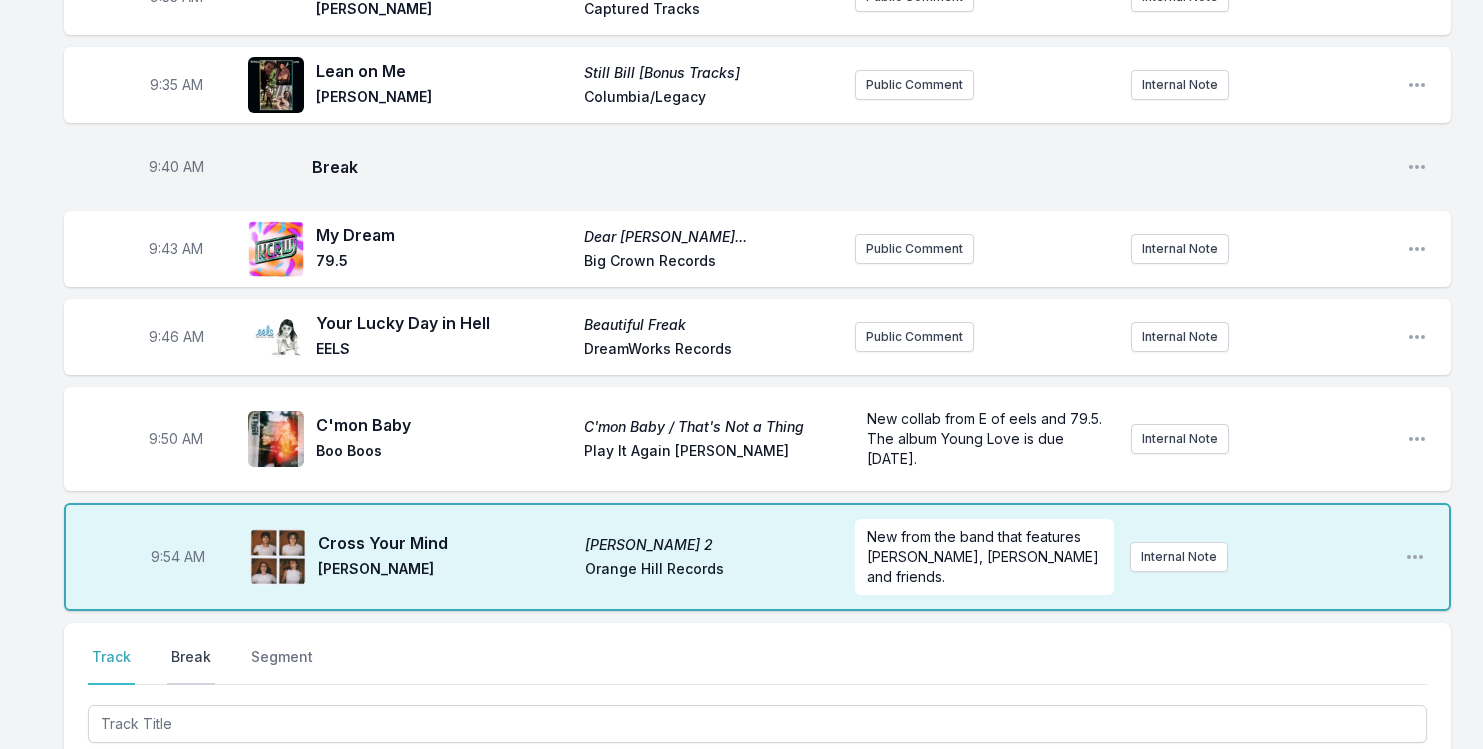 click on "Break" at bounding box center [191, 666] 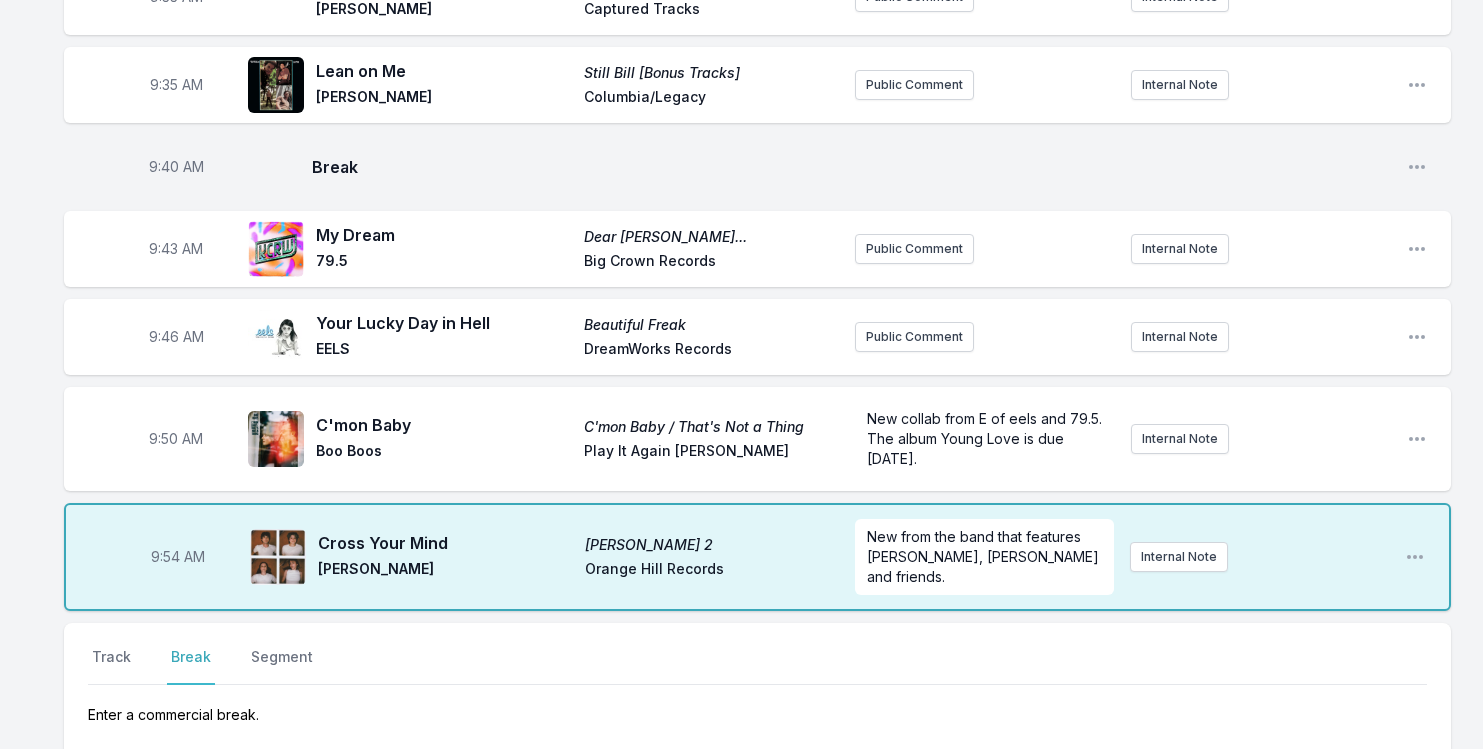 scroll, scrollTop: 1387, scrollLeft: 0, axis: vertical 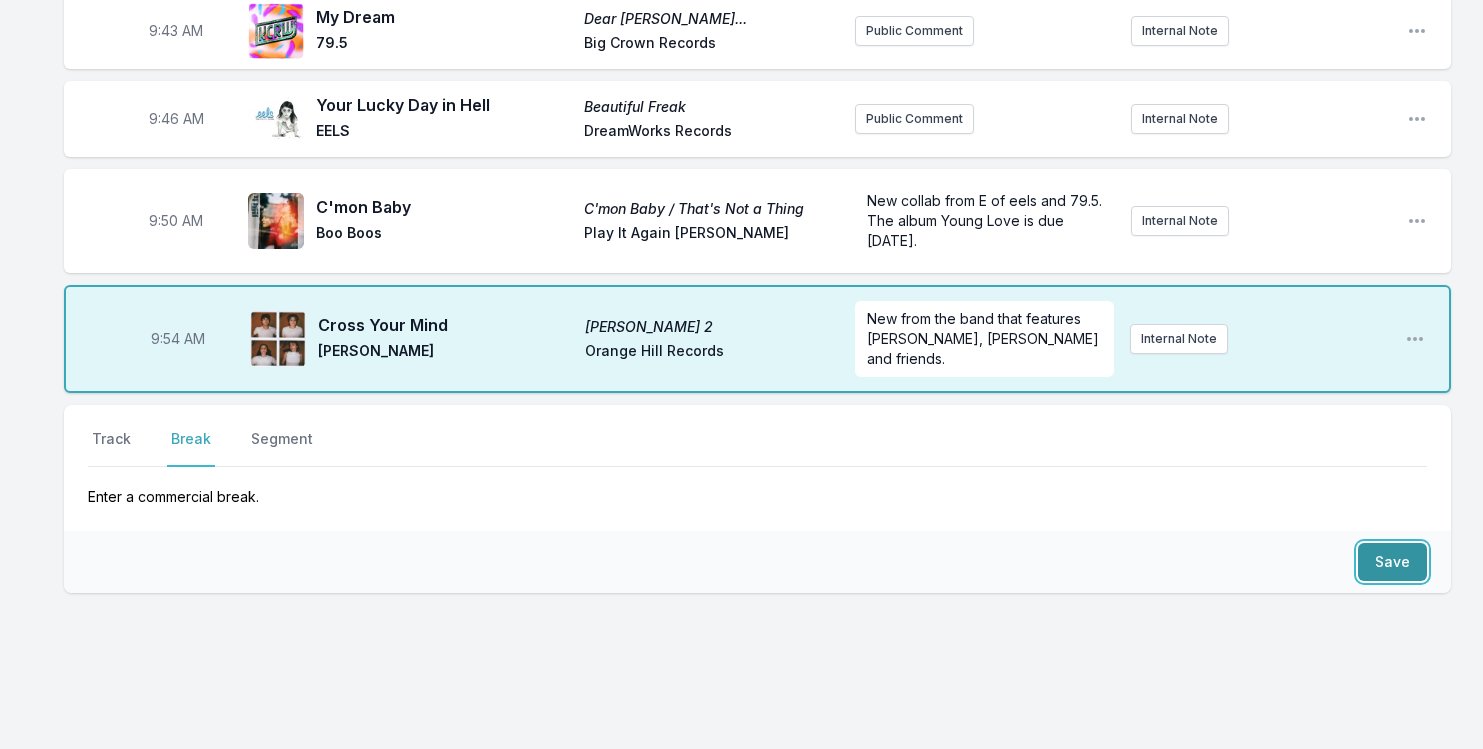 click on "Save" at bounding box center [1392, 562] 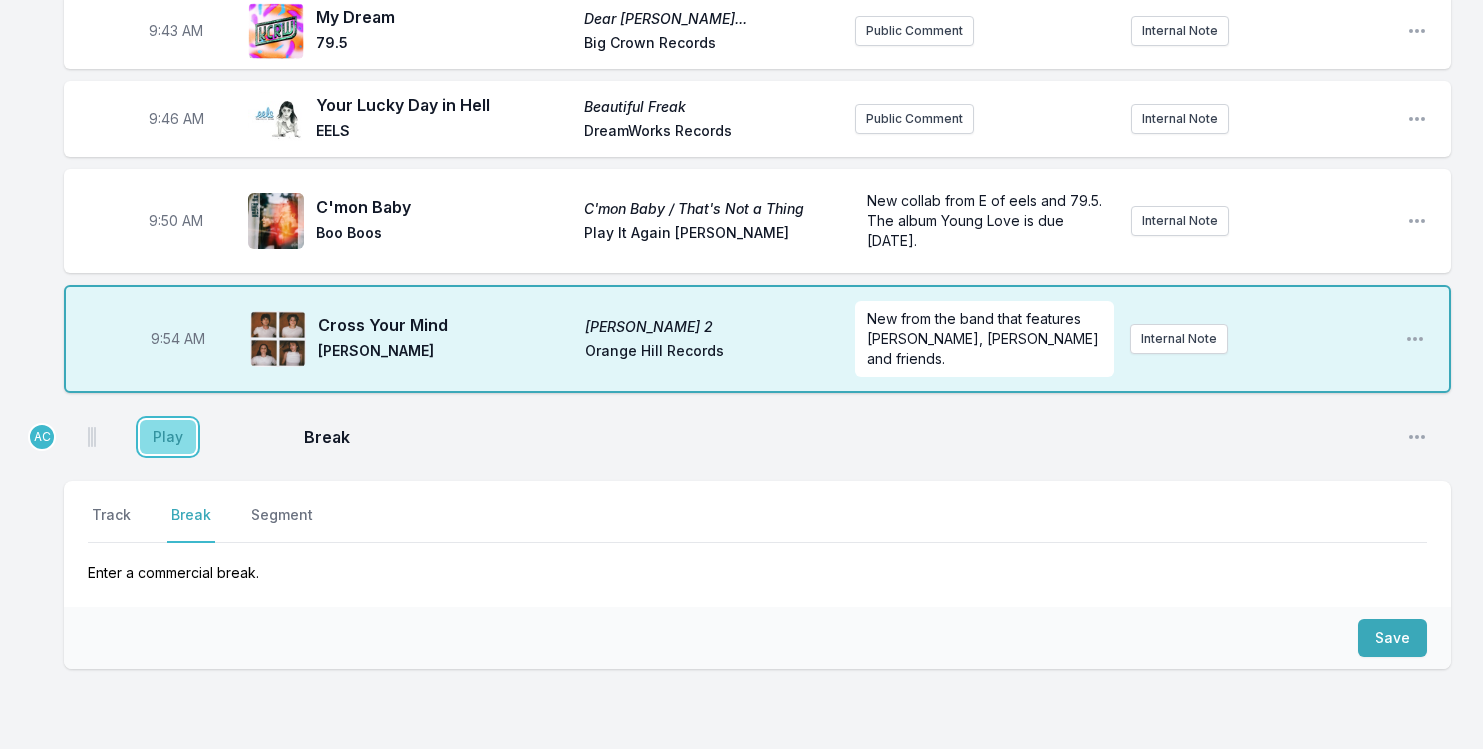 click on "Play" at bounding box center [168, 437] 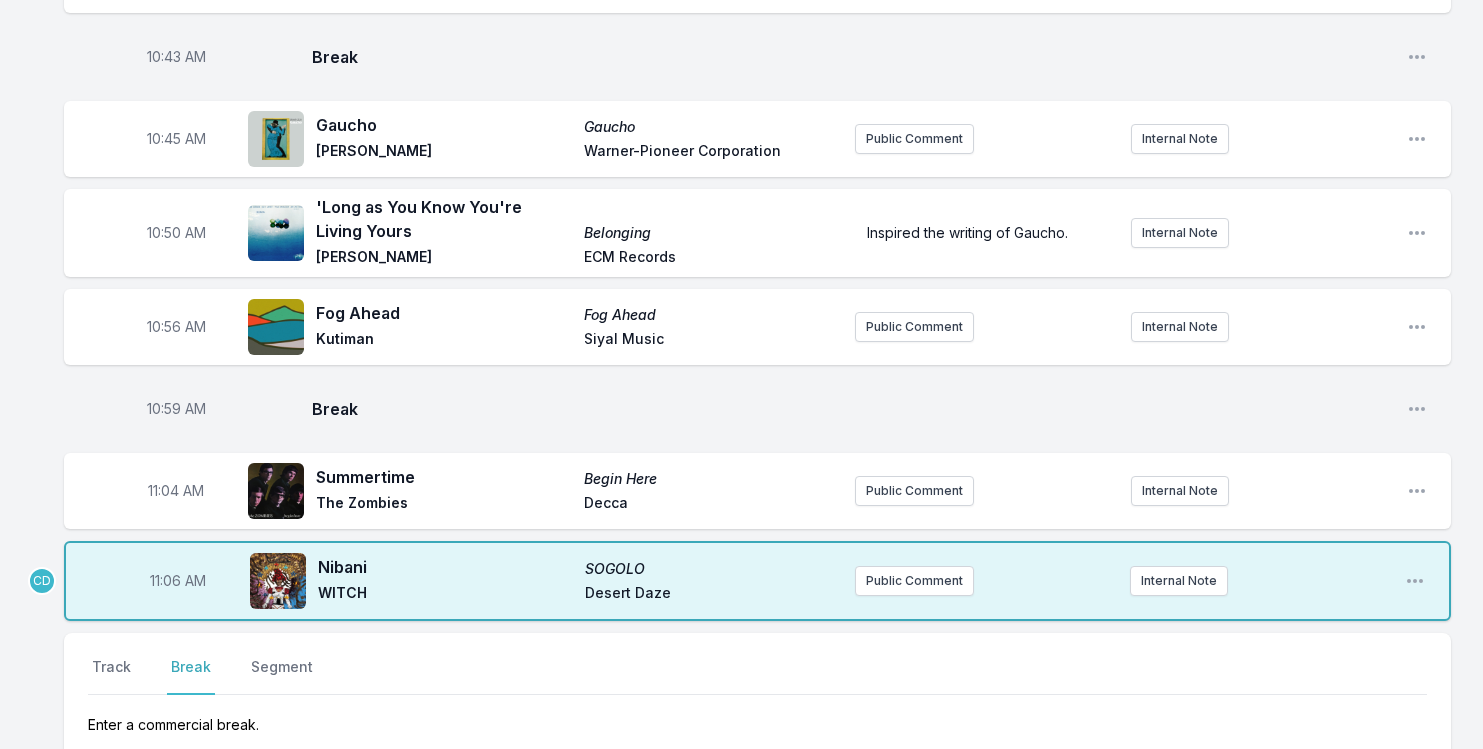 scroll, scrollTop: 2628, scrollLeft: 0, axis: vertical 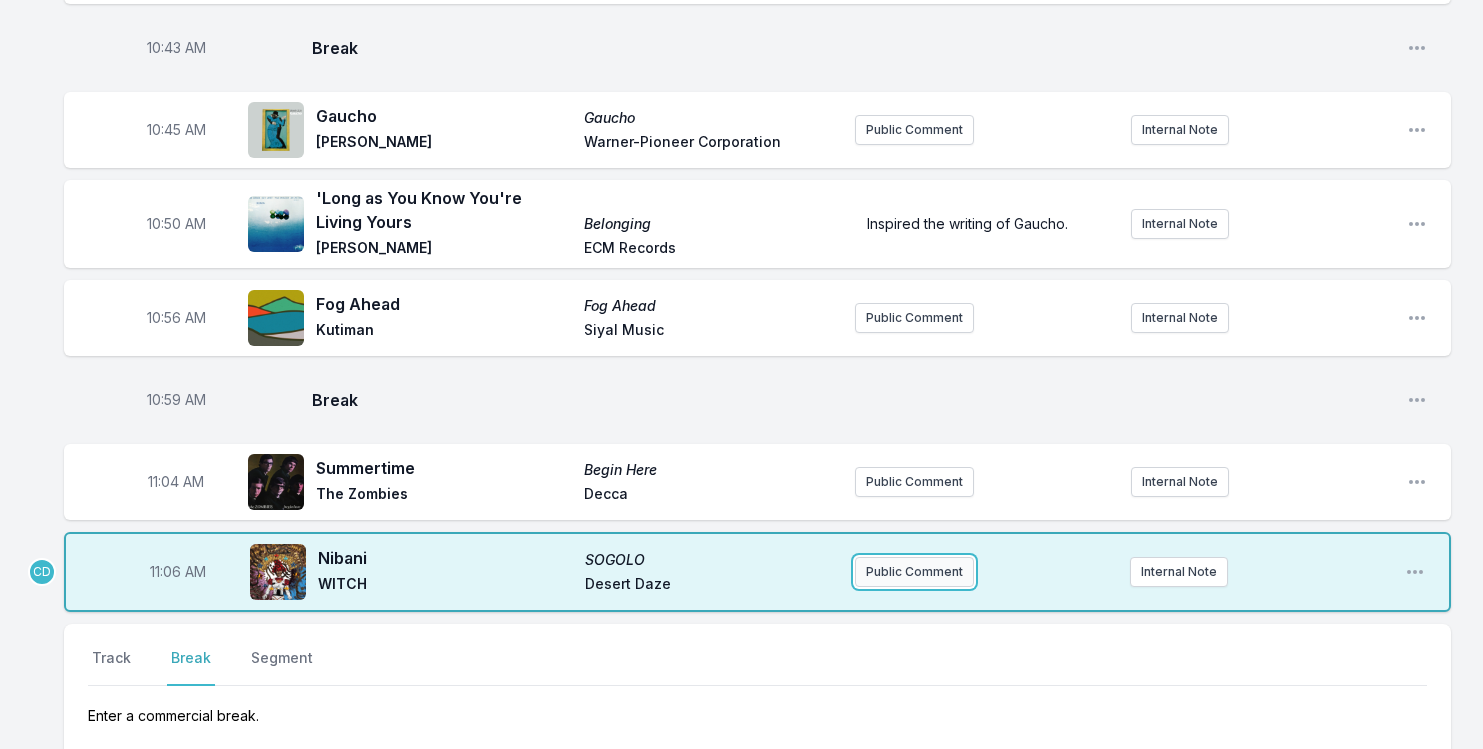 click on "Public Comment" at bounding box center (914, 572) 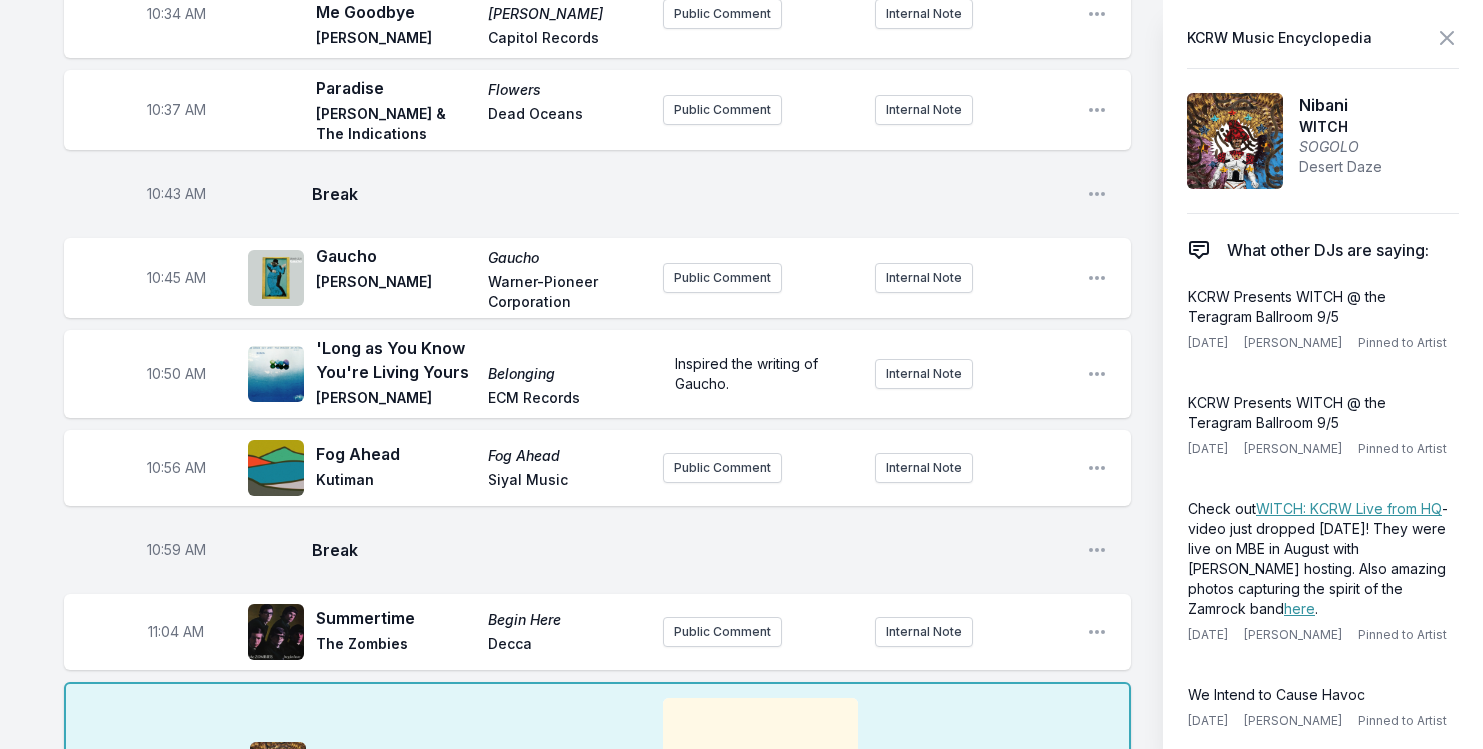 scroll, scrollTop: 2800, scrollLeft: 0, axis: vertical 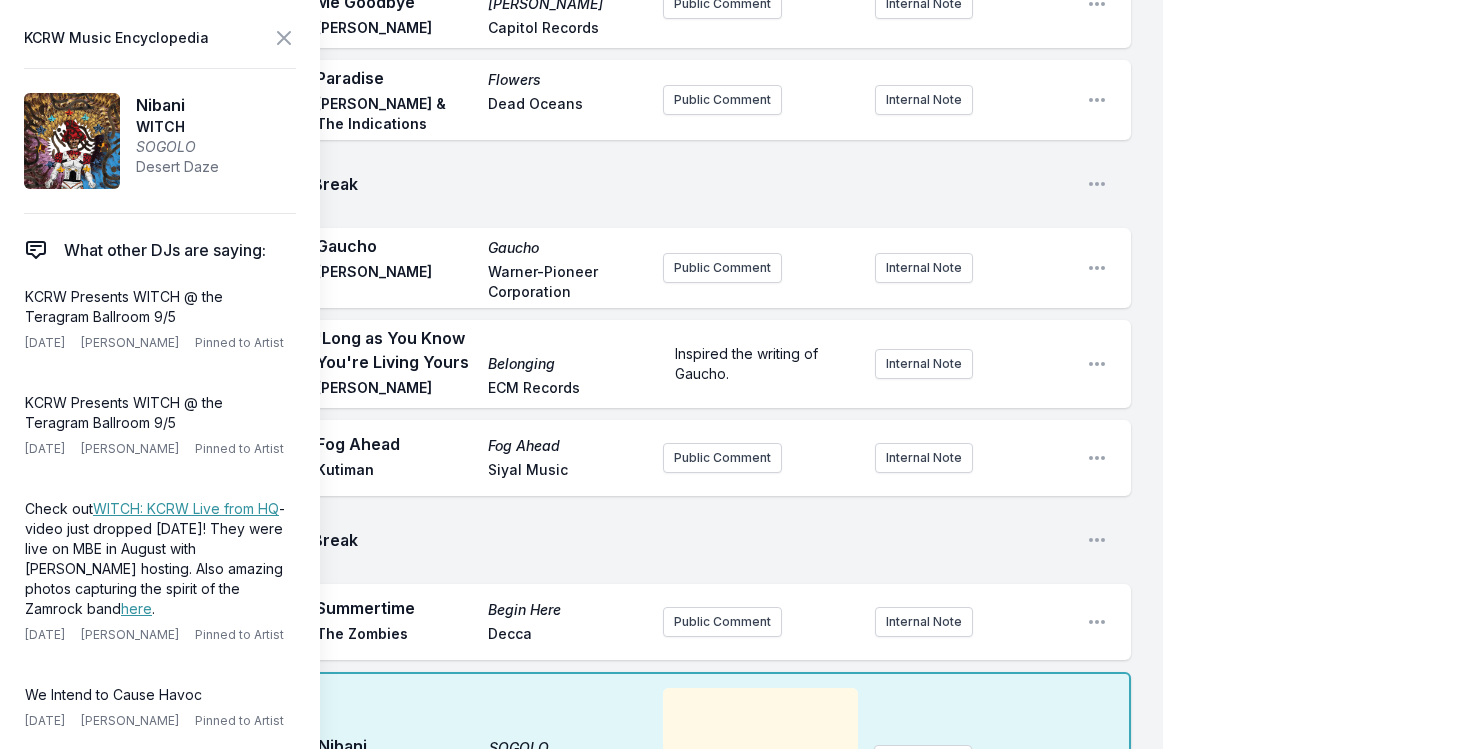 click on "10:56 AM Fog Ahead Fog Ahead Kutiman Siyal Music Public Comment Internal Note Open playlist item options" at bounding box center (597, 458) 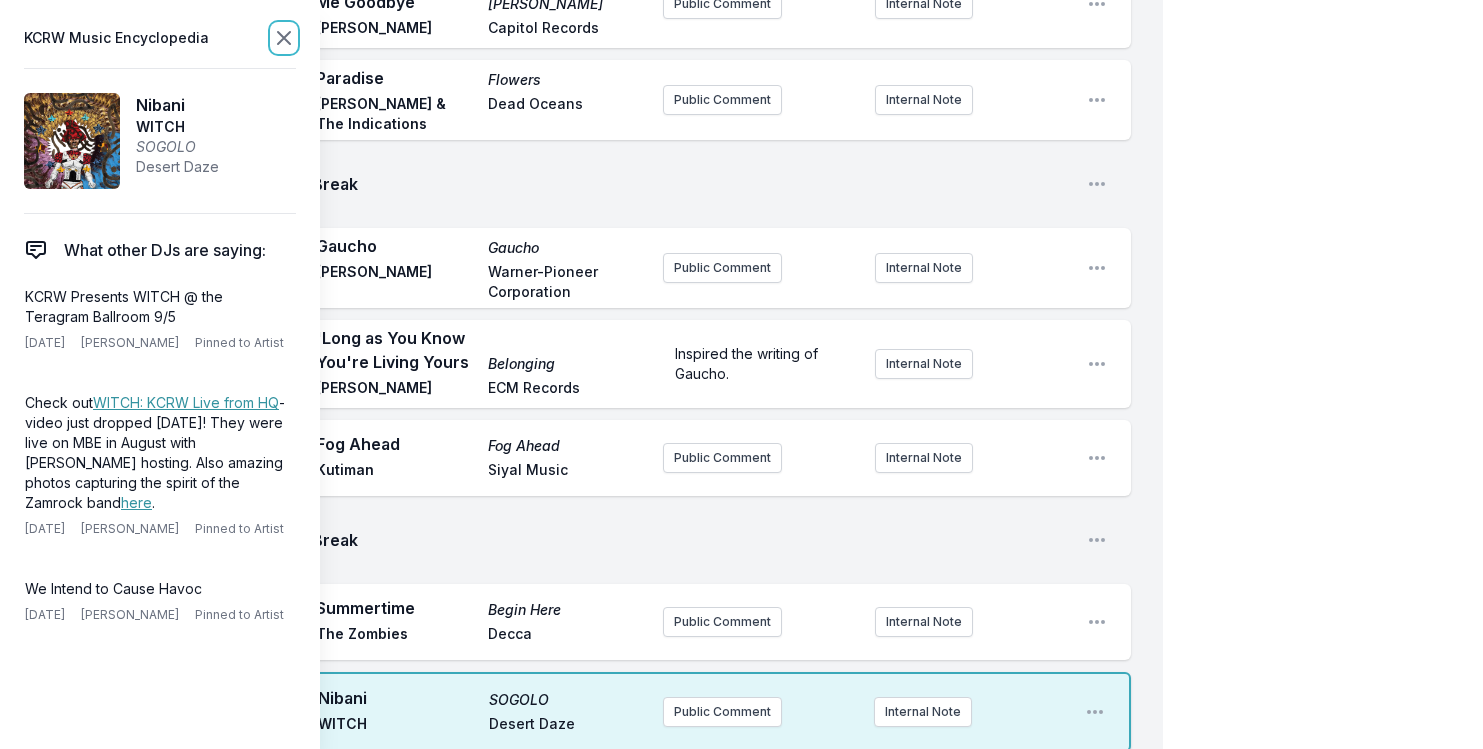 click 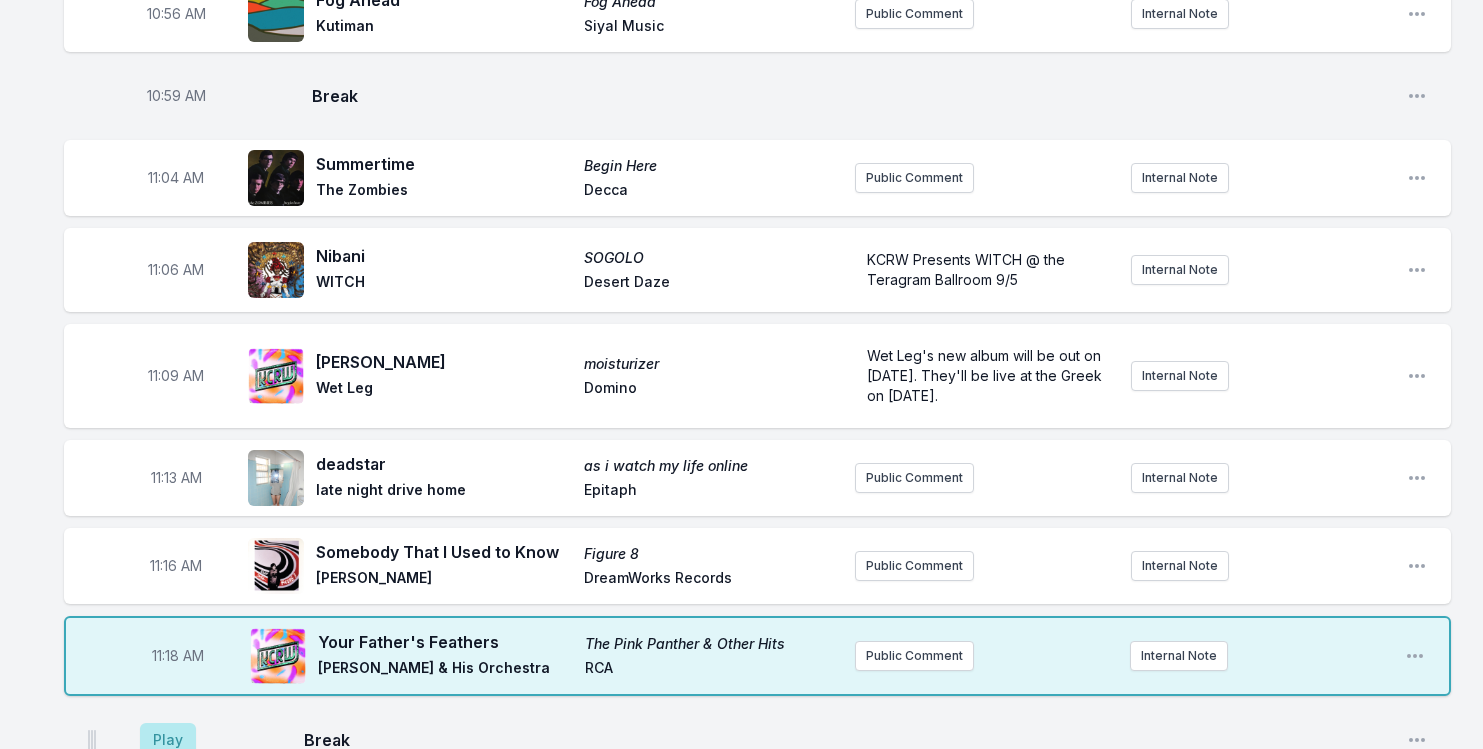scroll, scrollTop: 2944, scrollLeft: 0, axis: vertical 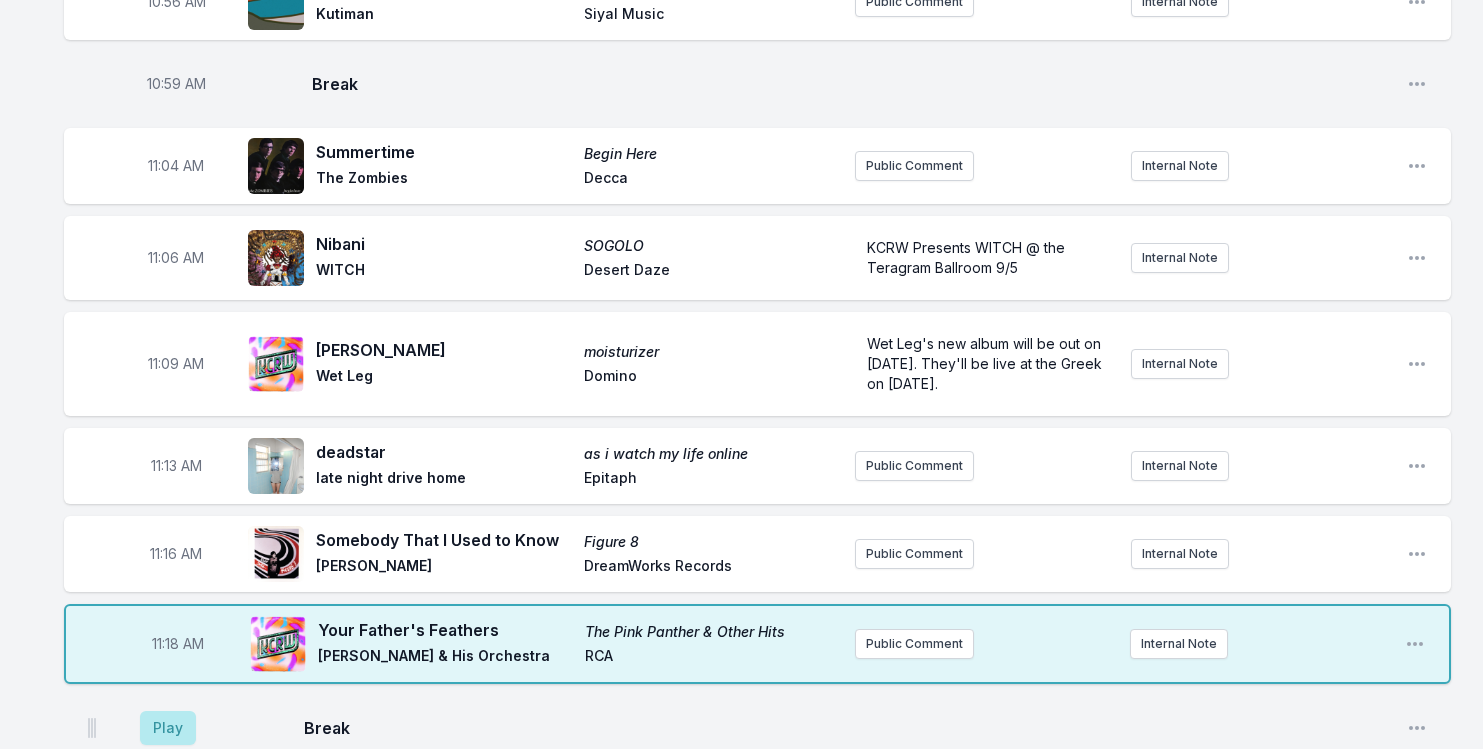 click on "Play" at bounding box center (168, 728) 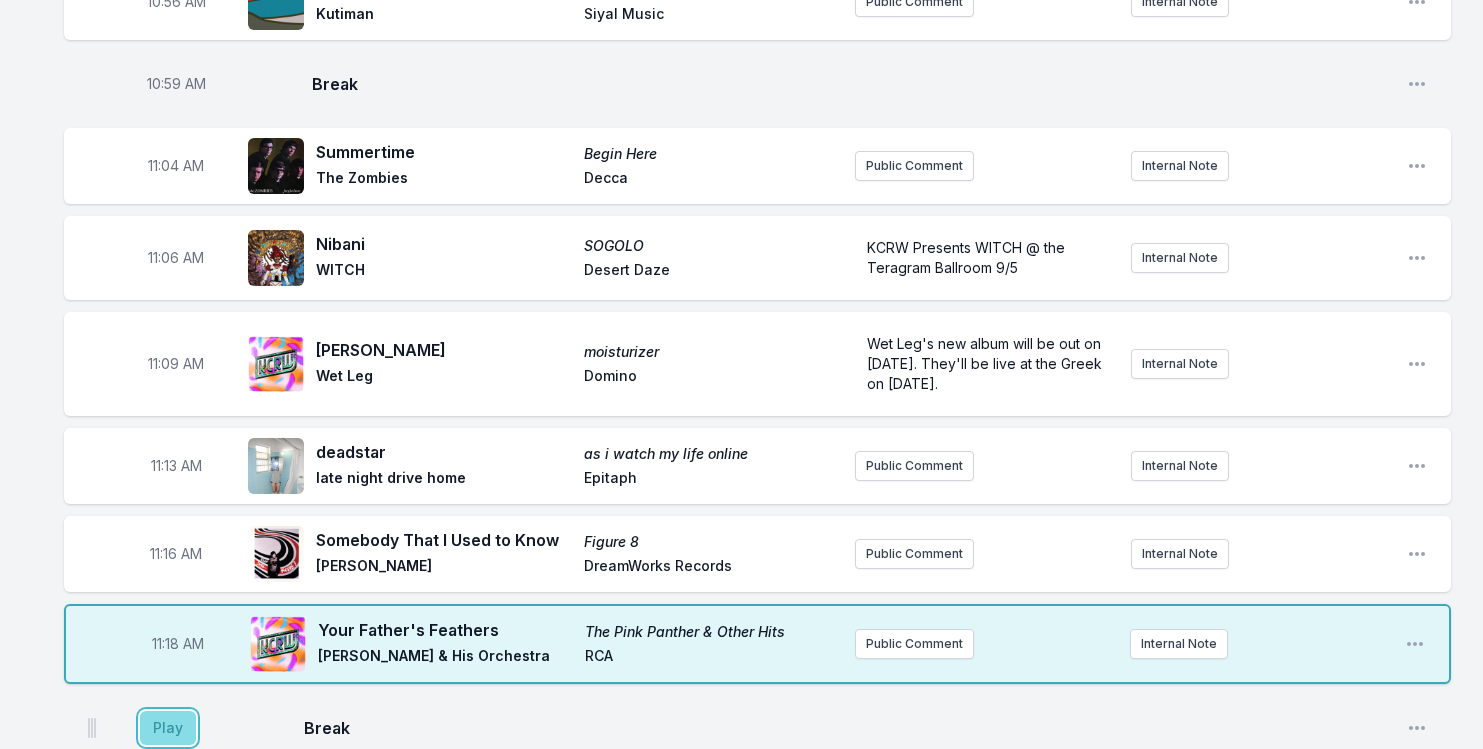 click on "Play" at bounding box center [168, 728] 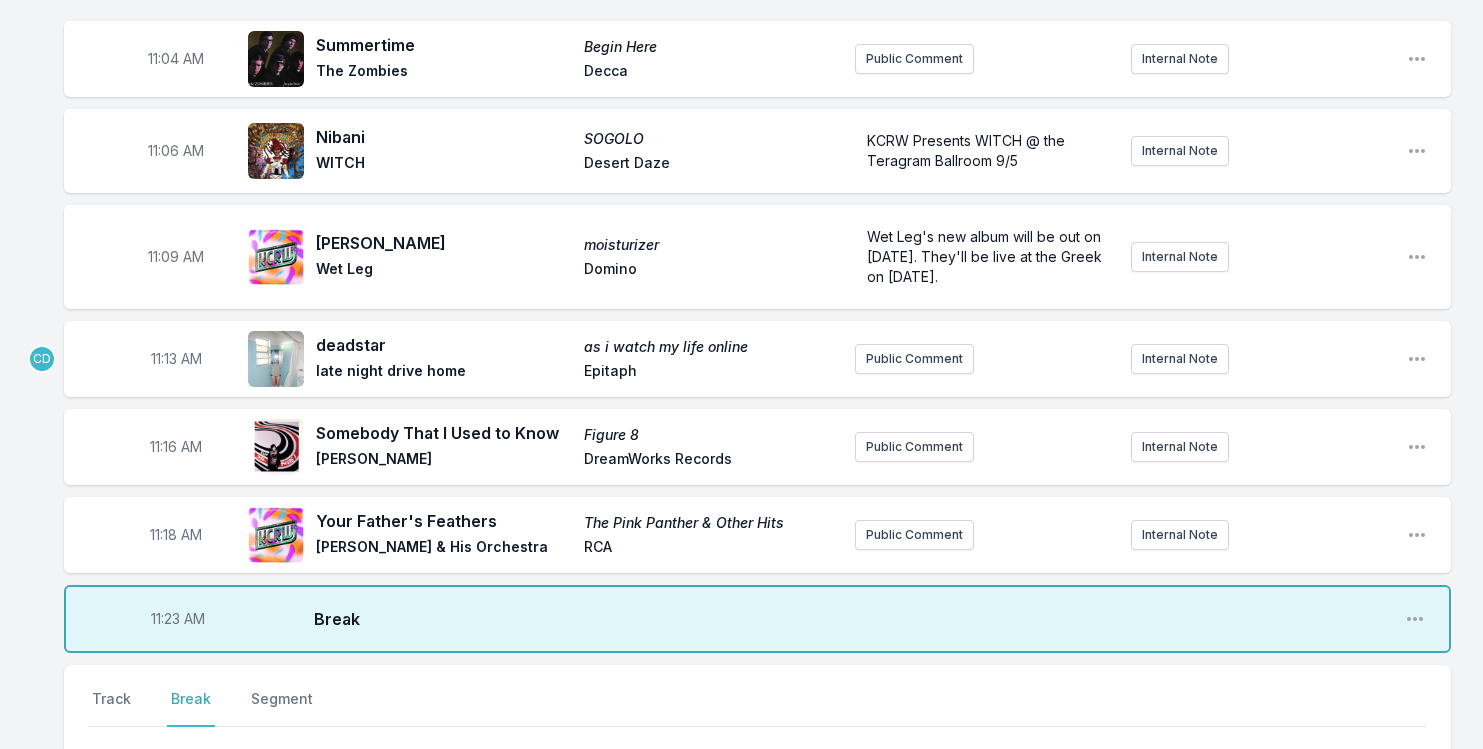 scroll, scrollTop: 3062, scrollLeft: 0, axis: vertical 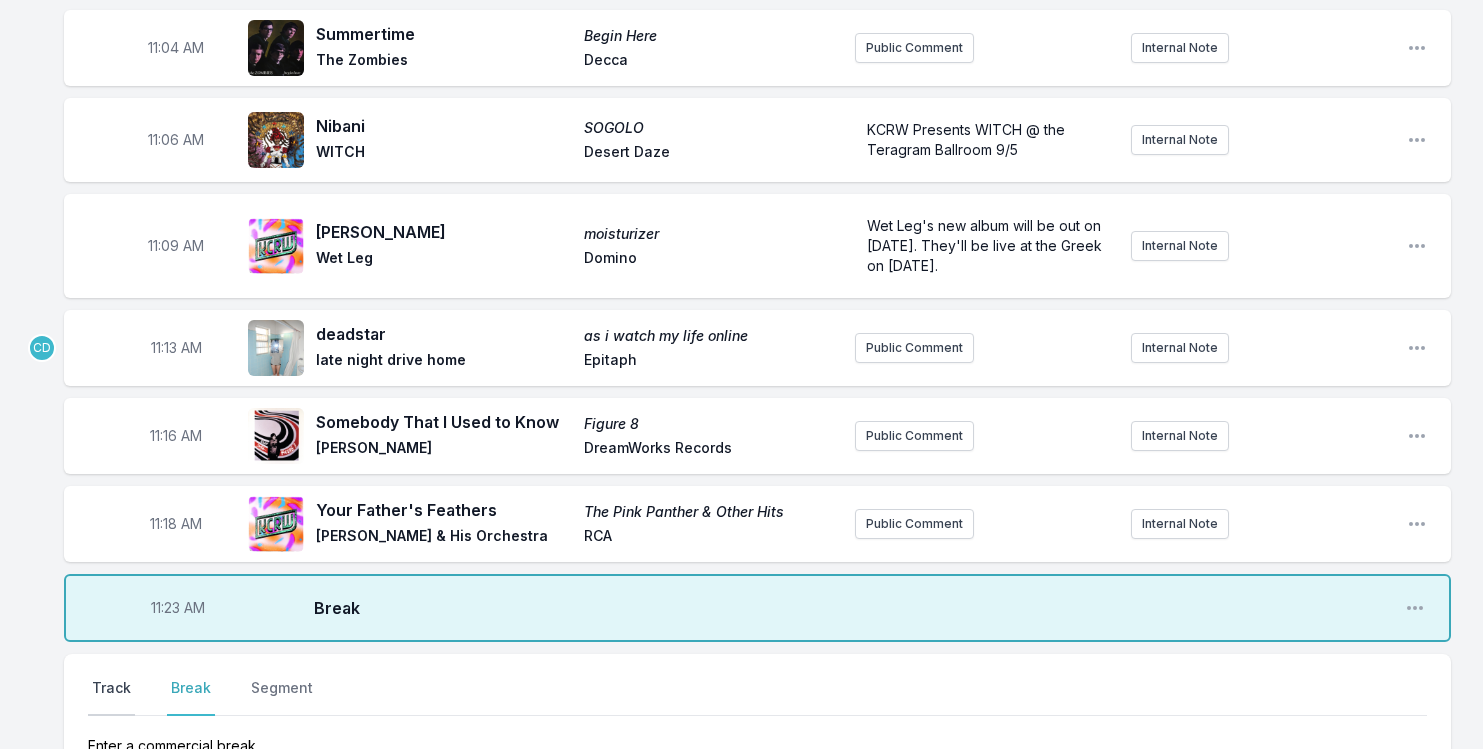click on "Track" at bounding box center (111, 697) 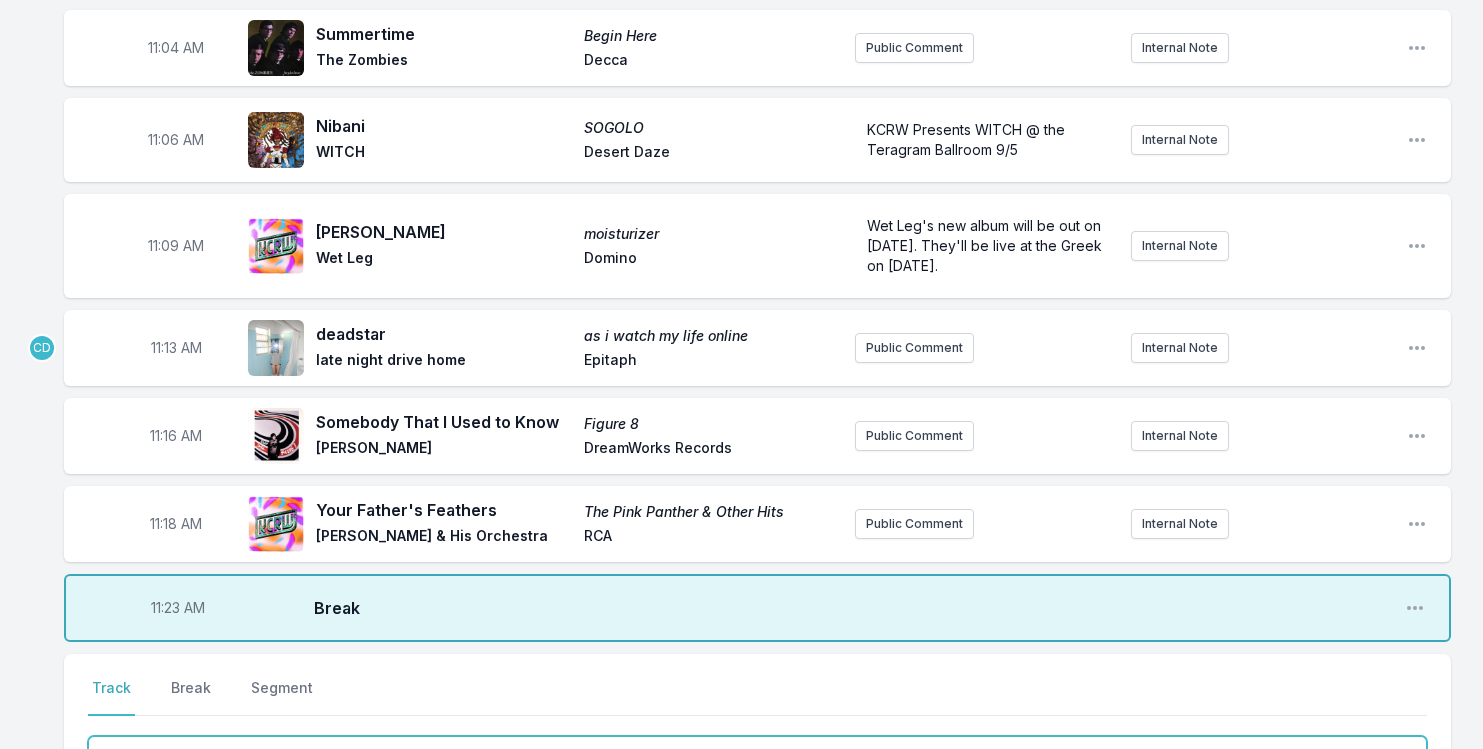 click at bounding box center (757, 755) 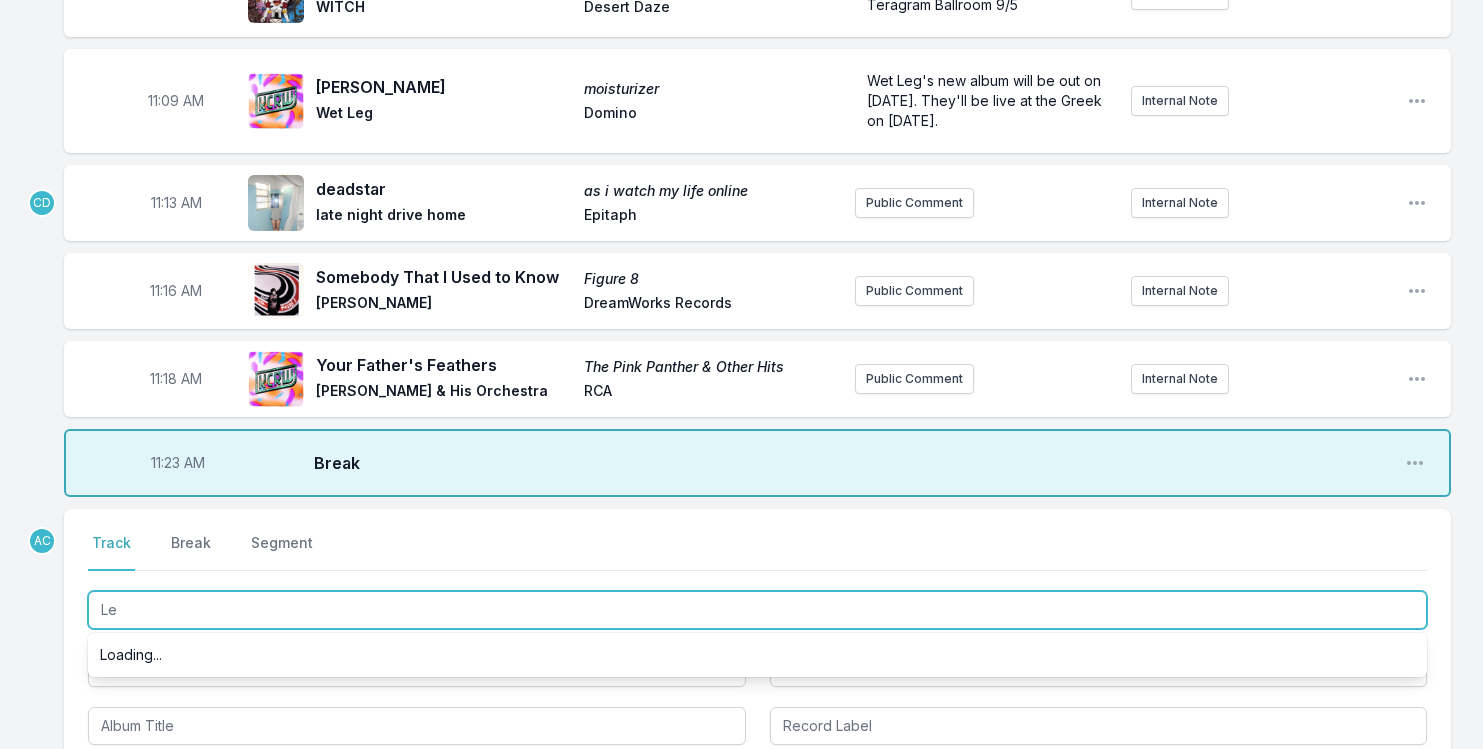 scroll, scrollTop: 3217, scrollLeft: 0, axis: vertical 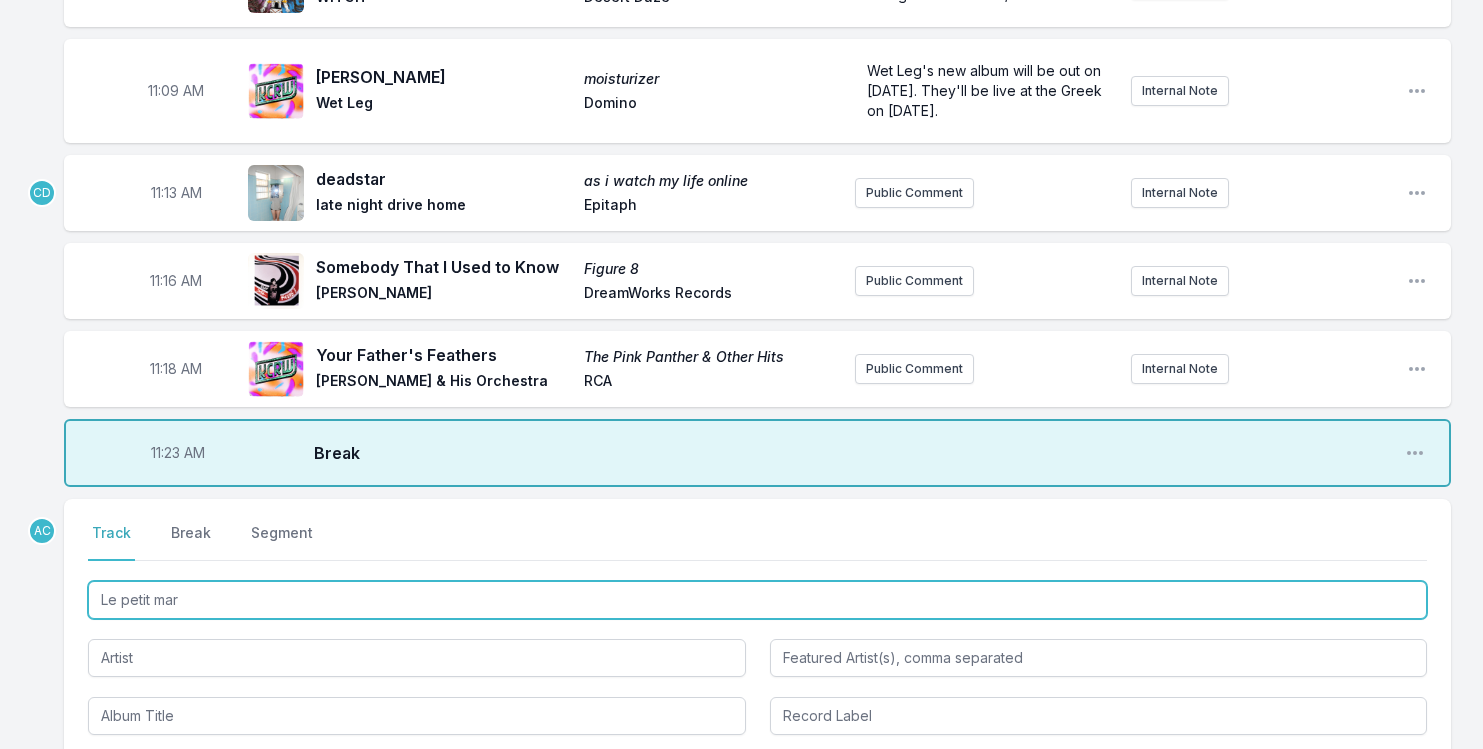 click on "Le petit mar" at bounding box center (757, 600) 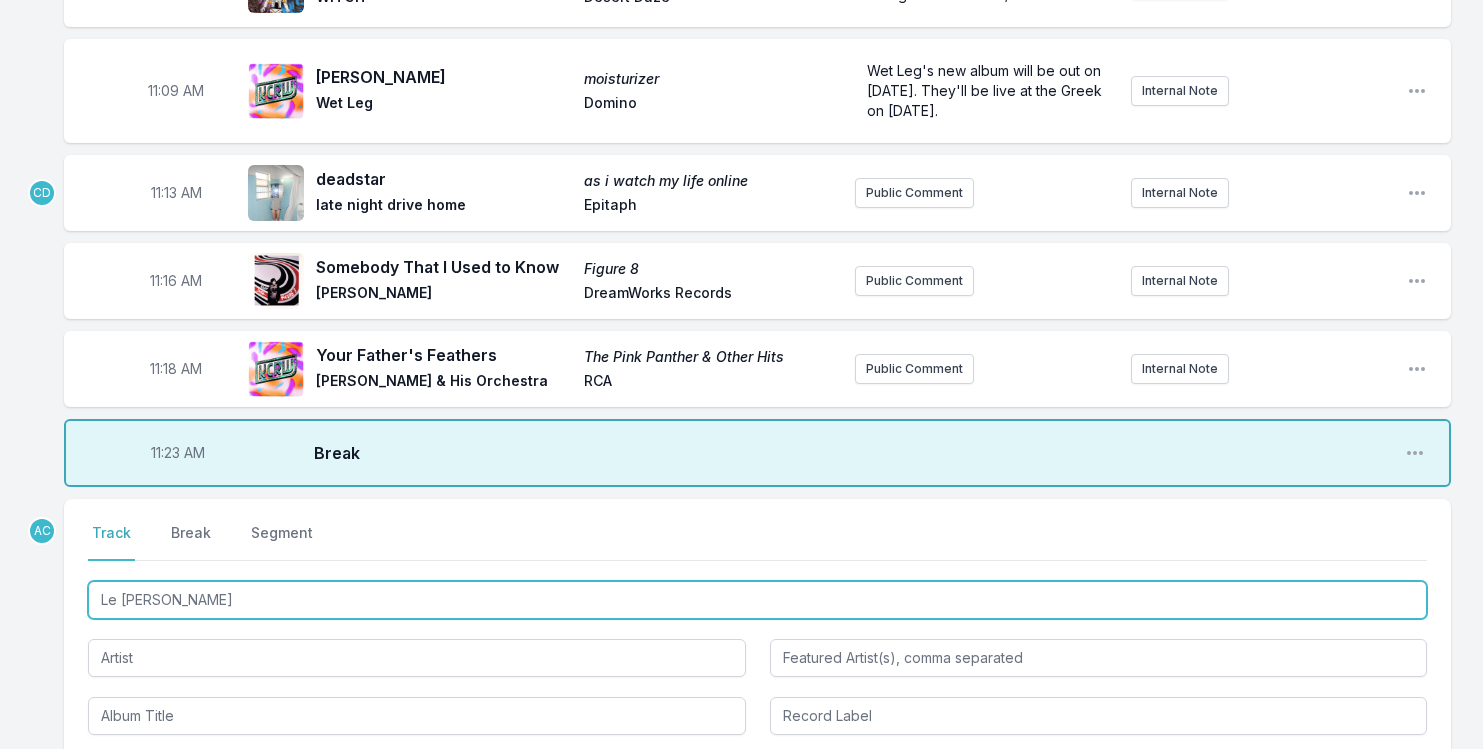 type on "Le [PERSON_NAME]" 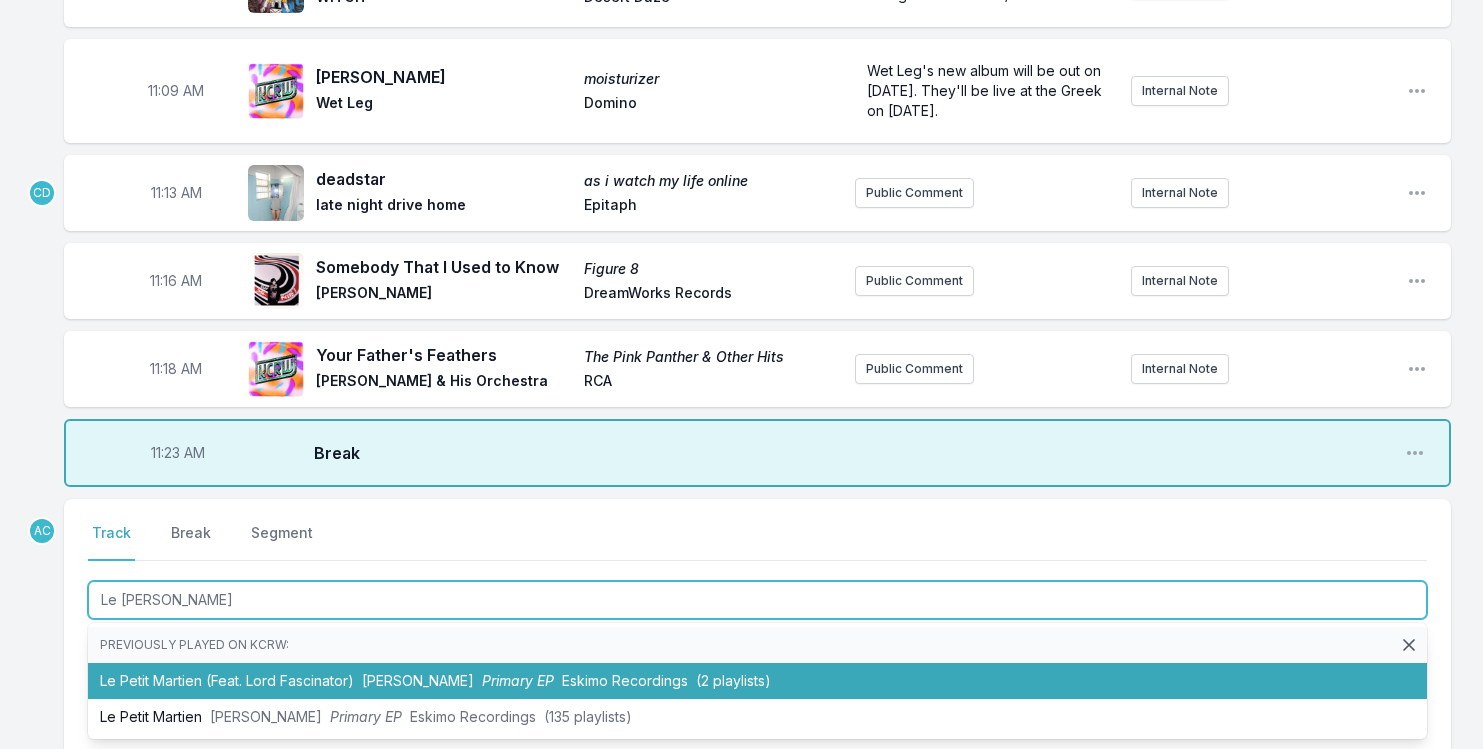 click on "Le Petit Martien (Feat. [PERSON_NAME]) [PERSON_NAME] Primary EP Eskimo Recordings (2 playlists)" at bounding box center [757, 681] 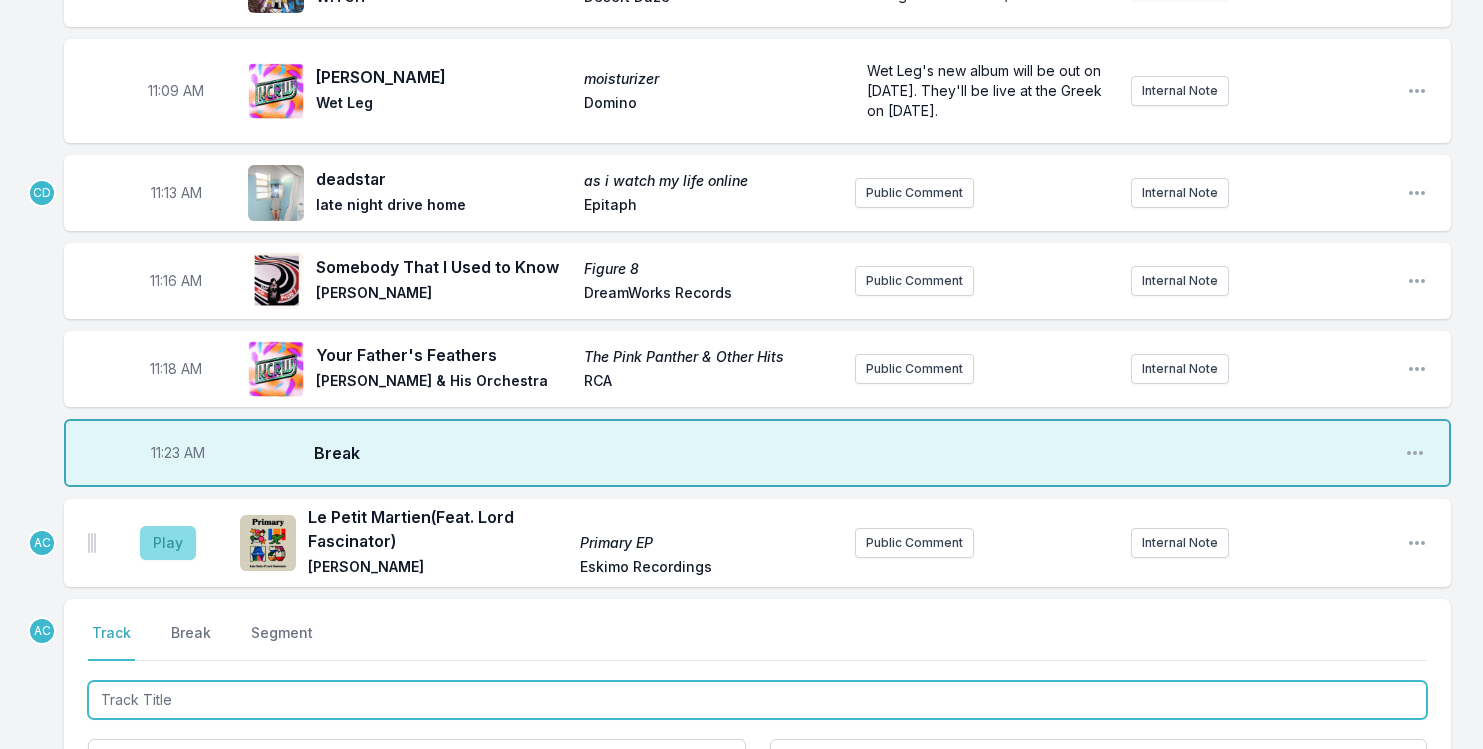 type 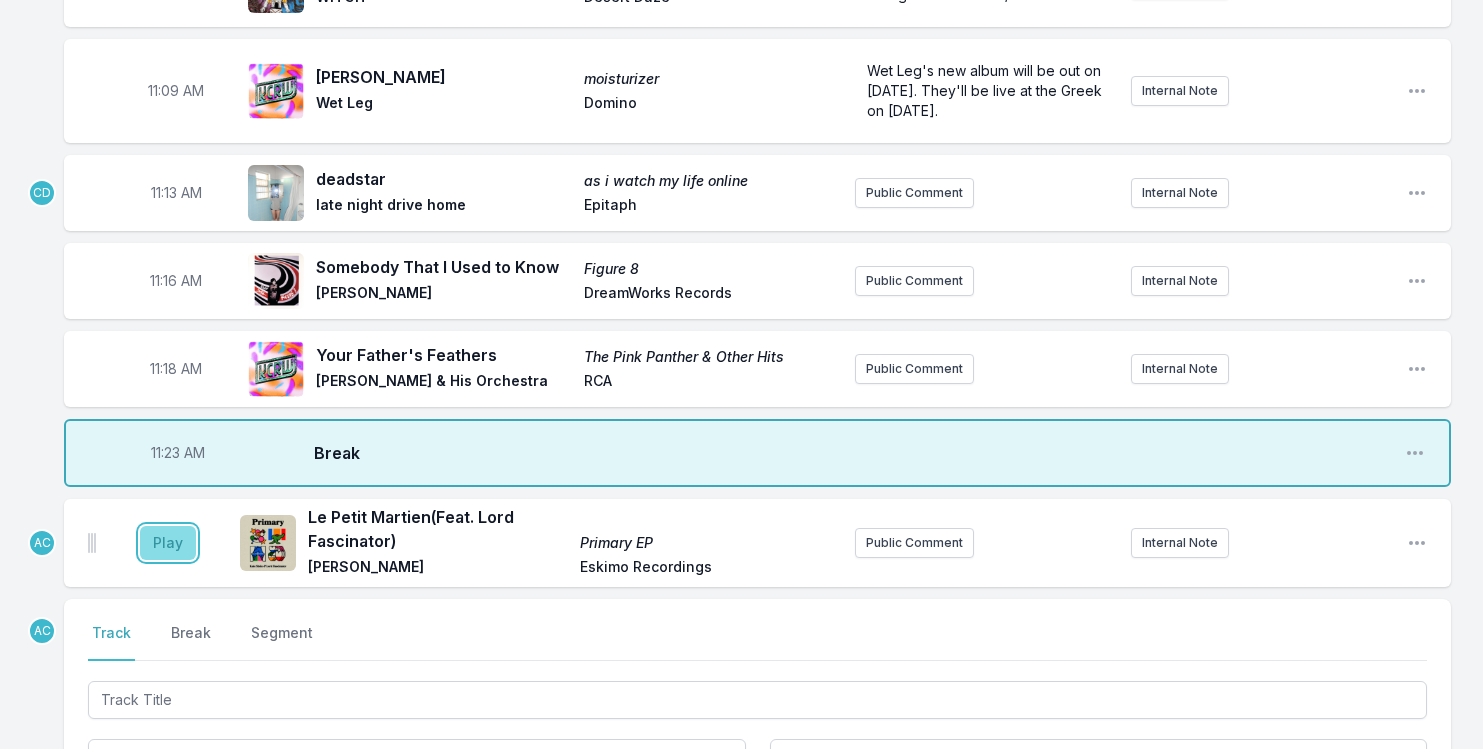 click on "Play" at bounding box center [168, 543] 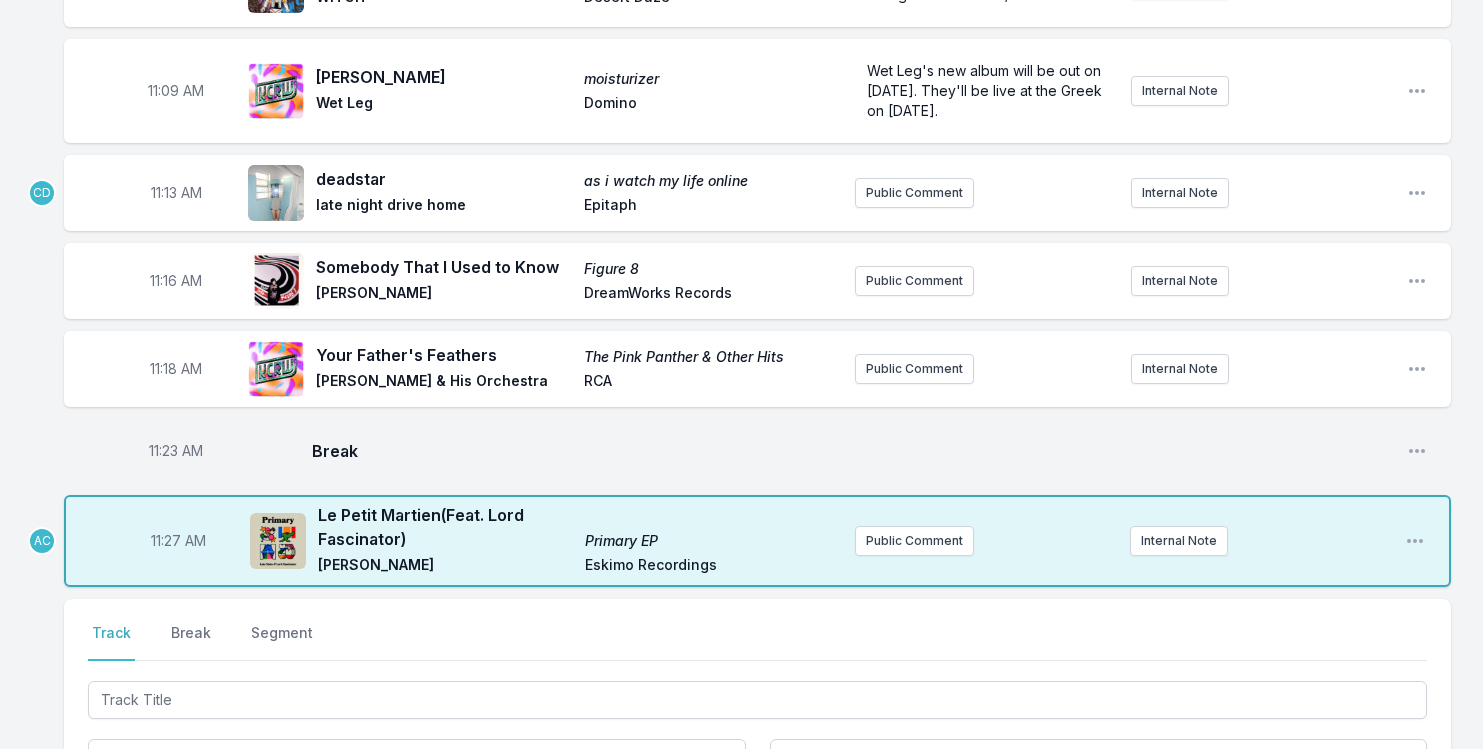 click on "11:27 AM" at bounding box center (178, 541) 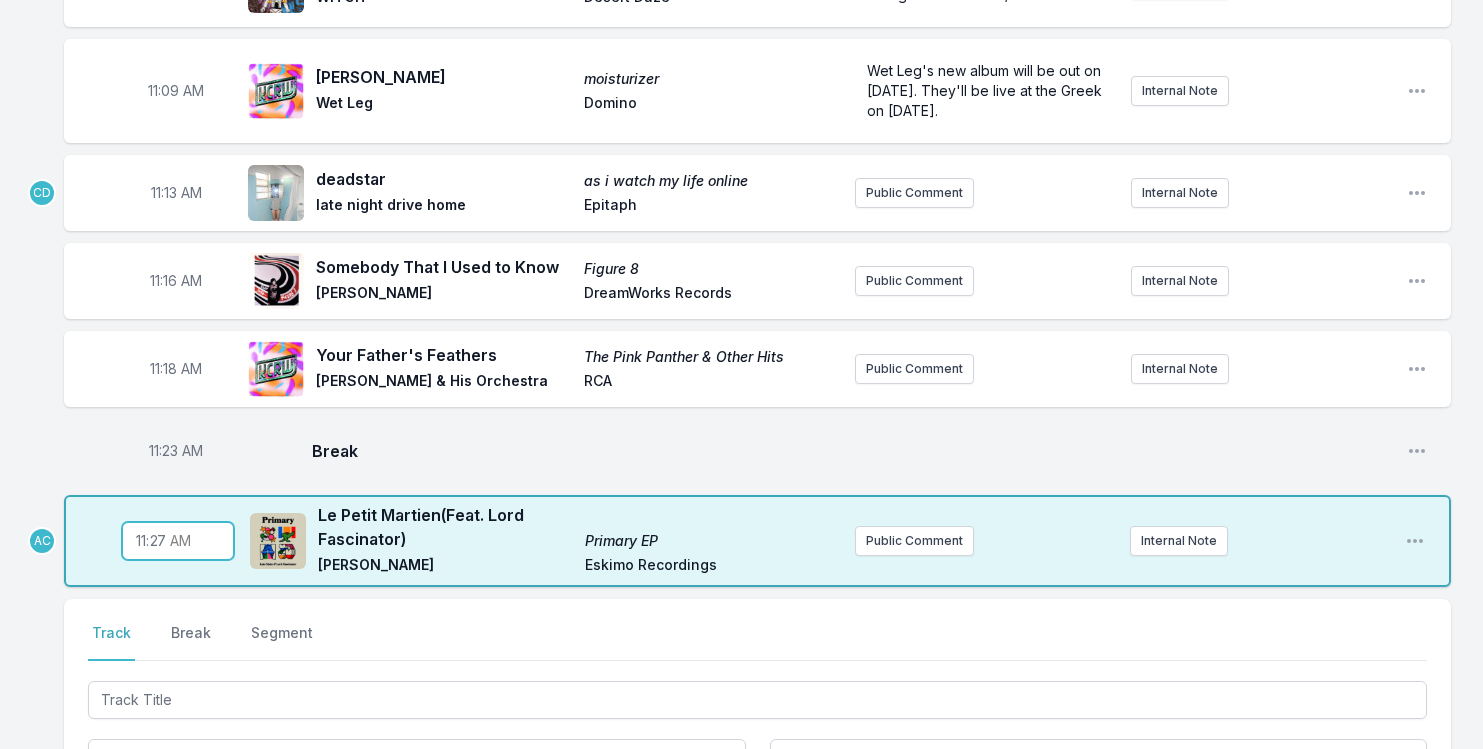 click on "11:27" at bounding box center (178, 541) 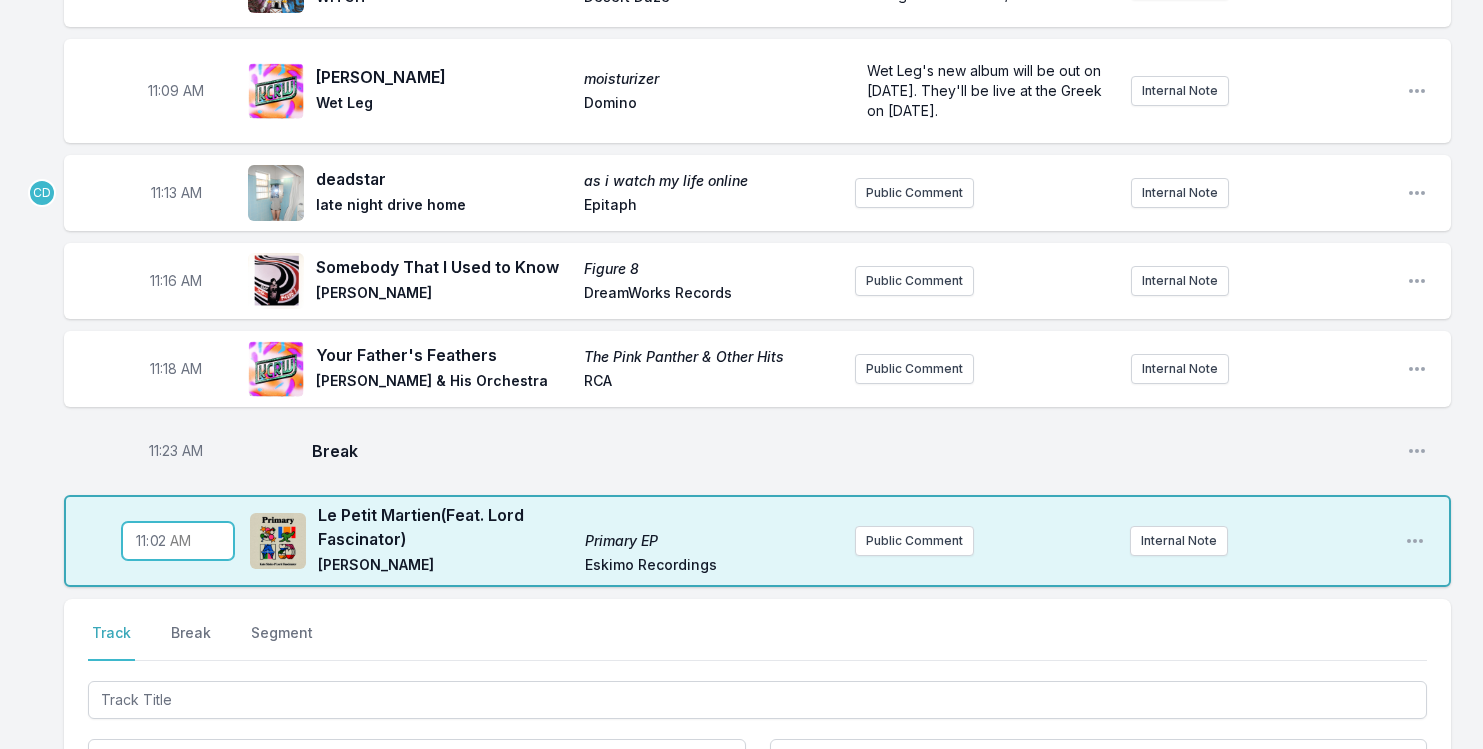 type on "11:25" 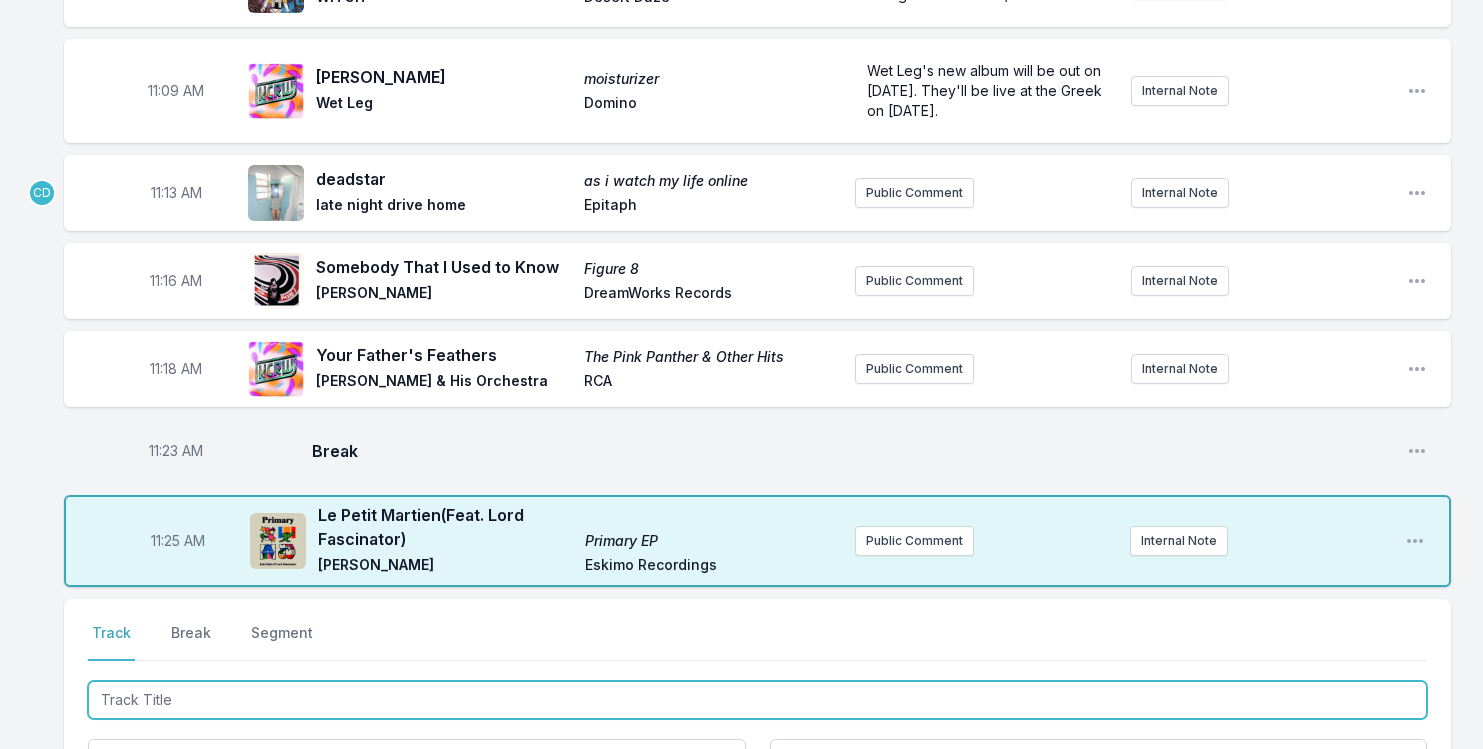 click at bounding box center (757, 700) 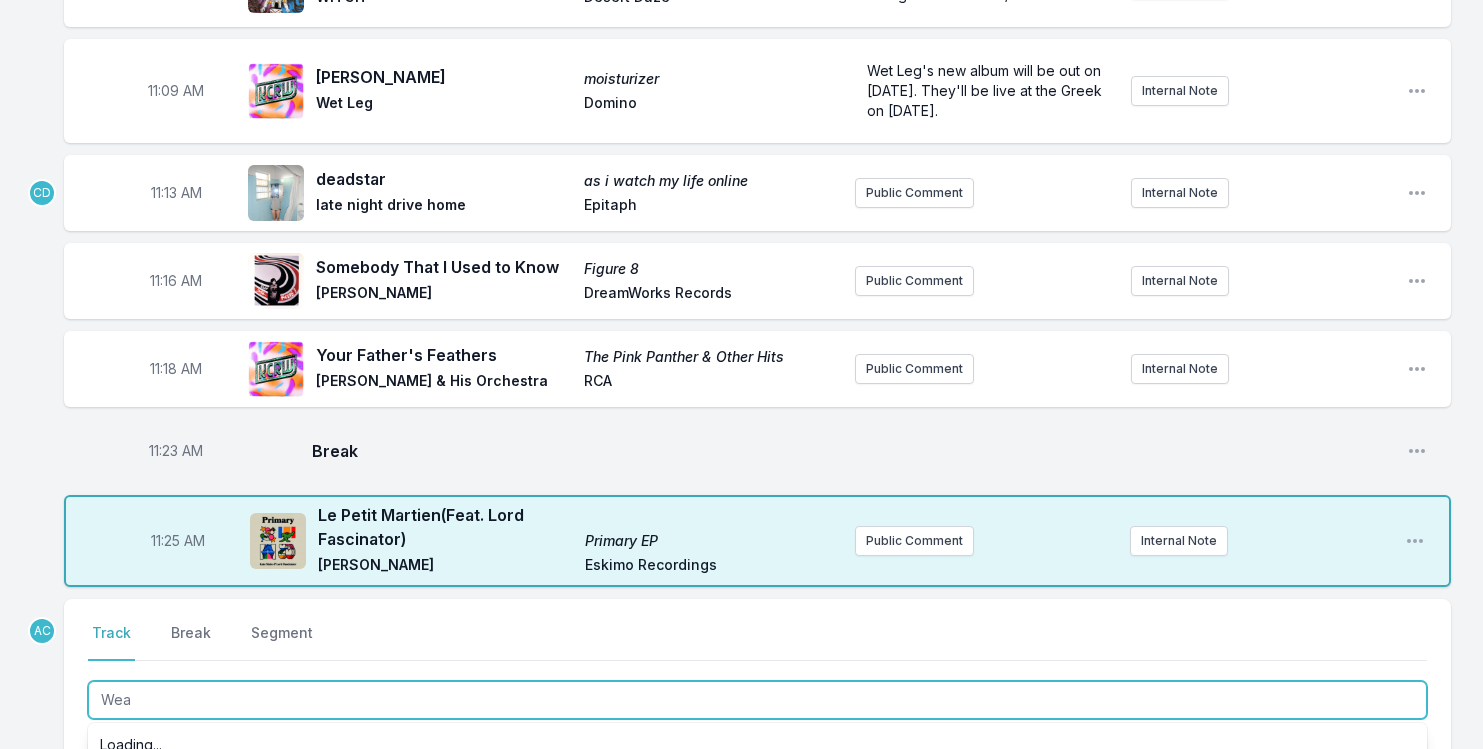 type on "Weak" 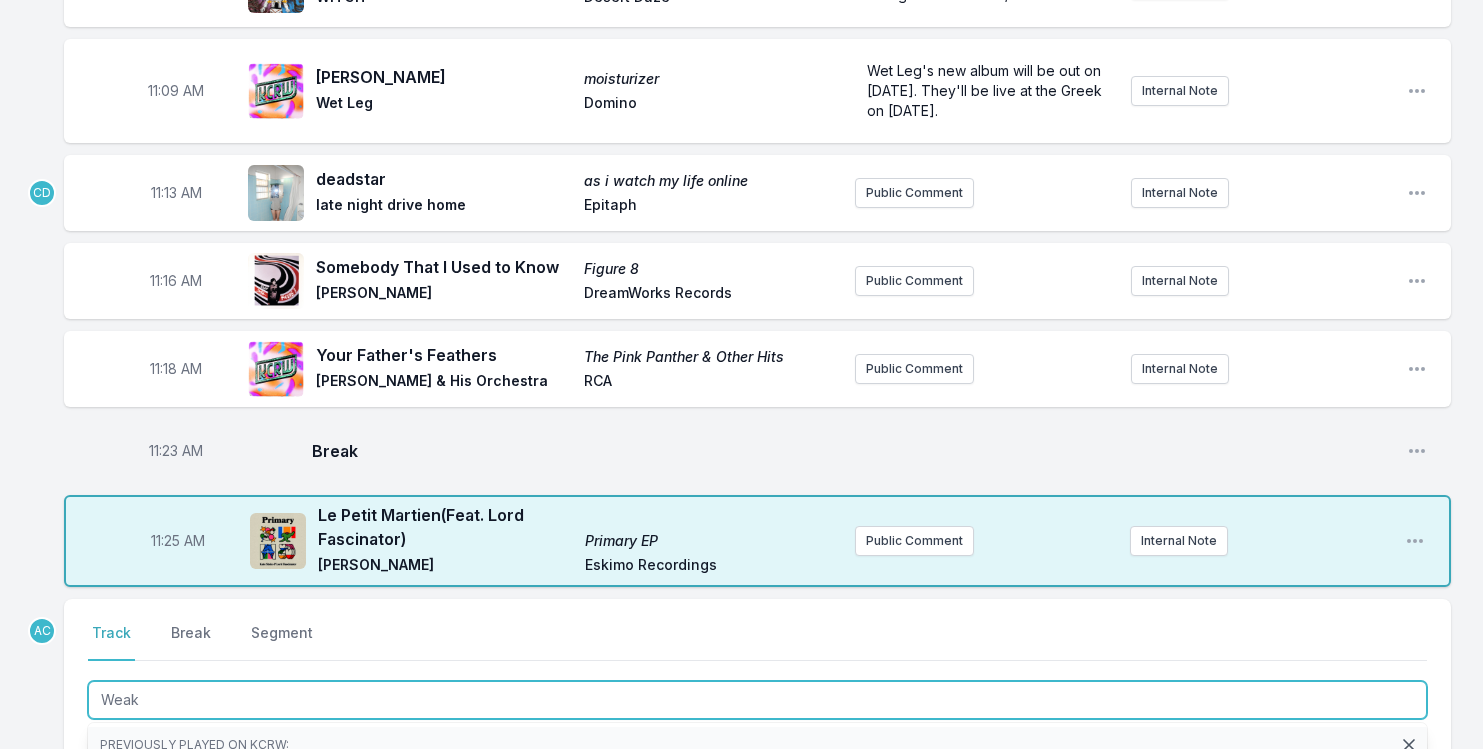 scroll, scrollTop: 3233, scrollLeft: 0, axis: vertical 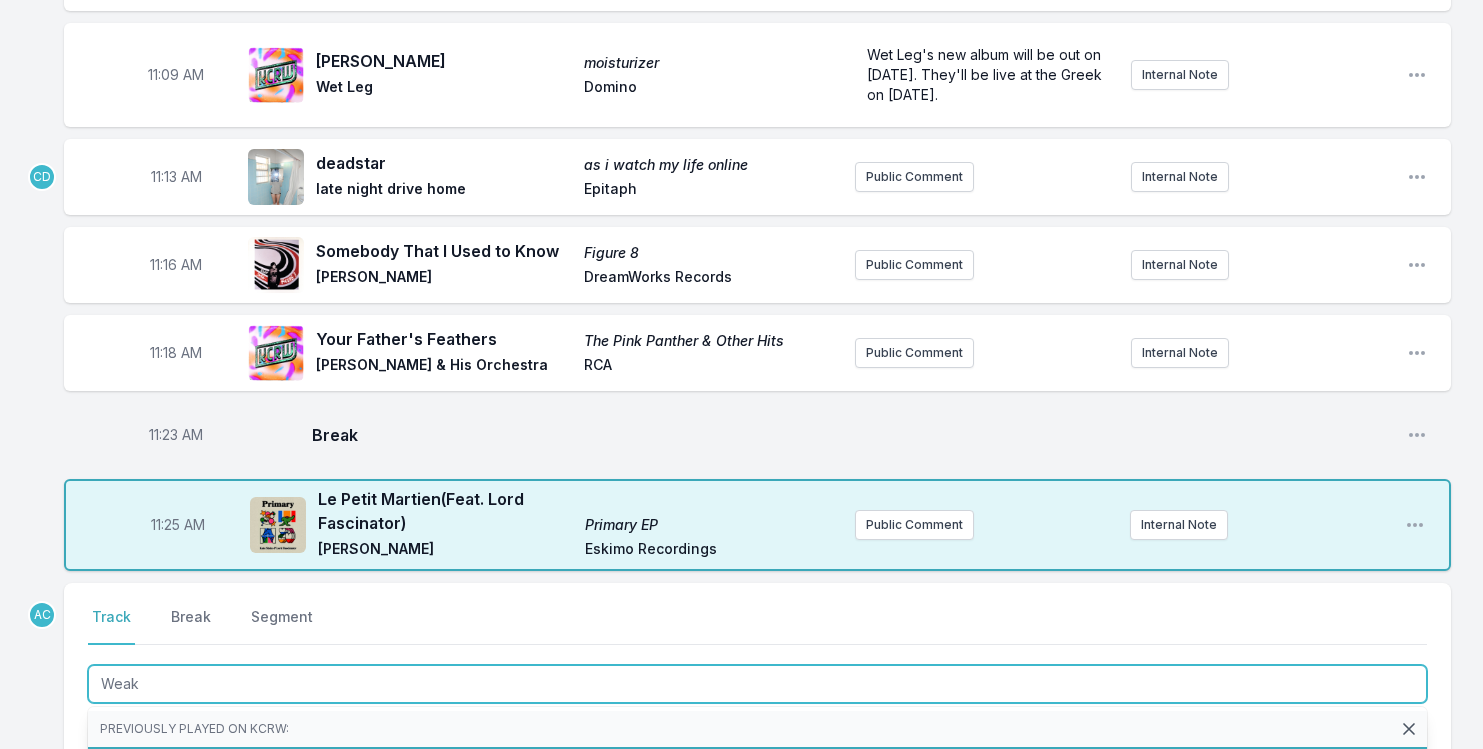 click on "Weak (Feat. Maverick Sabre & [PERSON_NAME]) Vintage Culture Weak Vintage Culture (2 playlists)" at bounding box center (757, 765) 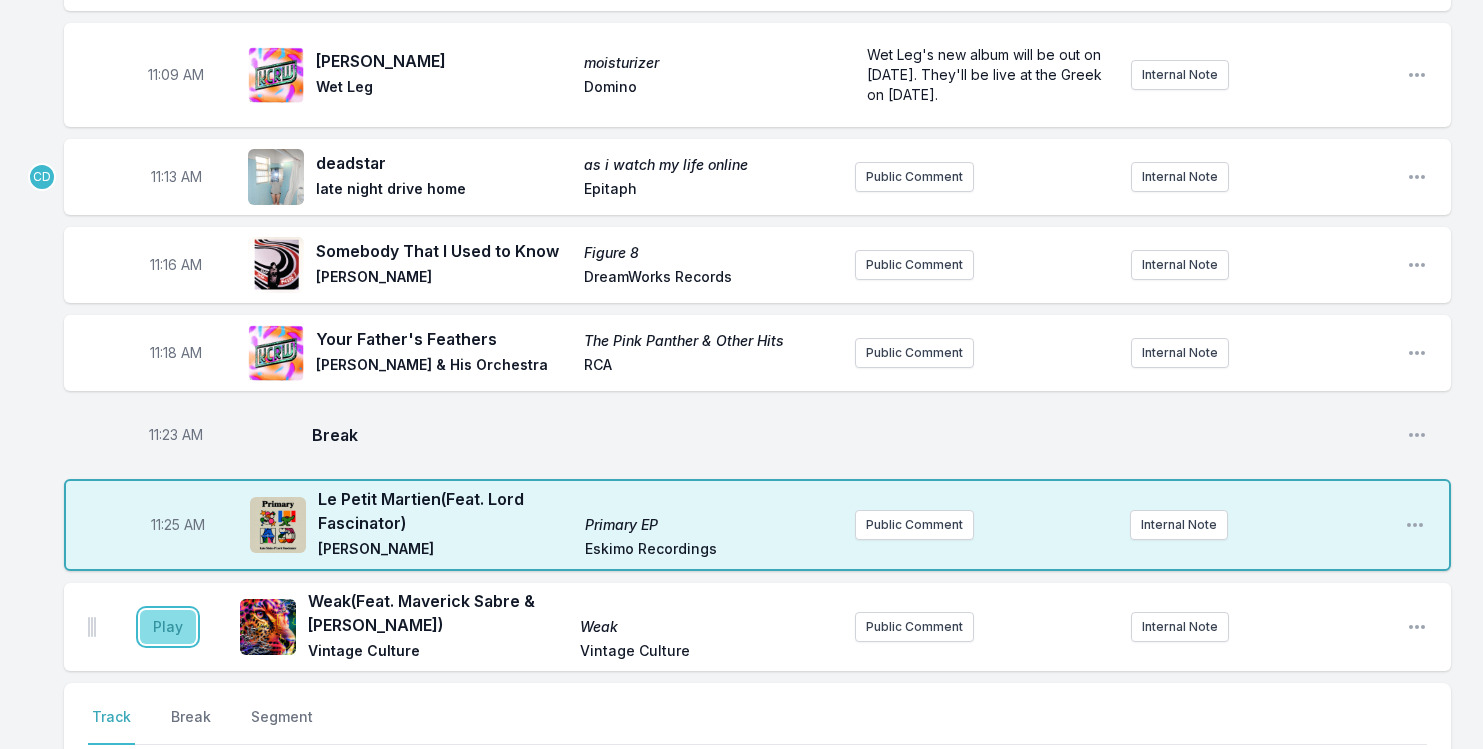 click on "Play" at bounding box center [168, 627] 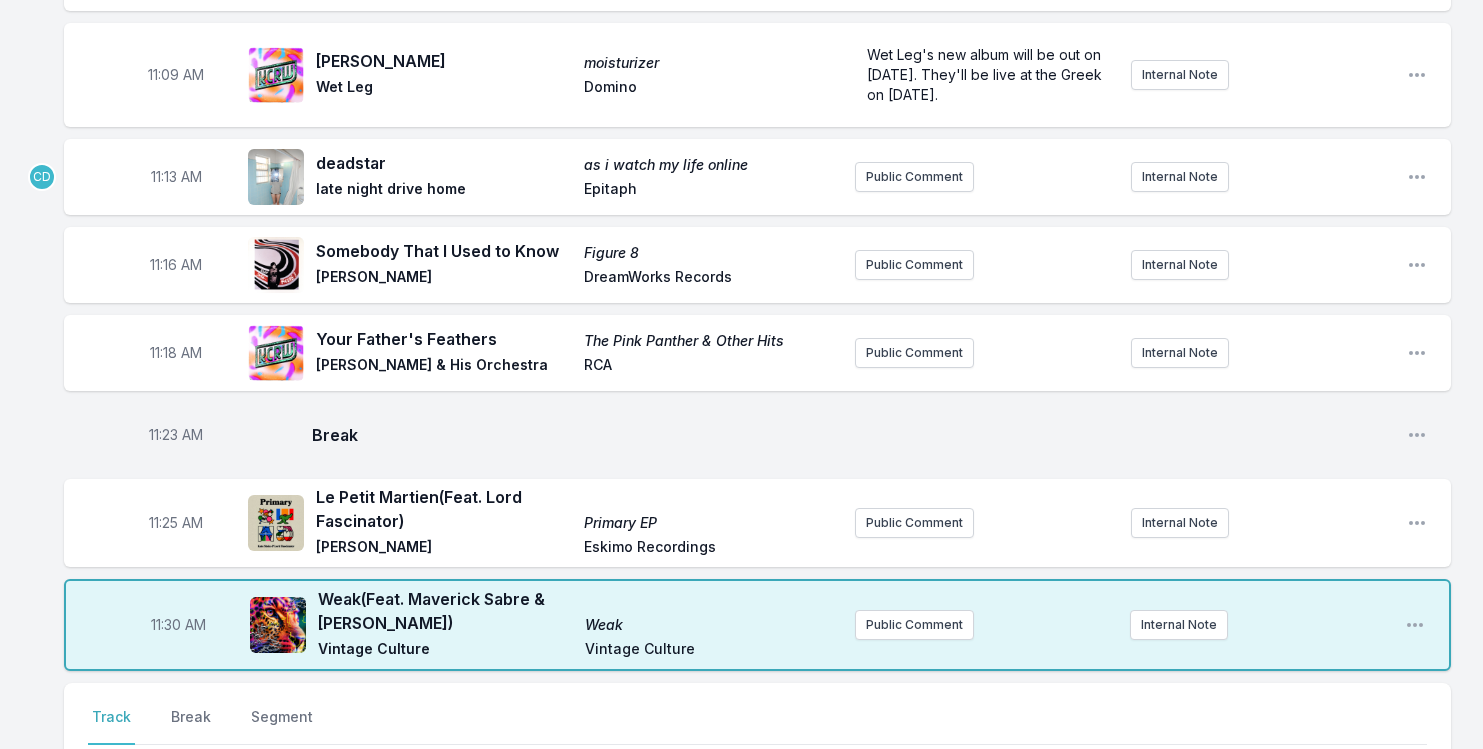 click on "Weak  (Feat. Maverick Sabre & [PERSON_NAME])" at bounding box center (445, 611) 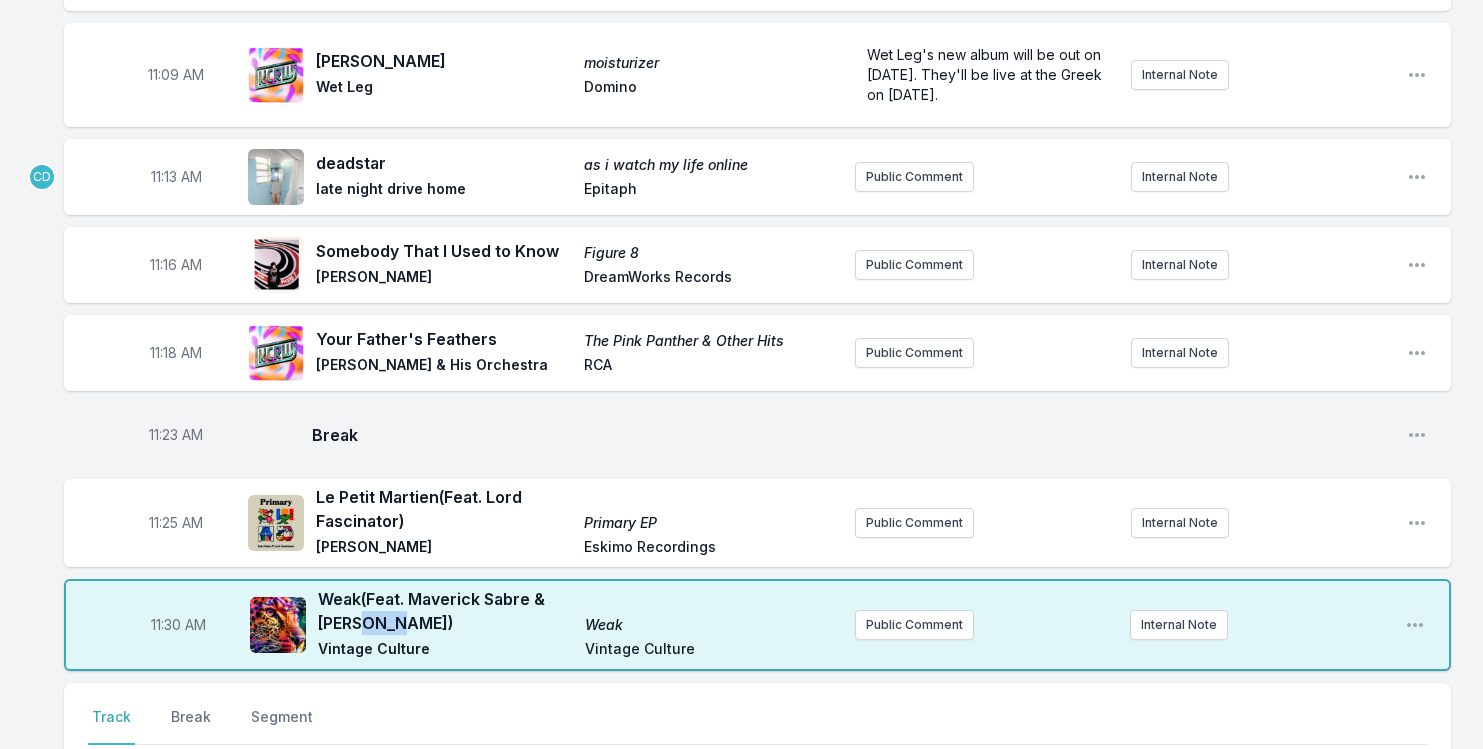 click on "Weak  (Feat. Maverick Sabre & [PERSON_NAME])" at bounding box center [445, 611] 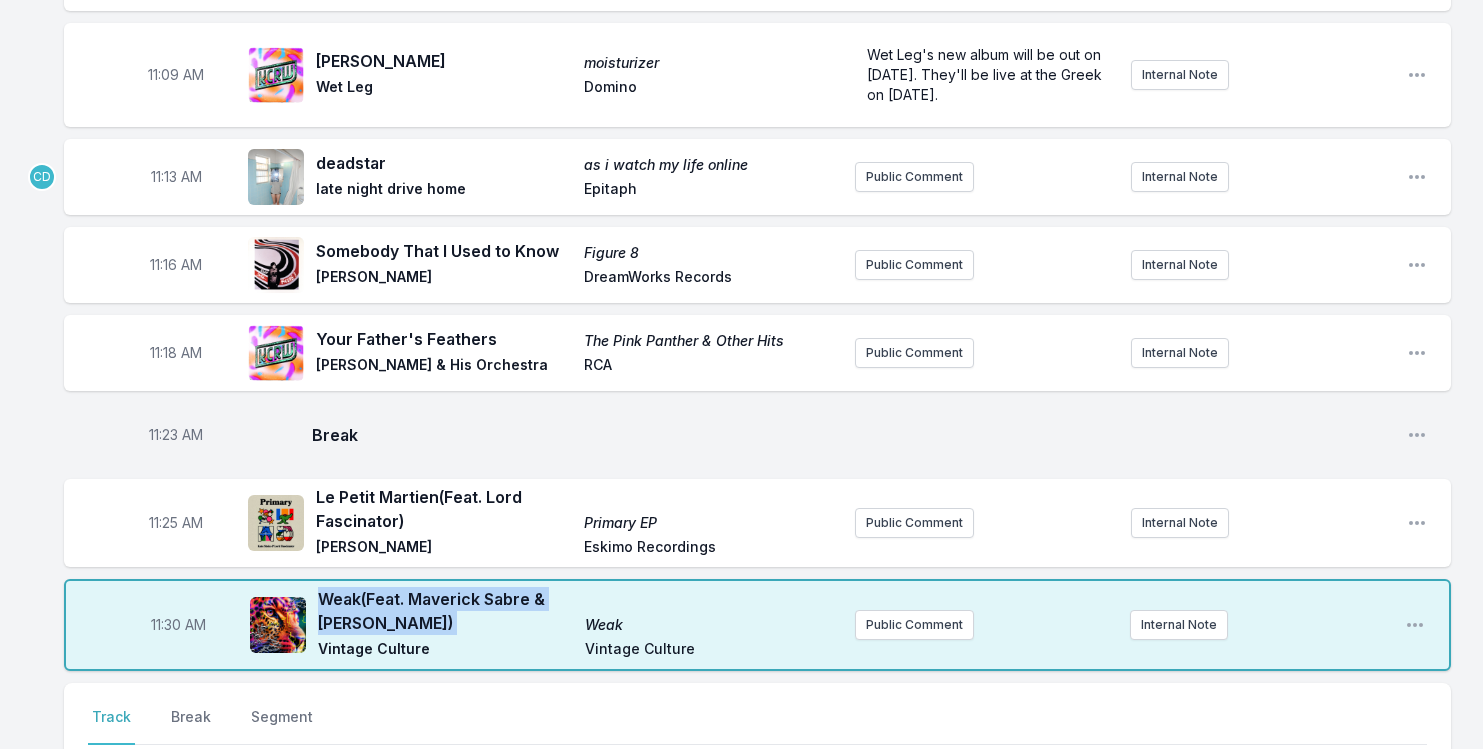 click on "Weak  (Feat. Maverick Sabre & [PERSON_NAME])" at bounding box center (445, 611) 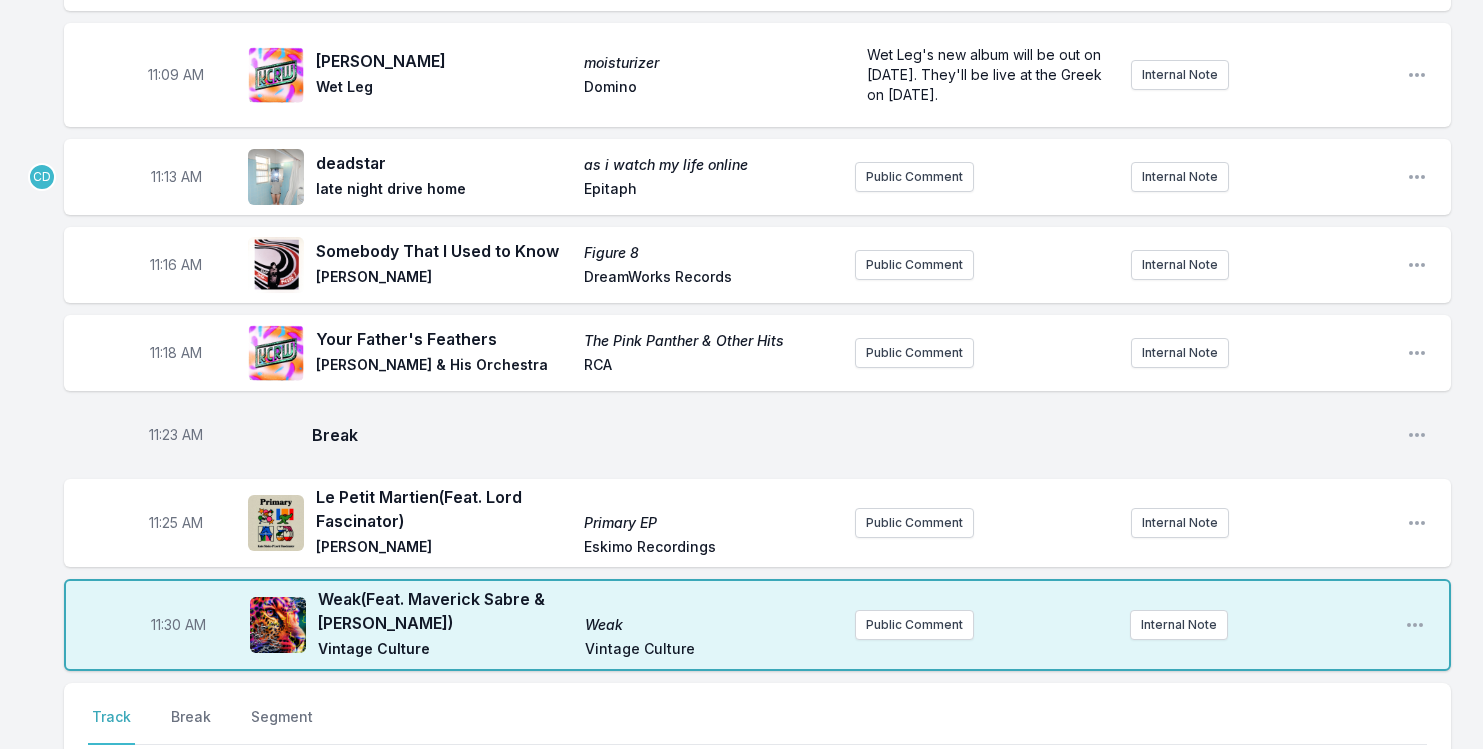 click on "9:04 AM Summertime Blue  (Feat. [PERSON_NAME]) Summertime Blue [PERSON_NAME] Capitol Public Comment Internal Note Open playlist item options 9:07 AM Octobre Tout va bien Ezéchiel Pailhès Circus Company Public Comment Internal Note Open playlist item options 9:09 AM Making Plans for [PERSON_NAME] Making Plans for [PERSON_NAME] virg XTC cover Internal Note Open playlist item options XTC cover 9:14 AM Facing Roses Facing Roses [PERSON_NAME] NØ FØRMAT Public Comment Internal Note Open playlist item options 9:17 AM Steel Tongues Metallic Life Review Matmos Thrill Jockey See them at 2220 Arts & Archives 7/11 presented by KCRW Internal Note Open playlist item options See them at 2220 Arts & Archives 7/11 presented by KCRW 9:20 AM Break Open playlist item options 9:22 AM Our Day Will Come Lioness - Hidden Treasures [PERSON_NAME] UMG Public Comment Internal Note Open playlist item options 9:24 AM Young Young Little Simz AWAL Recordings Ltd Staying on the KCRW Top 30 Chart for another week. "Lotus" is  currently at #7  9:27 AM 79.5" at bounding box center (757, -1183) 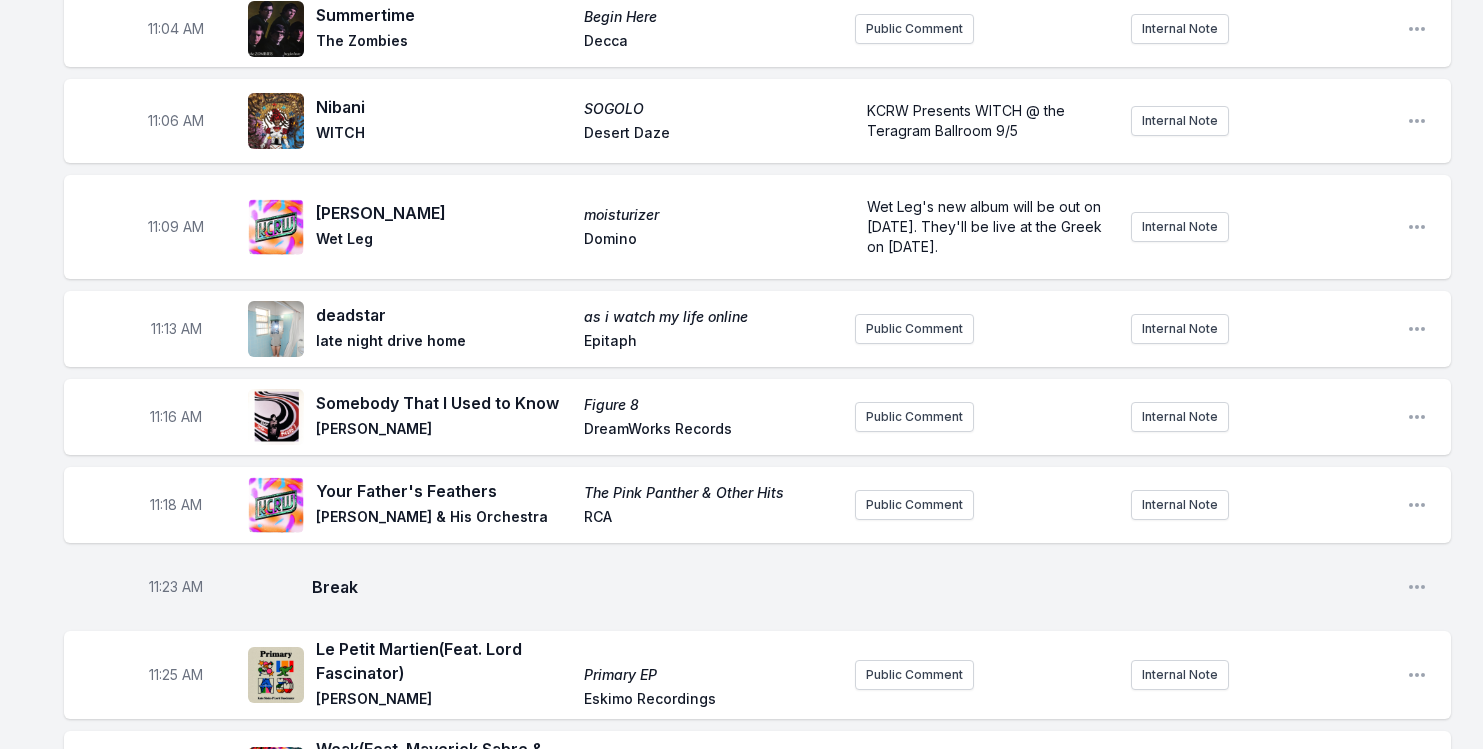 scroll, scrollTop: 3100, scrollLeft: 0, axis: vertical 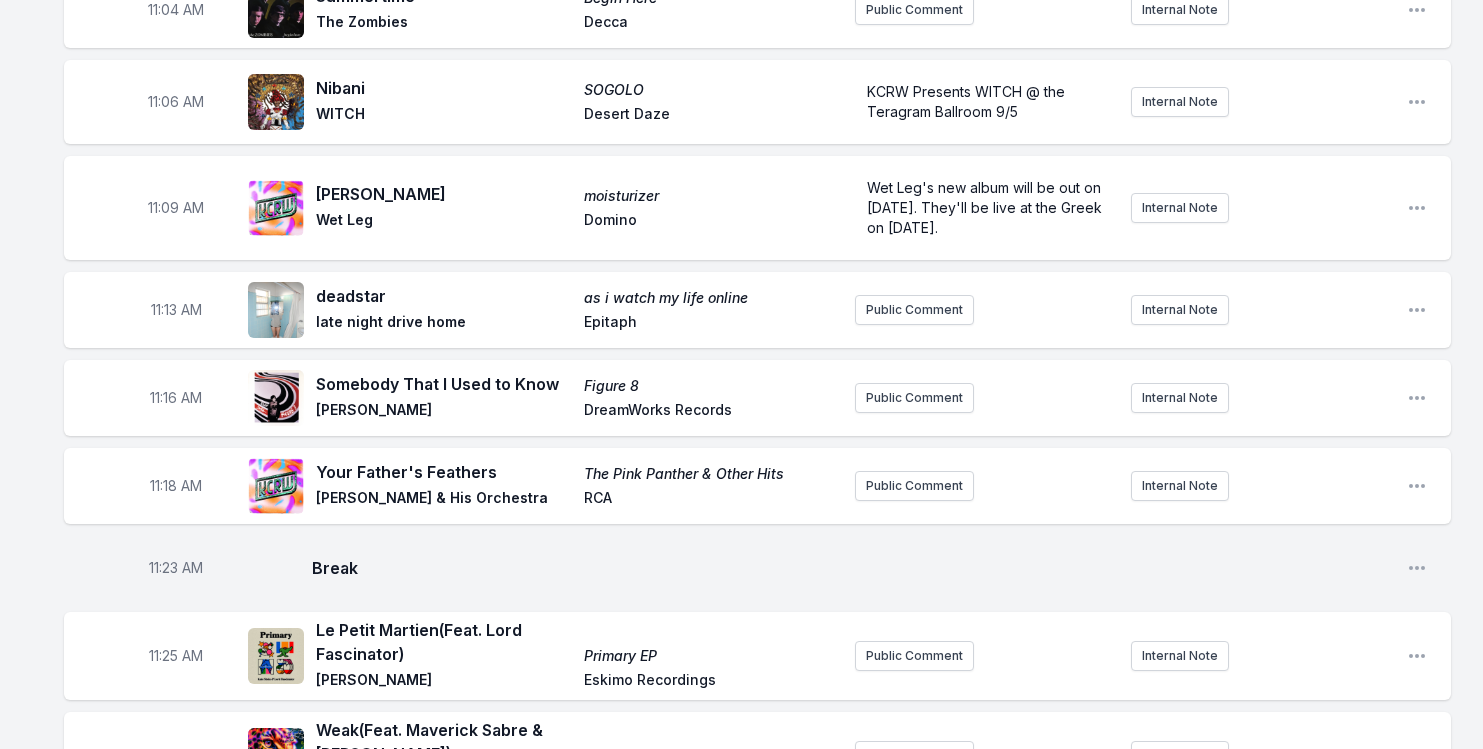 click on "11:23 AM Break Open playlist item options" at bounding box center (757, 568) 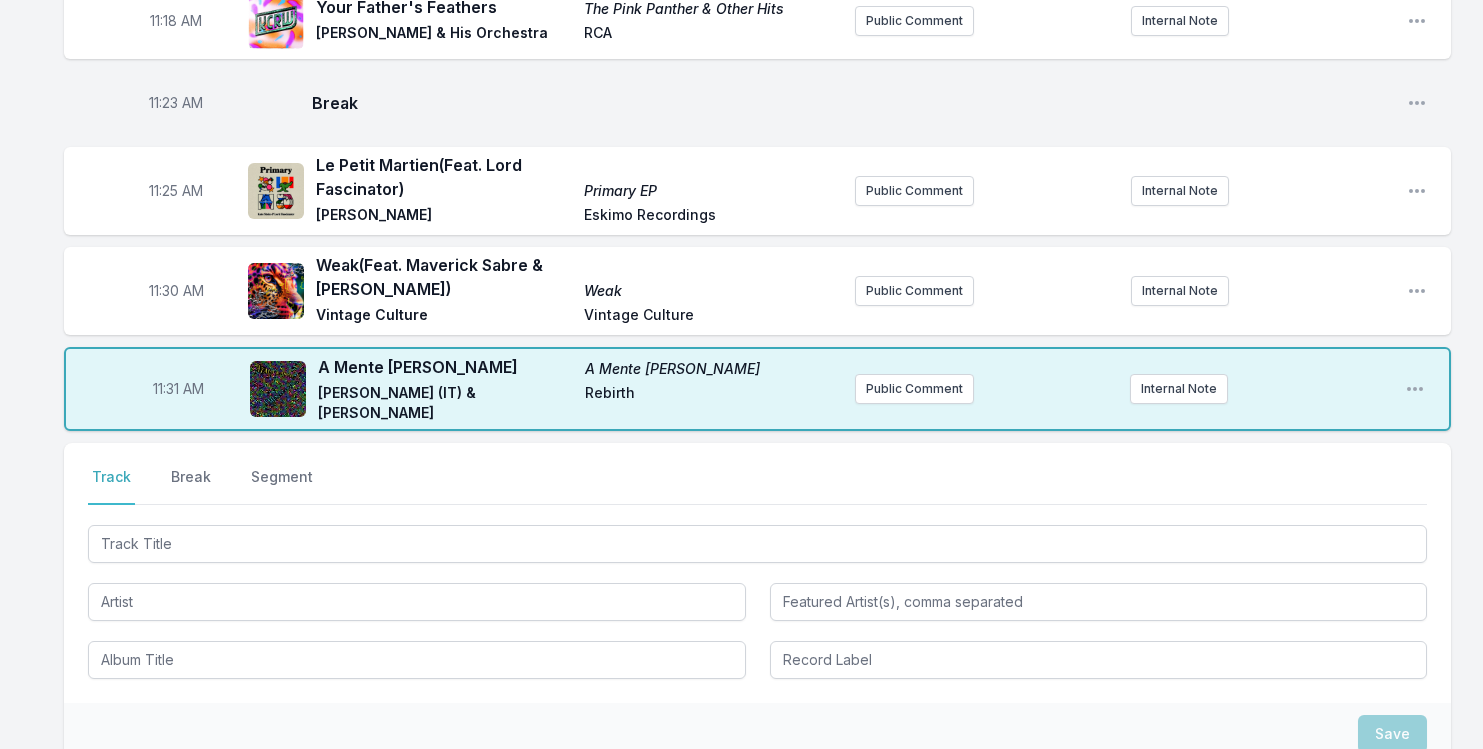 scroll, scrollTop: 3640, scrollLeft: 0, axis: vertical 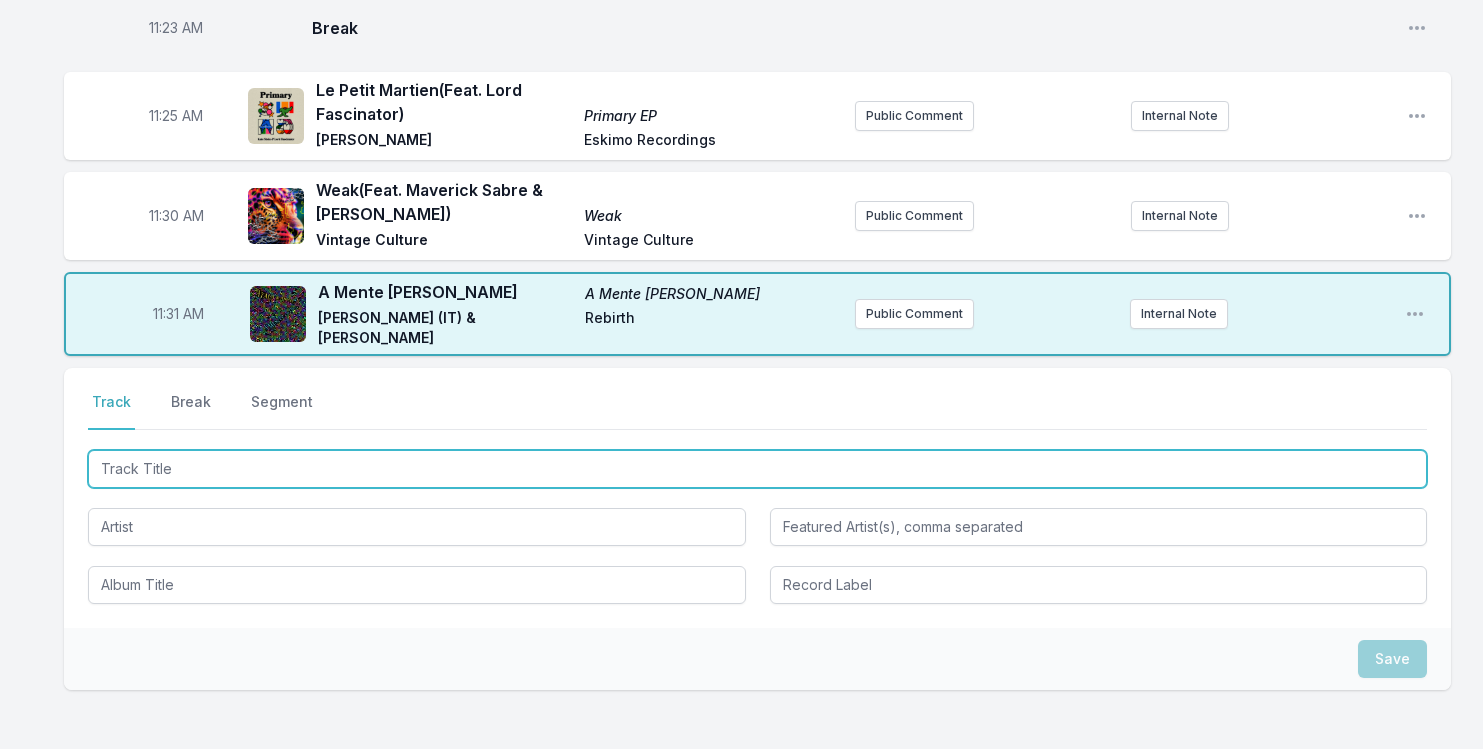 click at bounding box center [757, 469] 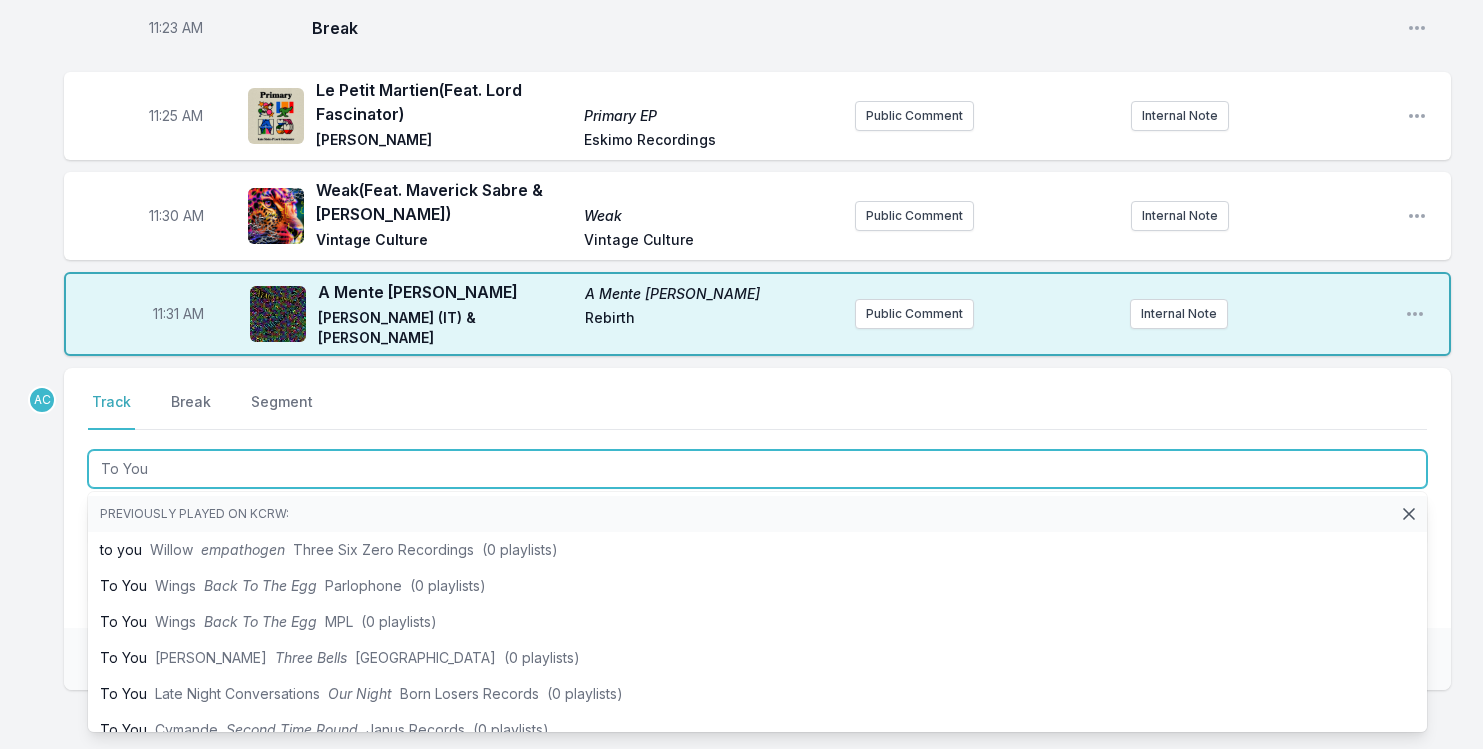 type on "To You" 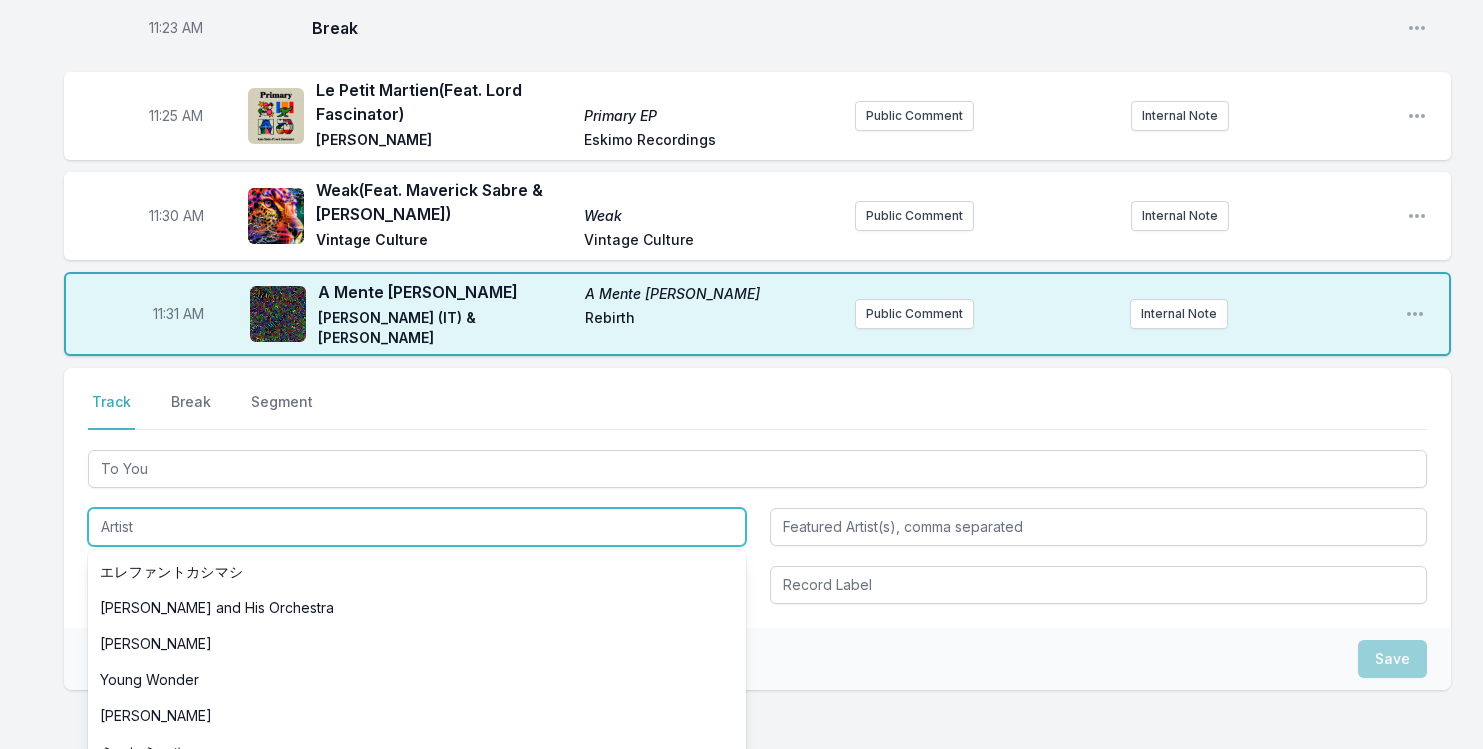 click at bounding box center (417, 527) 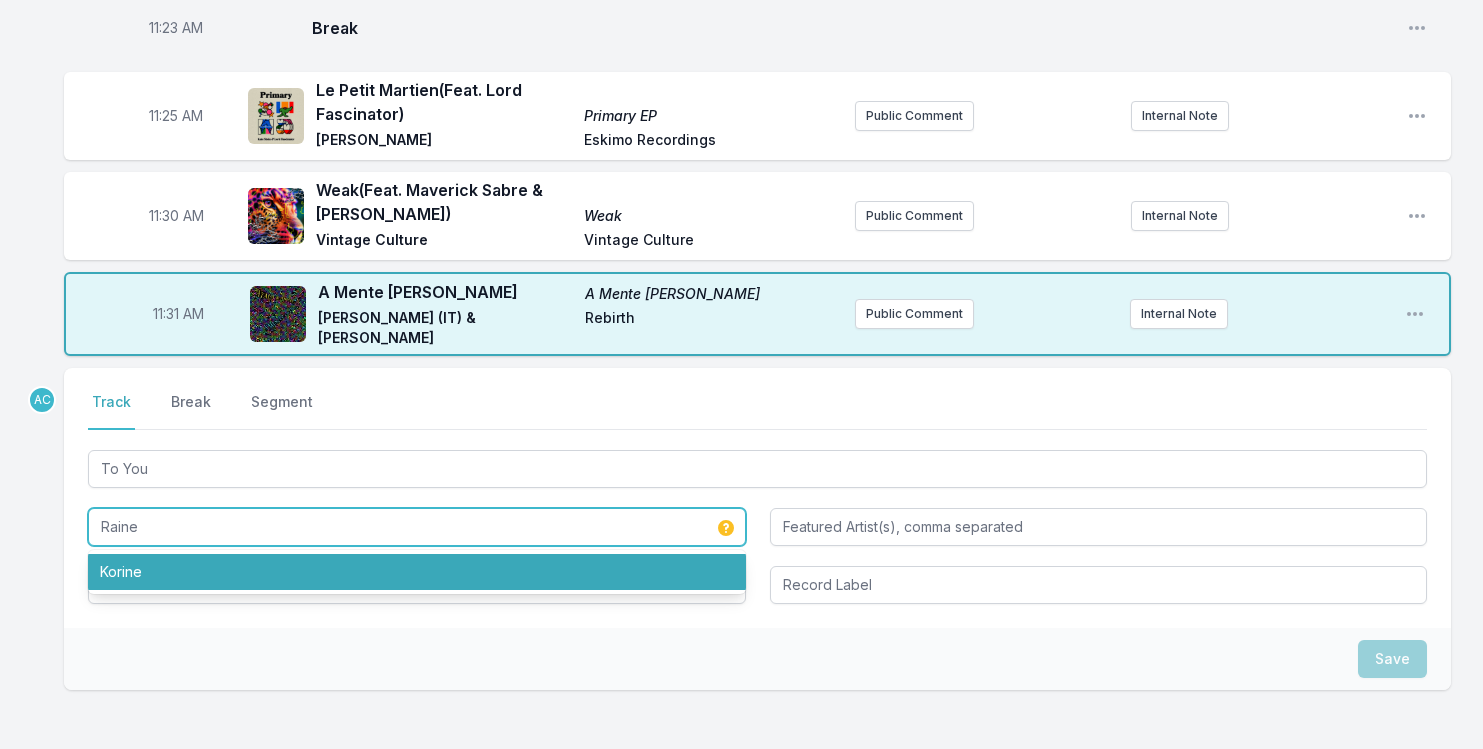 type on "Raine" 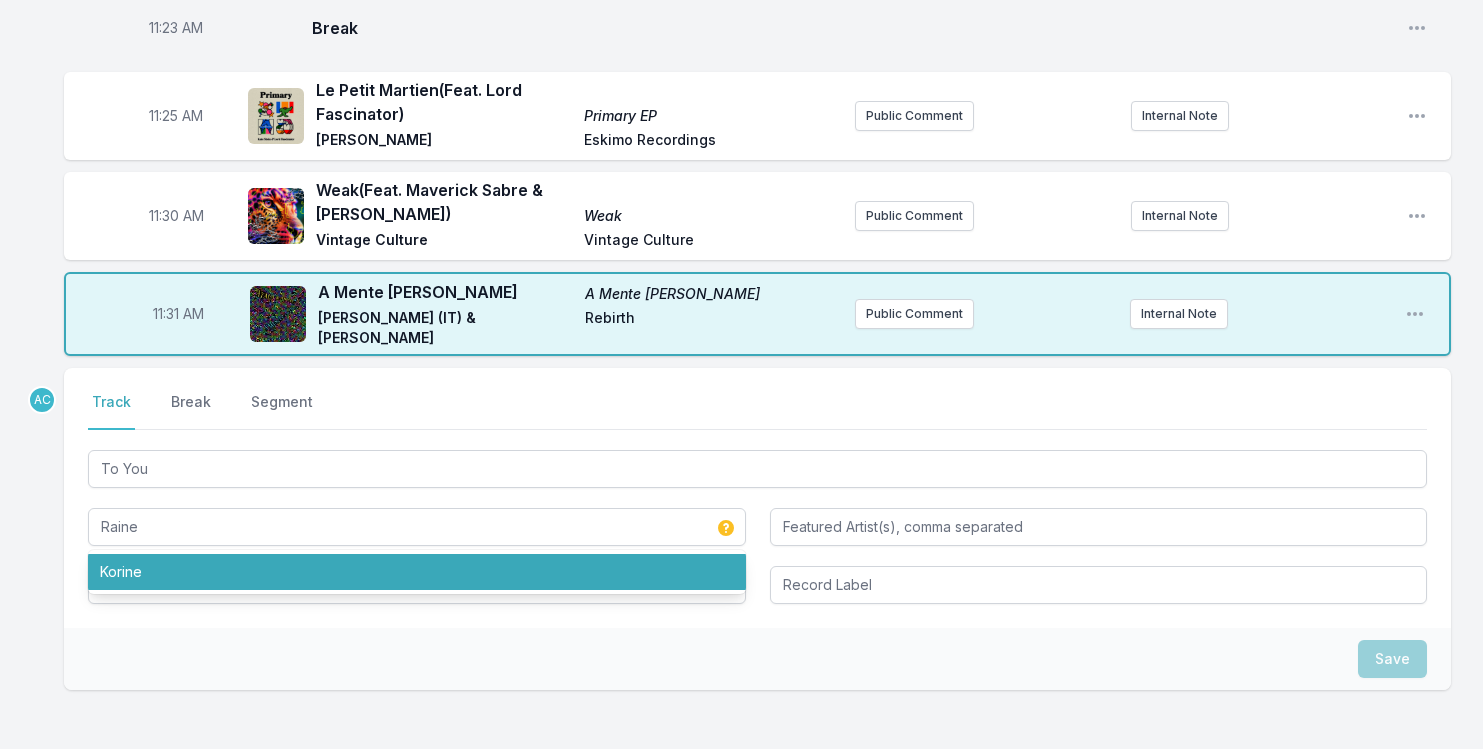 click on "AC Select a tab Track Break Segment Track Break Segment To You [PERSON_NAME] Save" at bounding box center (757, 593) 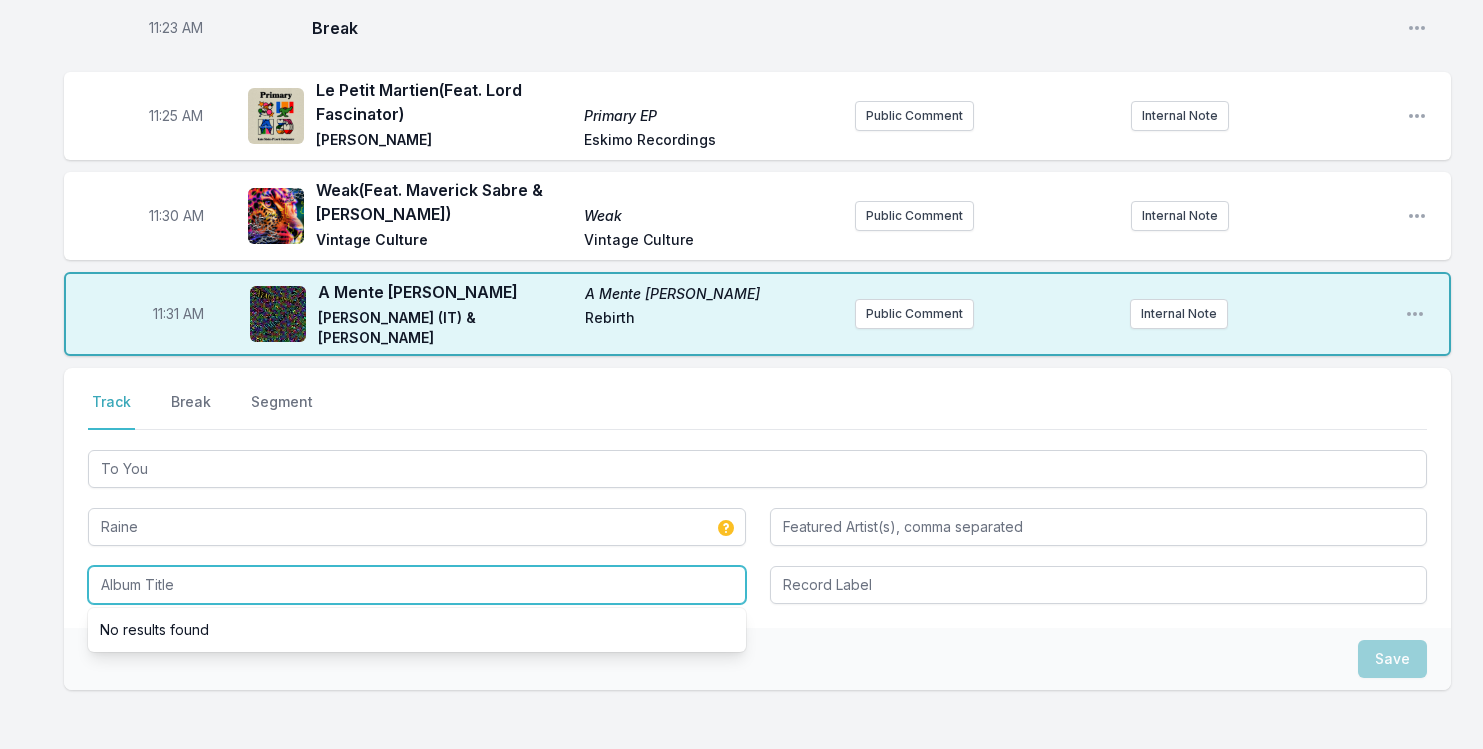 click at bounding box center (417, 585) 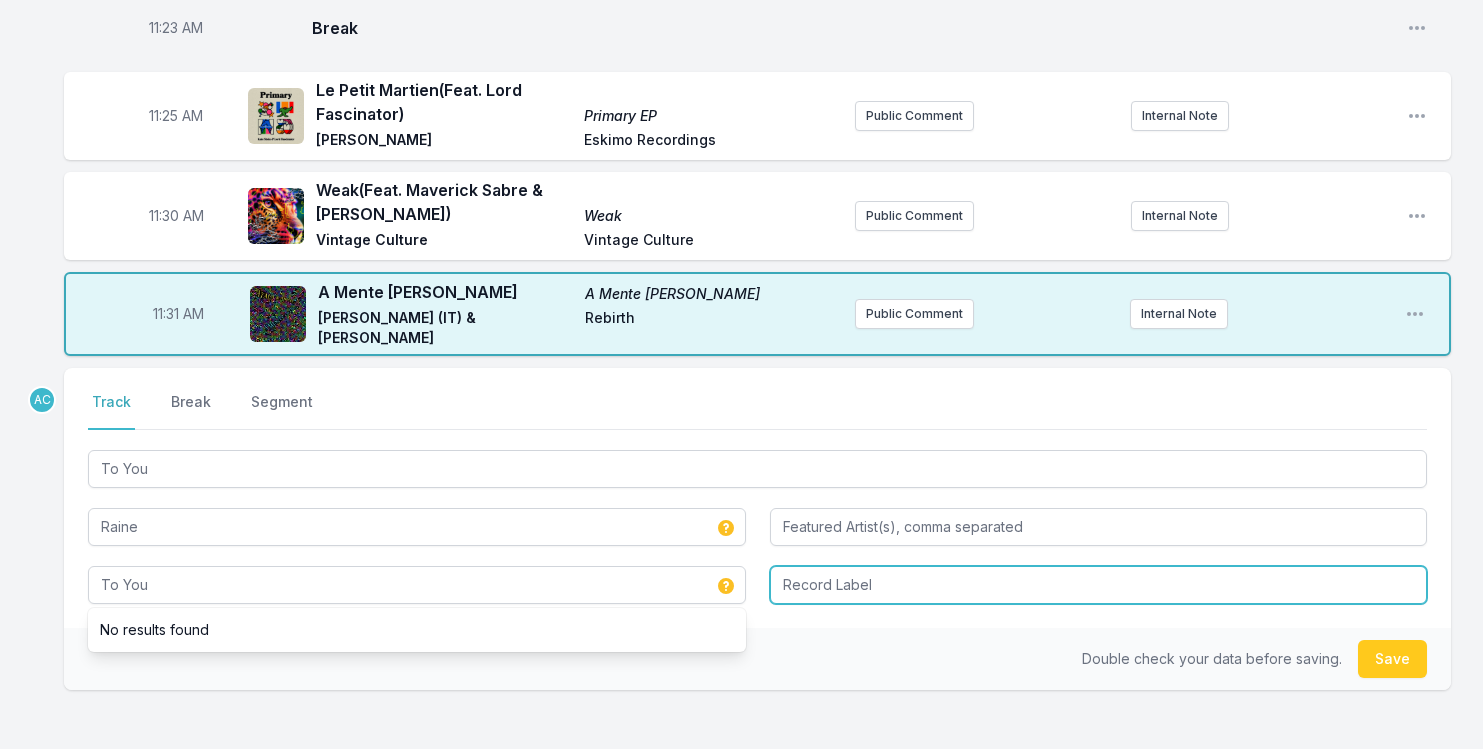 type on "To You" 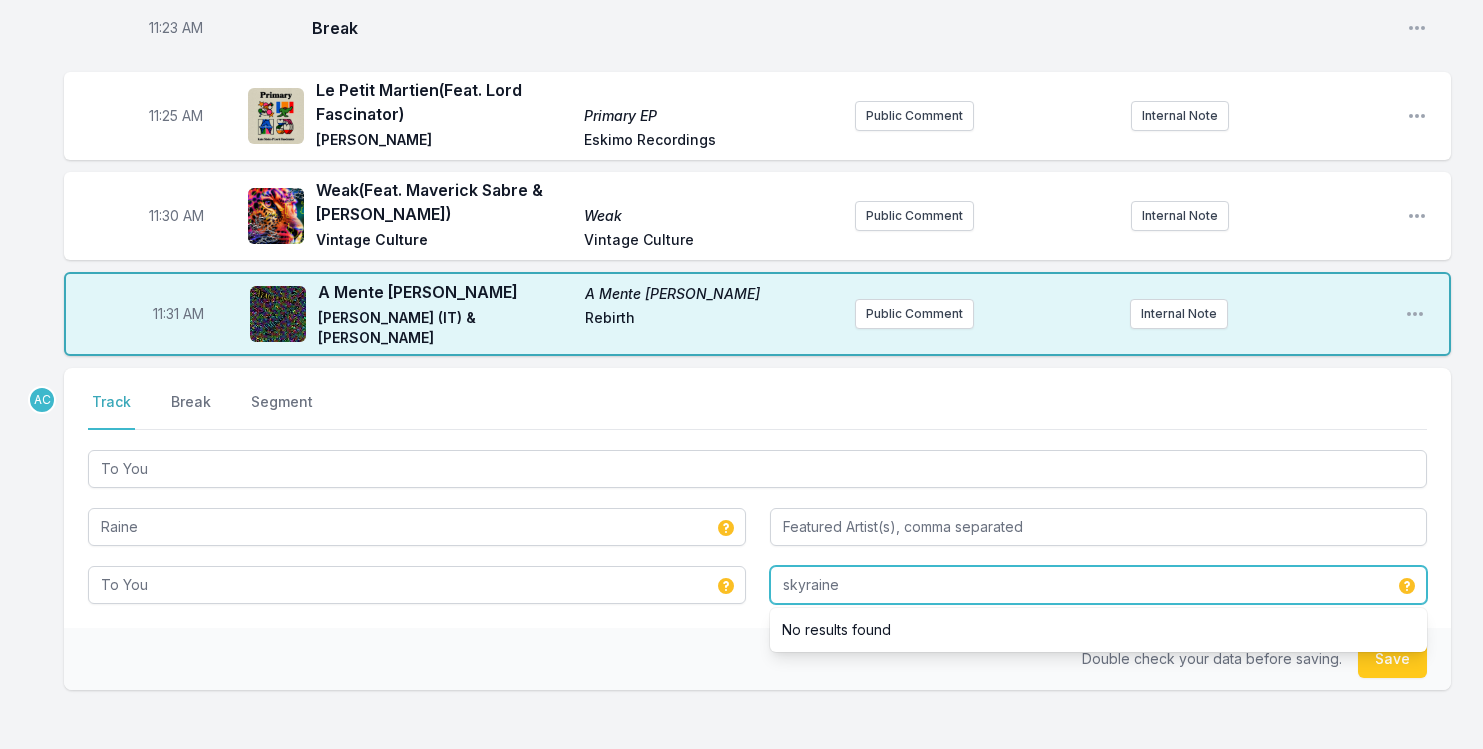 type on "skyraine" 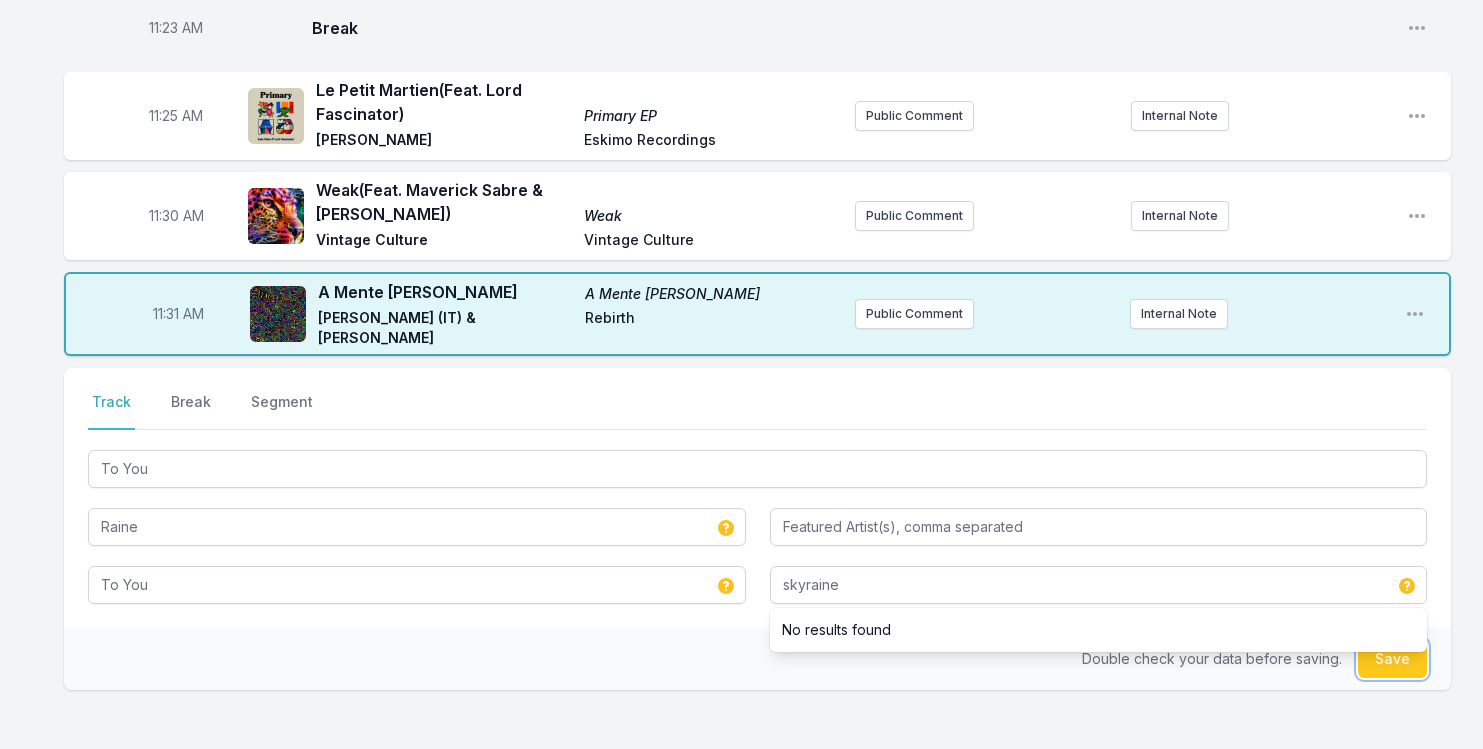 click on "Save" at bounding box center (1392, 659) 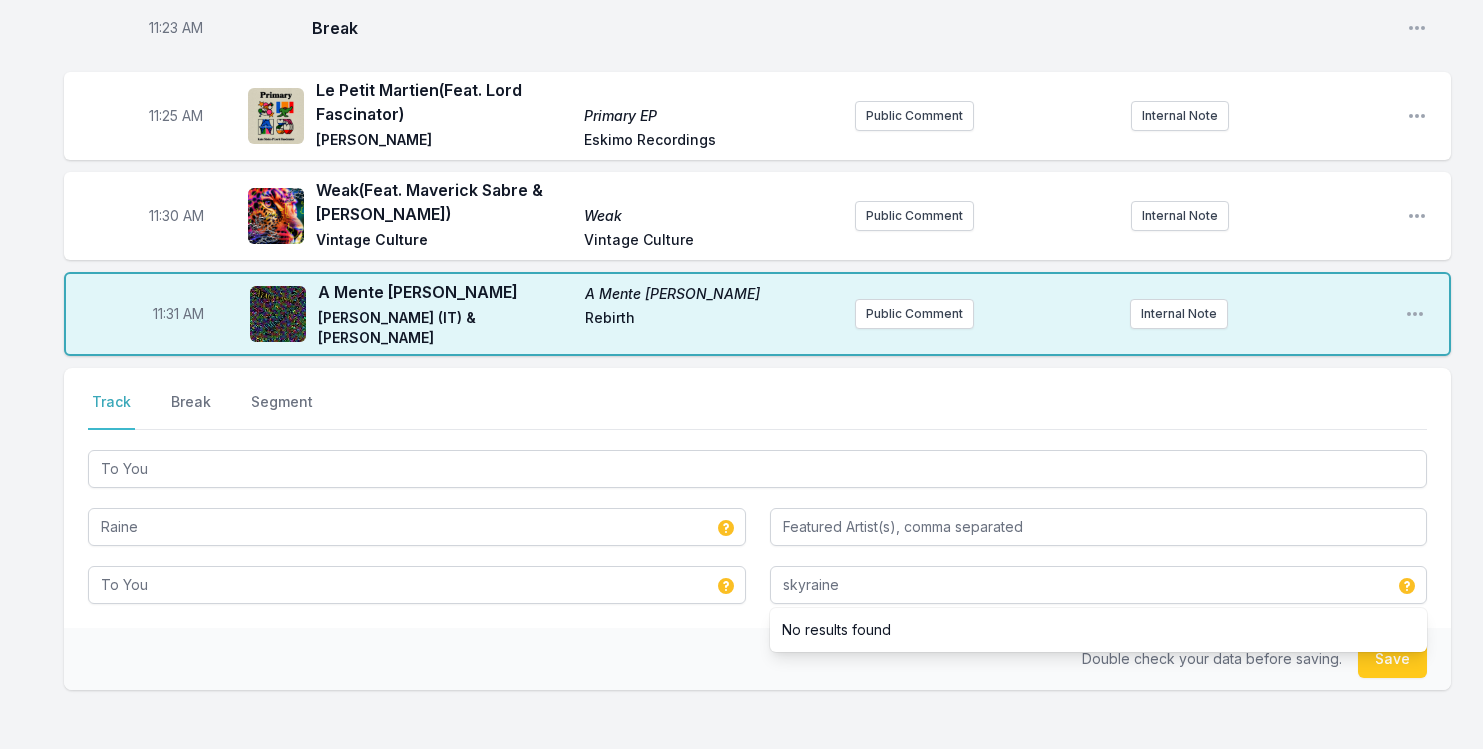 type 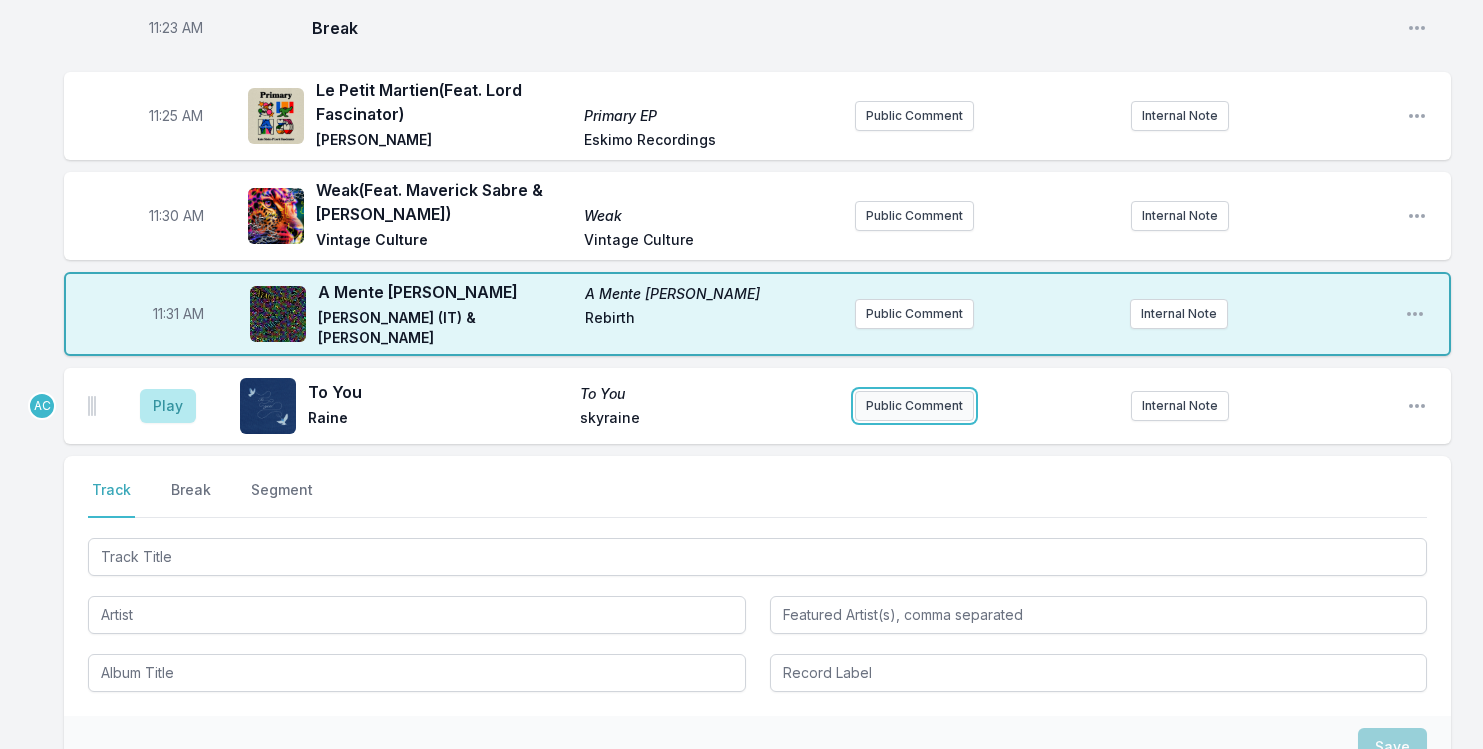 click on "Public Comment" at bounding box center [914, 406] 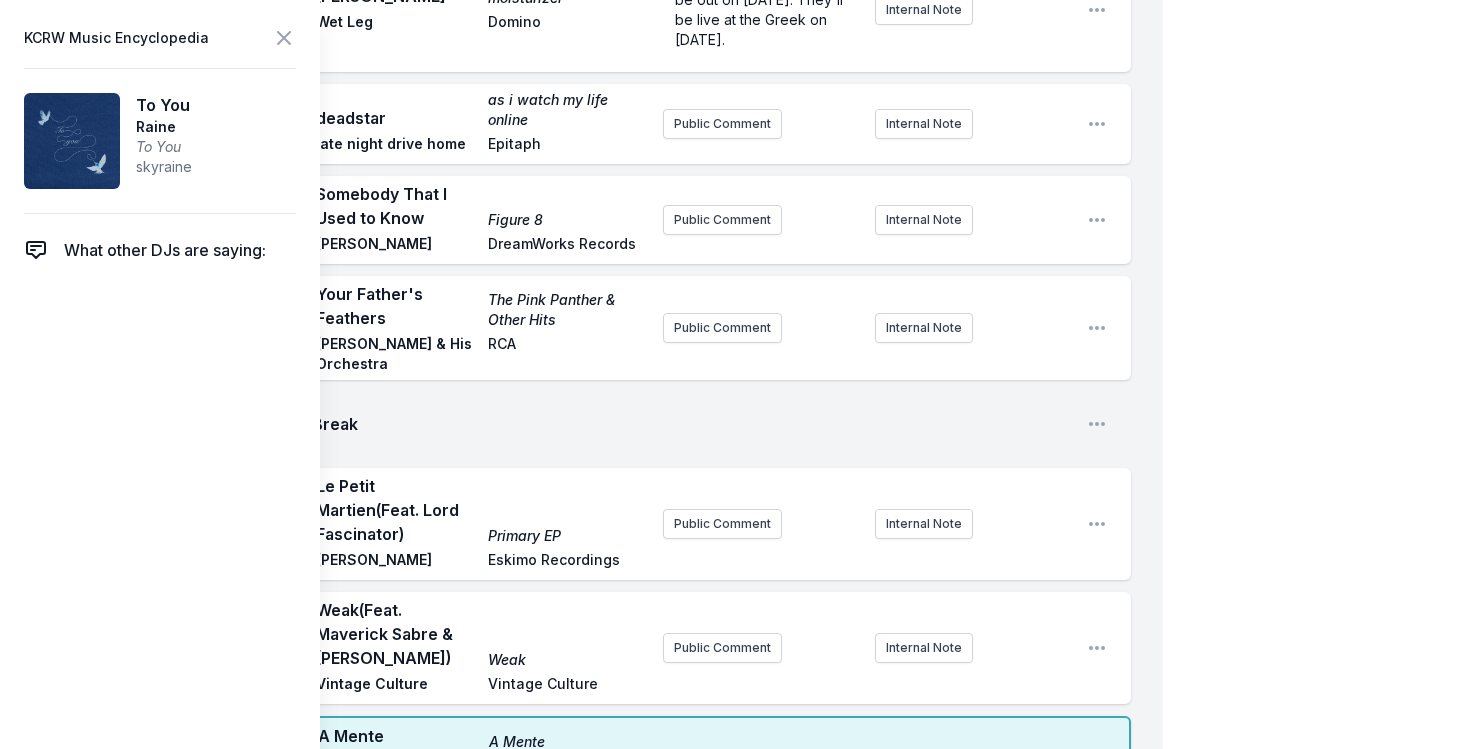 type 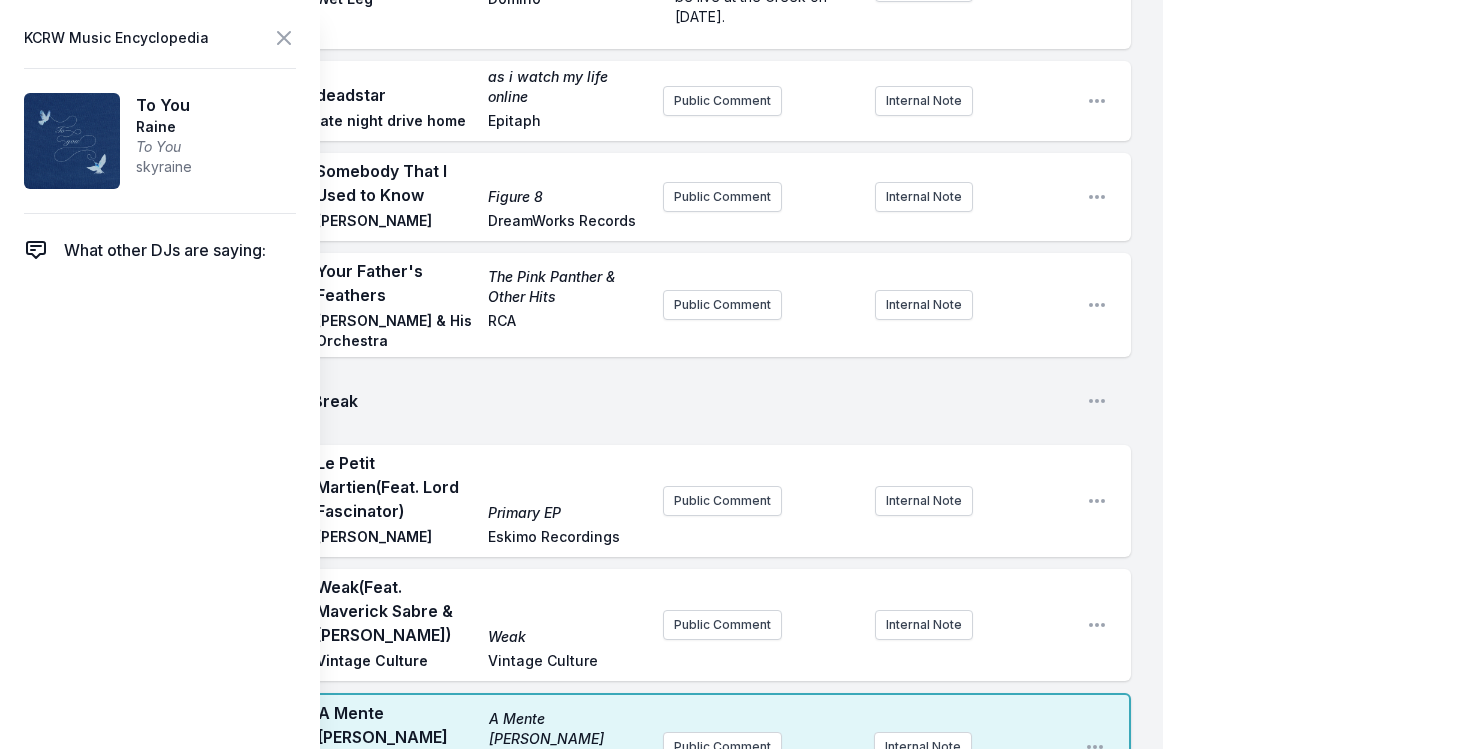 scroll, scrollTop: 3671, scrollLeft: 0, axis: vertical 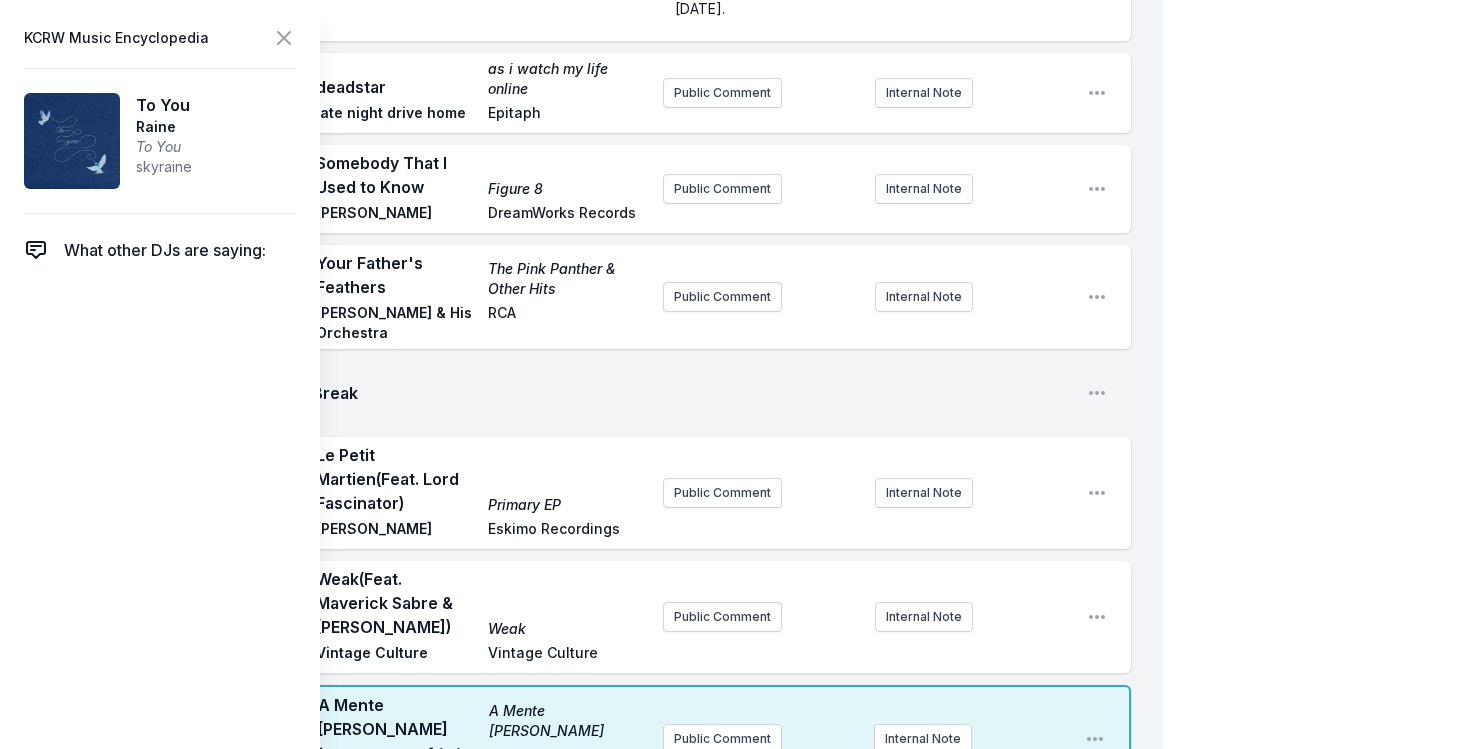 click on "[DATE] Top Tune!" at bounding box center (761, 867) 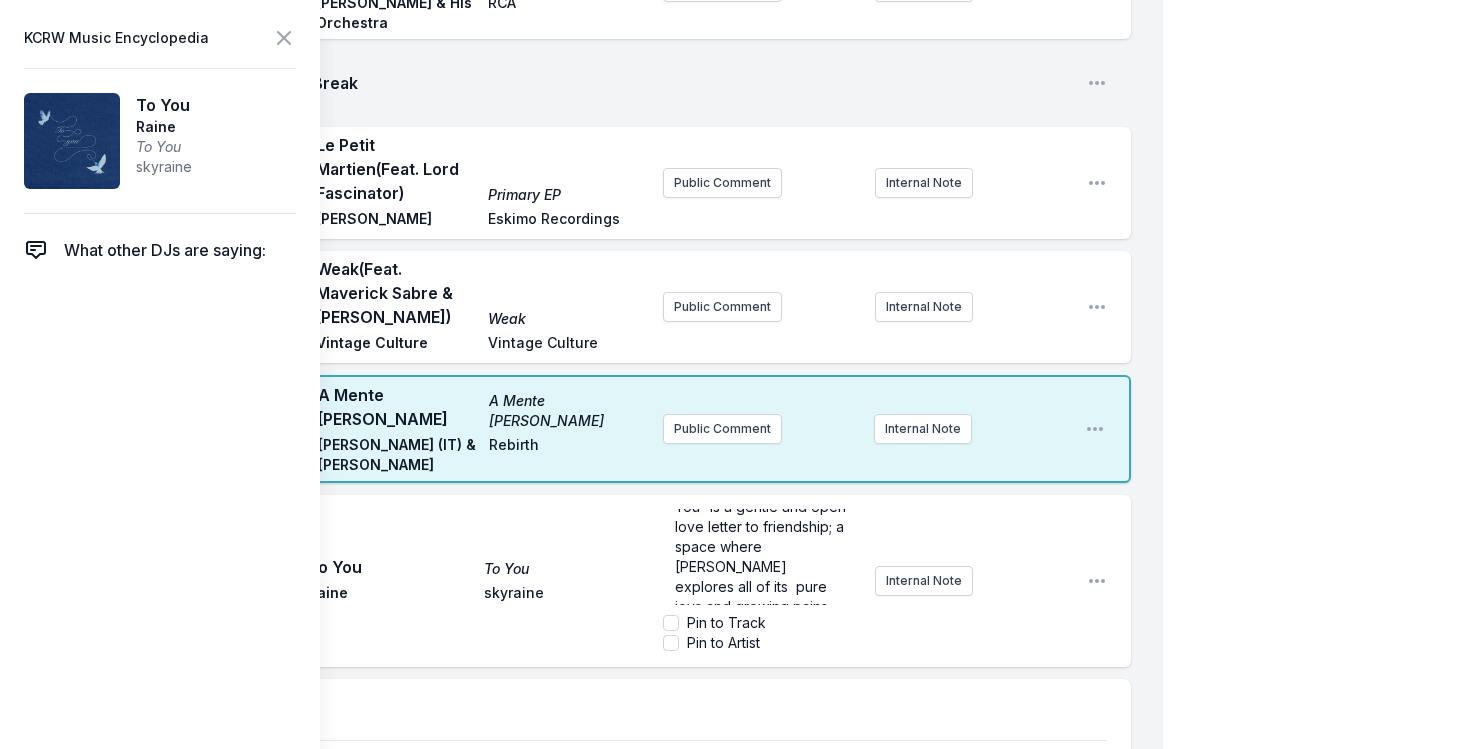 click on "9:04 AM Summertime Blue  (Feat. [PERSON_NAME]) Summertime Blue [PERSON_NAME] Capitol Public Comment Internal Note Open playlist item options 9:07 AM Octobre Tout va bien Ezéchiel Pailhès Circus Company Public Comment Internal Note Open playlist item options 9:09 AM Making Plans for [PERSON_NAME] Making Plans for [PERSON_NAME] virg XTC cover Internal Note Open playlist item options XTC cover 9:14 AM Facing Roses Facing Roses [PERSON_NAME] NØ FØRMAT Public Comment Internal Note Open playlist item options 9:17 AM Steel Tongues Metallic Life Review Matmos Thrill Jockey See them at 2220 Arts & Archives 7/11 presented by KCRW Internal Note Open playlist item options See them at 2220 Arts & Archives 7/11 presented by KCRW 9:20 AM Break Open playlist item options 9:22 AM Our Day Will Come Lioness - Hidden Treasures [PERSON_NAME] UMG Public Comment Internal Note Open playlist item options 9:24 AM Young Young Little Simz AWAL Recordings Ltd Staying on the KCRW Top 30 Chart for another week. "Lotus" is  currently at #7  9:27 AM 79.5" at bounding box center (581, -1296) 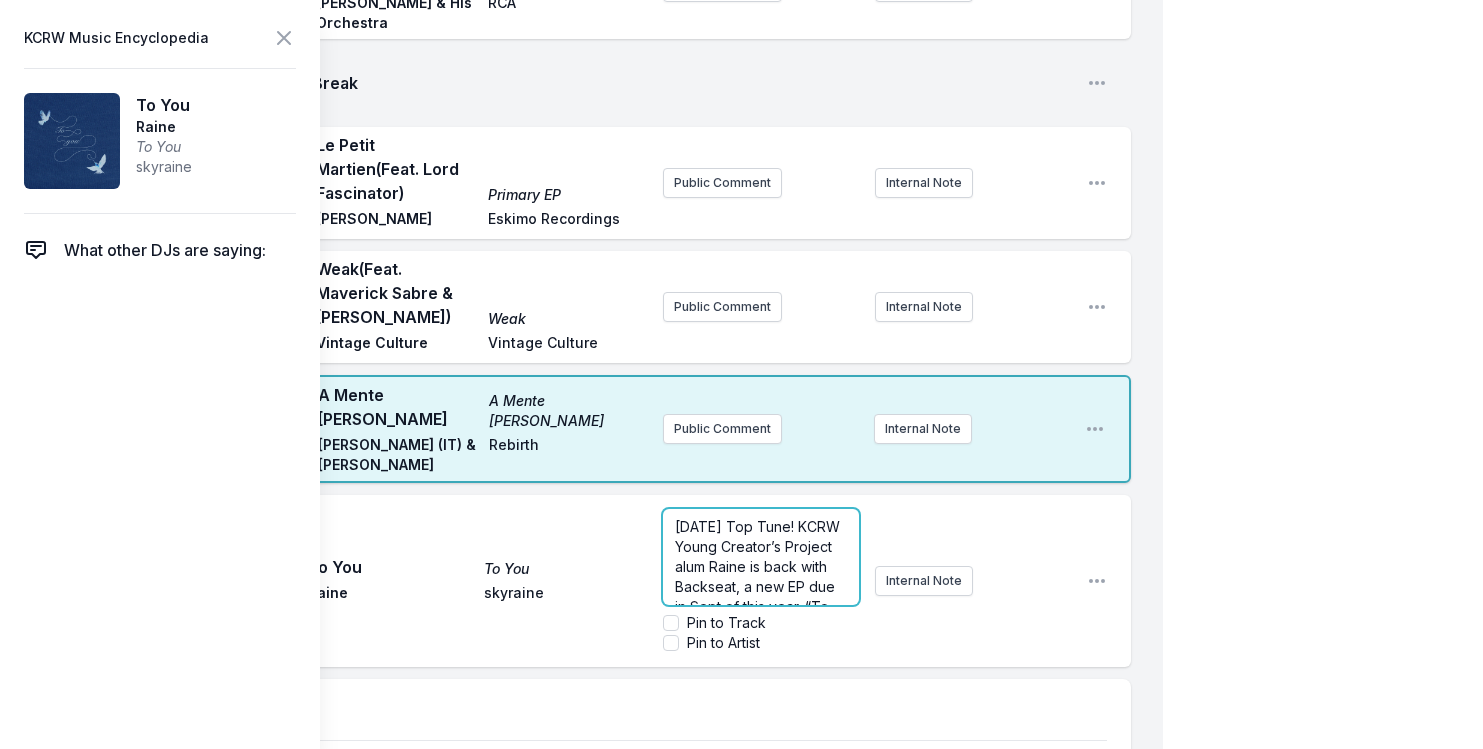 click on "[DATE] Top Tune! KCRW Young Creator’s Project alum Raine is back with Backseat, a new EP due in Sept of this year. “To You” is a gentle and open love letter to friendship; a space where [PERSON_NAME] explores all of its  pure joys and growing pains." at bounding box center [762, 626] 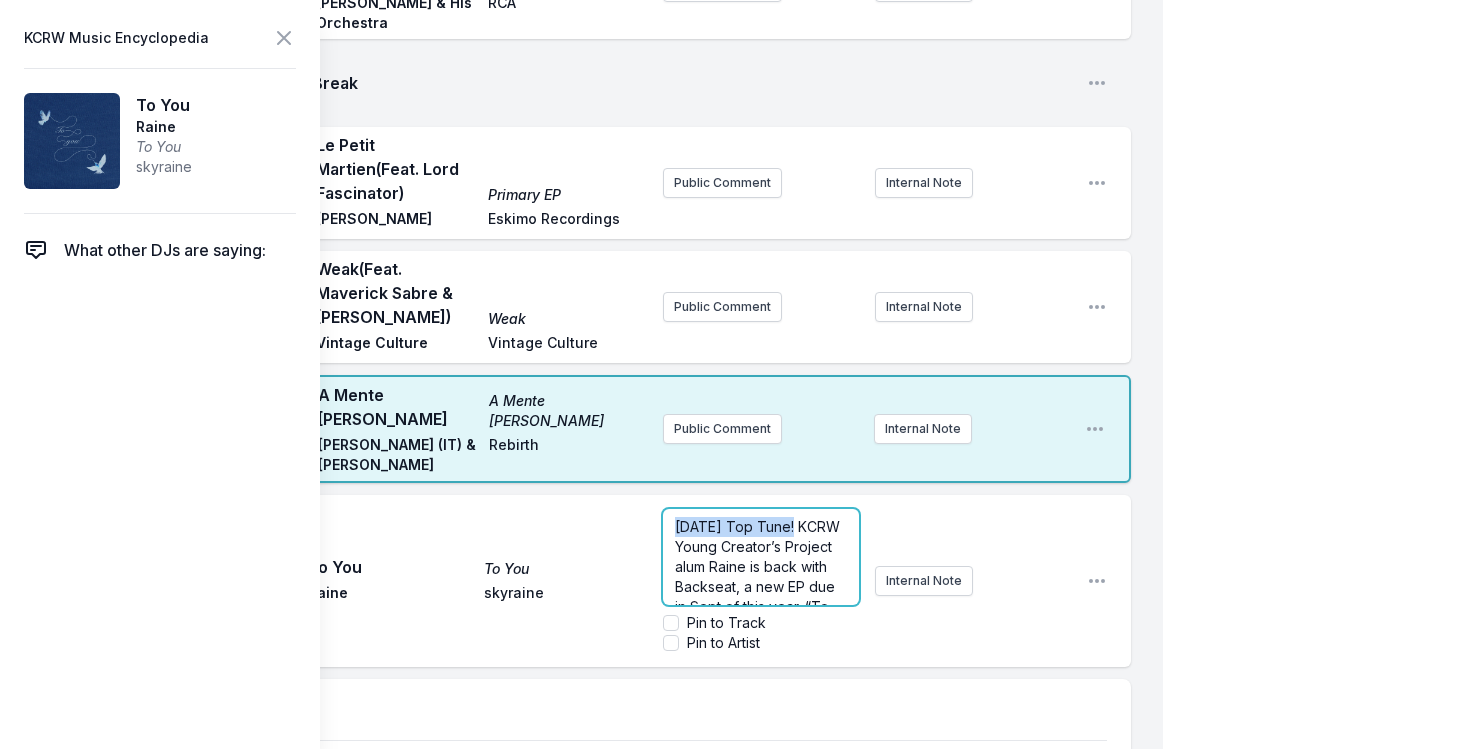 drag, startPoint x: 792, startPoint y: 317, endPoint x: 552, endPoint y: 305, distance: 240.29982 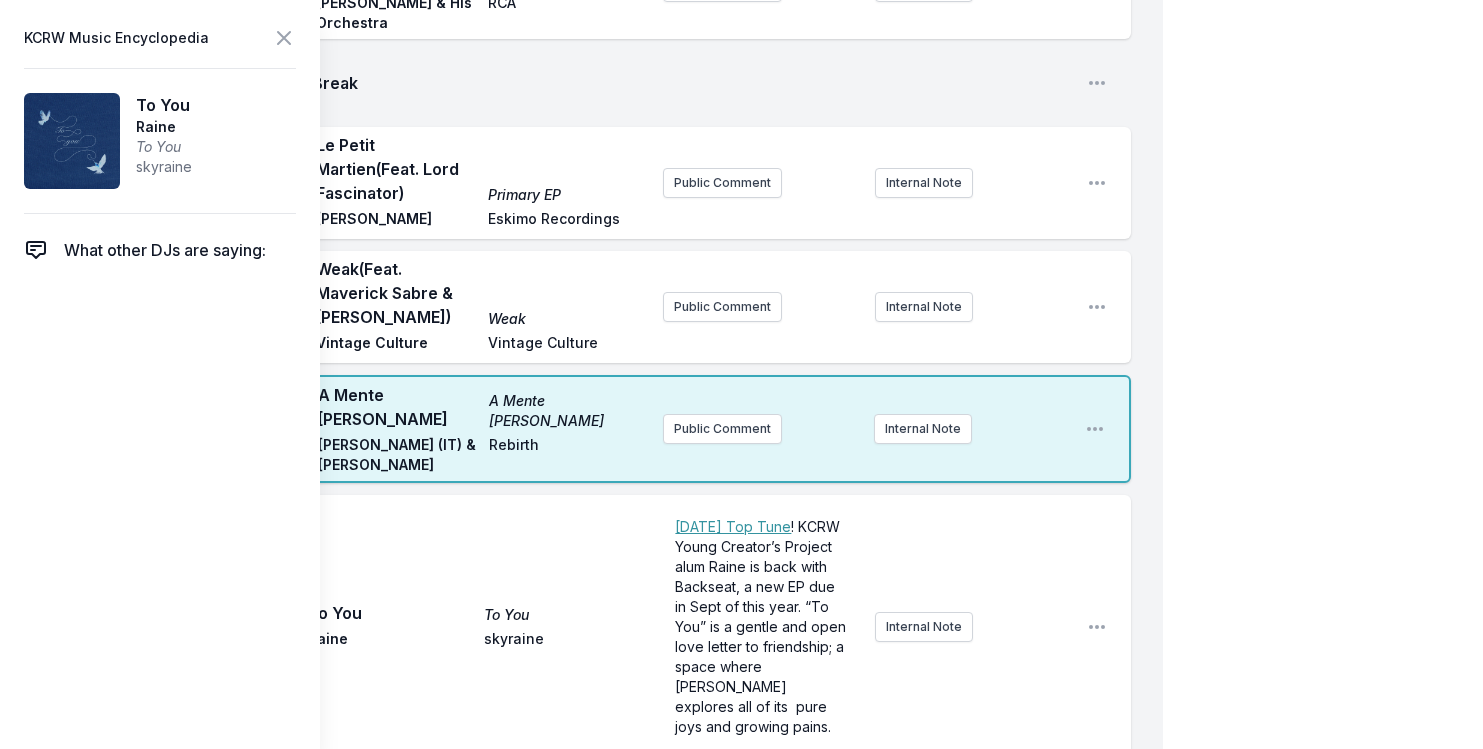 click on "Play To You To You Raine skyraine ﻿ [DATE] Top Tune ! KCRW Young Creator’s Project alum Raine is back with Backseat, a new EP due in Sept of this year. “To You” is a gentle and open love letter to friendship; a space where [PERSON_NAME] explores all of its  pure joys and growing pains.  Internal Note Open playlist item options" at bounding box center (597, 627) 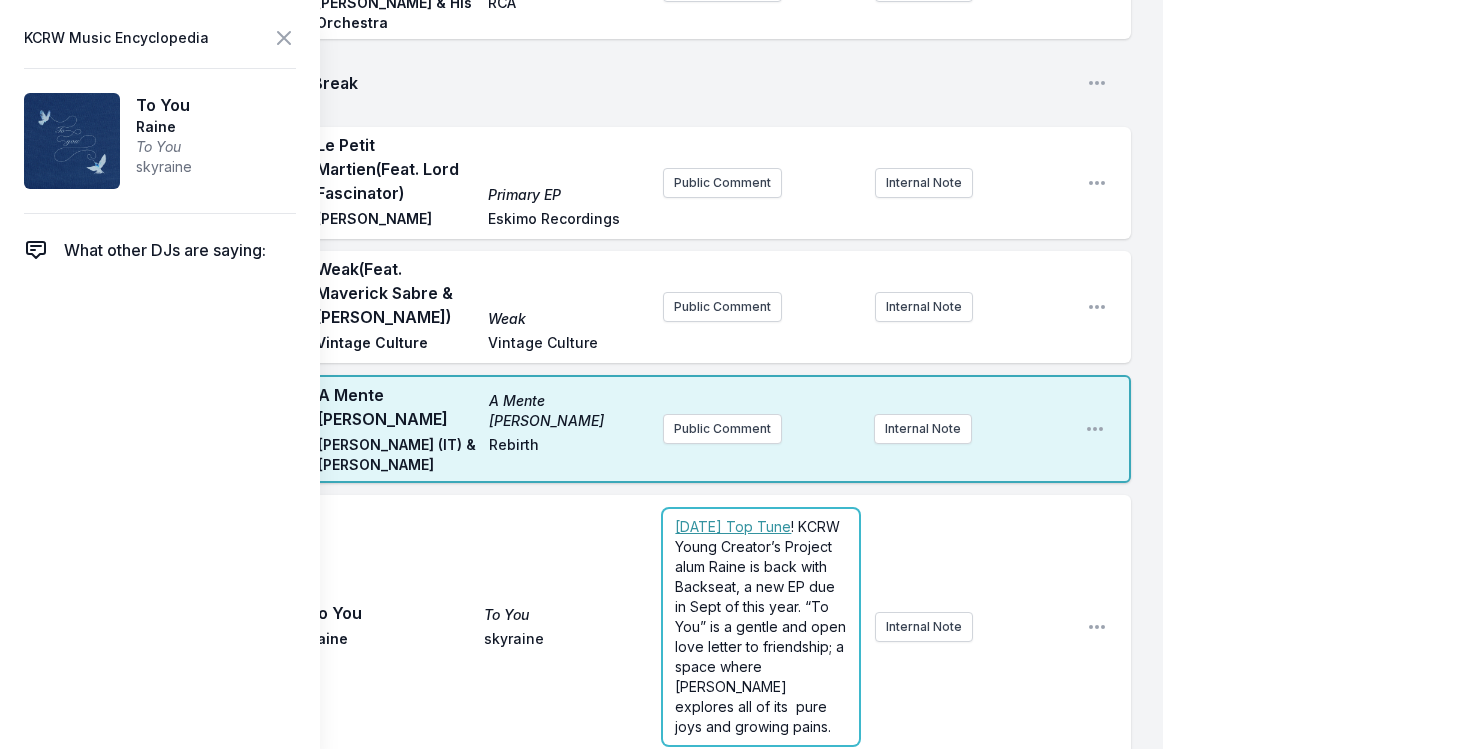 click on "9:04 AM Summertime Blue  (Feat. [PERSON_NAME]) Summertime Blue [PERSON_NAME] Capitol Public Comment Internal Note Open playlist item options 9:07 AM Octobre Tout va bien Ezéchiel Pailhès Circus Company Public Comment Internal Note Open playlist item options 9:09 AM Making Plans for [PERSON_NAME] Making Plans for [PERSON_NAME] virg XTC cover Internal Note Open playlist item options XTC cover 9:14 AM Facing Roses Facing Roses [PERSON_NAME] NØ FØRMAT Public Comment Internal Note Open playlist item options 9:17 AM Steel Tongues Metallic Life Review Matmos Thrill Jockey See them at 2220 Arts & Archives 7/11 presented by KCRW Internal Note Open playlist item options See them at 2220 Arts & Archives 7/11 presented by KCRW 9:20 AM Break Open playlist item options 9:22 AM Our Day Will Come Lioness - Hidden Treasures [PERSON_NAME] UMG Public Comment Internal Note Open playlist item options 9:24 AM Young Young Little Simz AWAL Recordings Ltd Staying on the KCRW Top 30 Chart for another week. "Lotus" is  currently at #7  9:27 AM 79.5" at bounding box center (581, -1250) 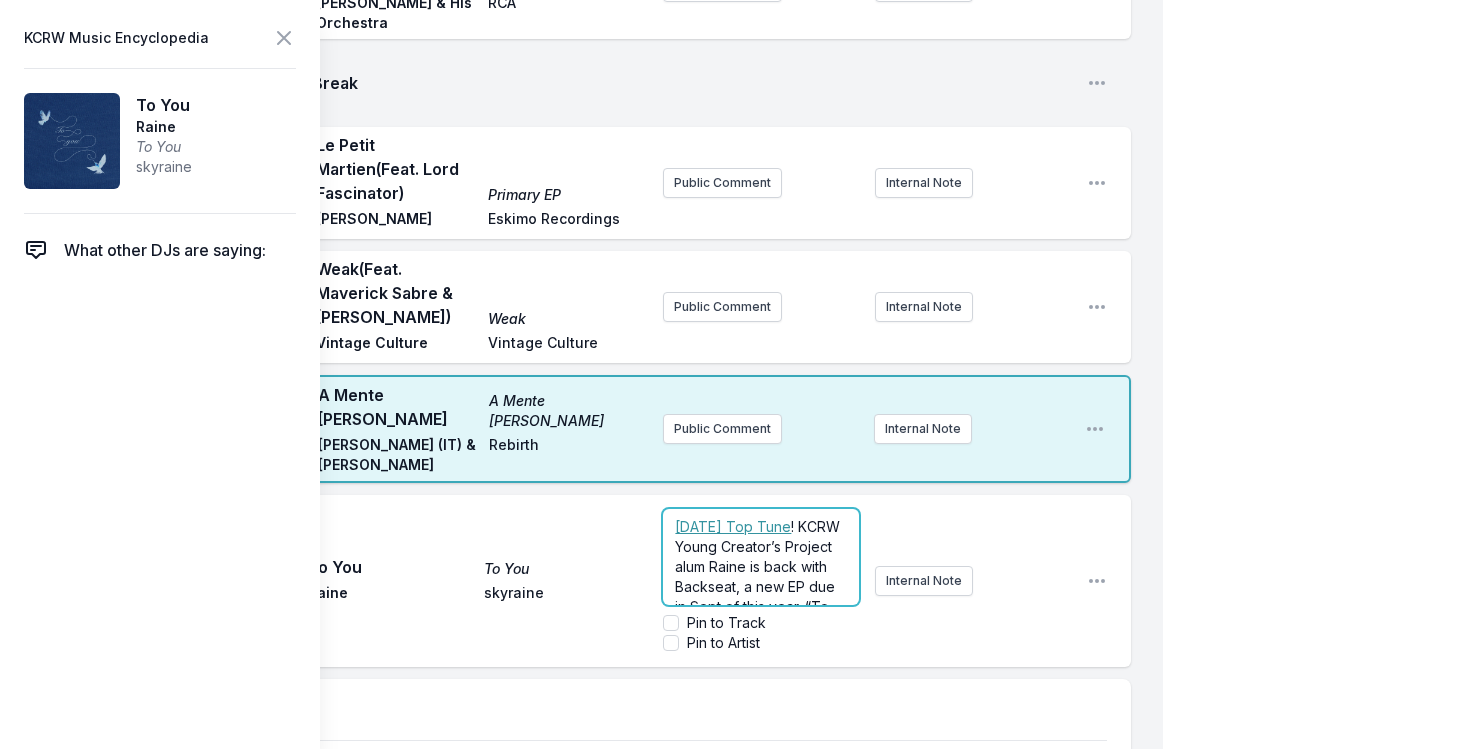 scroll, scrollTop: 120, scrollLeft: 0, axis: vertical 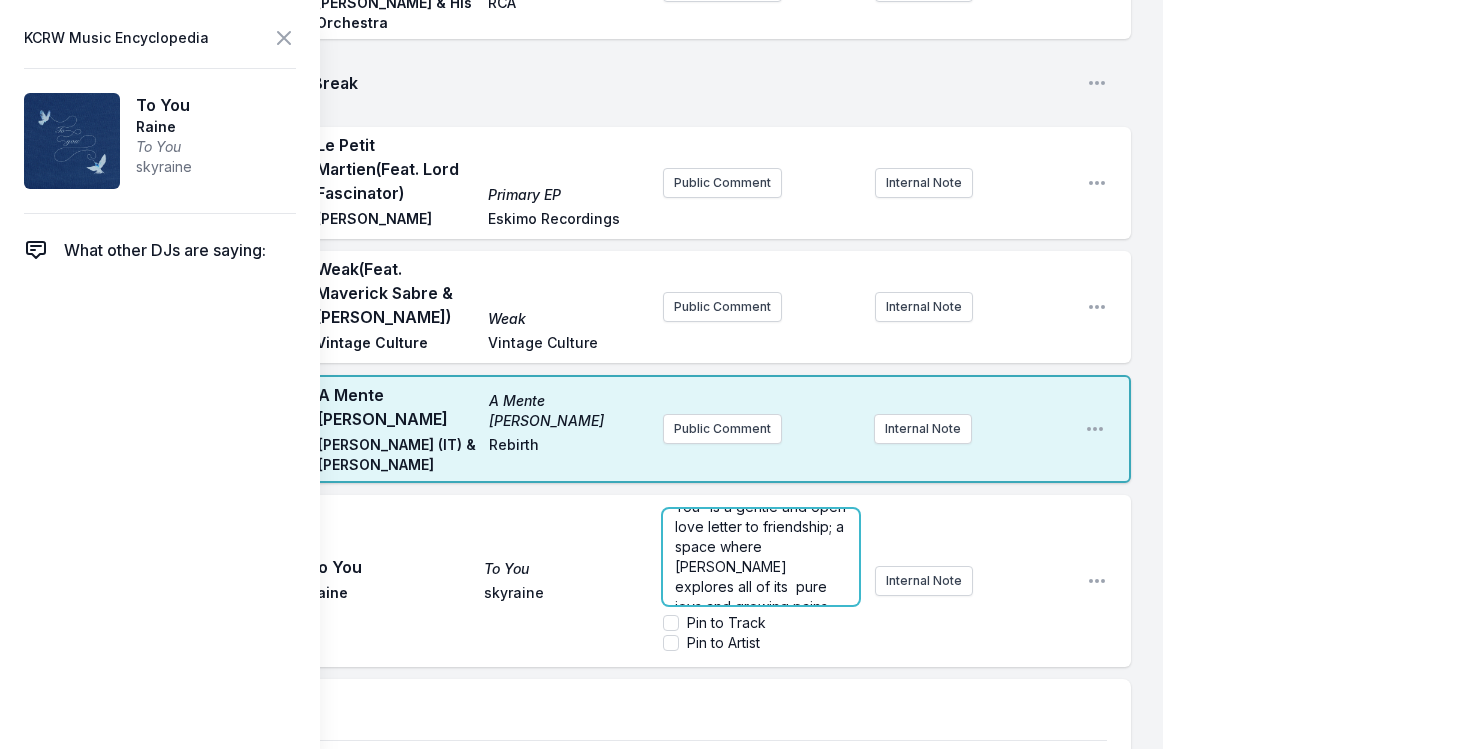 click on "! KCRW Young Creator’s Project alum Raine is back with Backseat, a new EP due in Sept of this year. “To You” is a gentle and open love letter to friendship; a space where [PERSON_NAME] explores all of its  pure joys and growing pains." at bounding box center [762, 506] 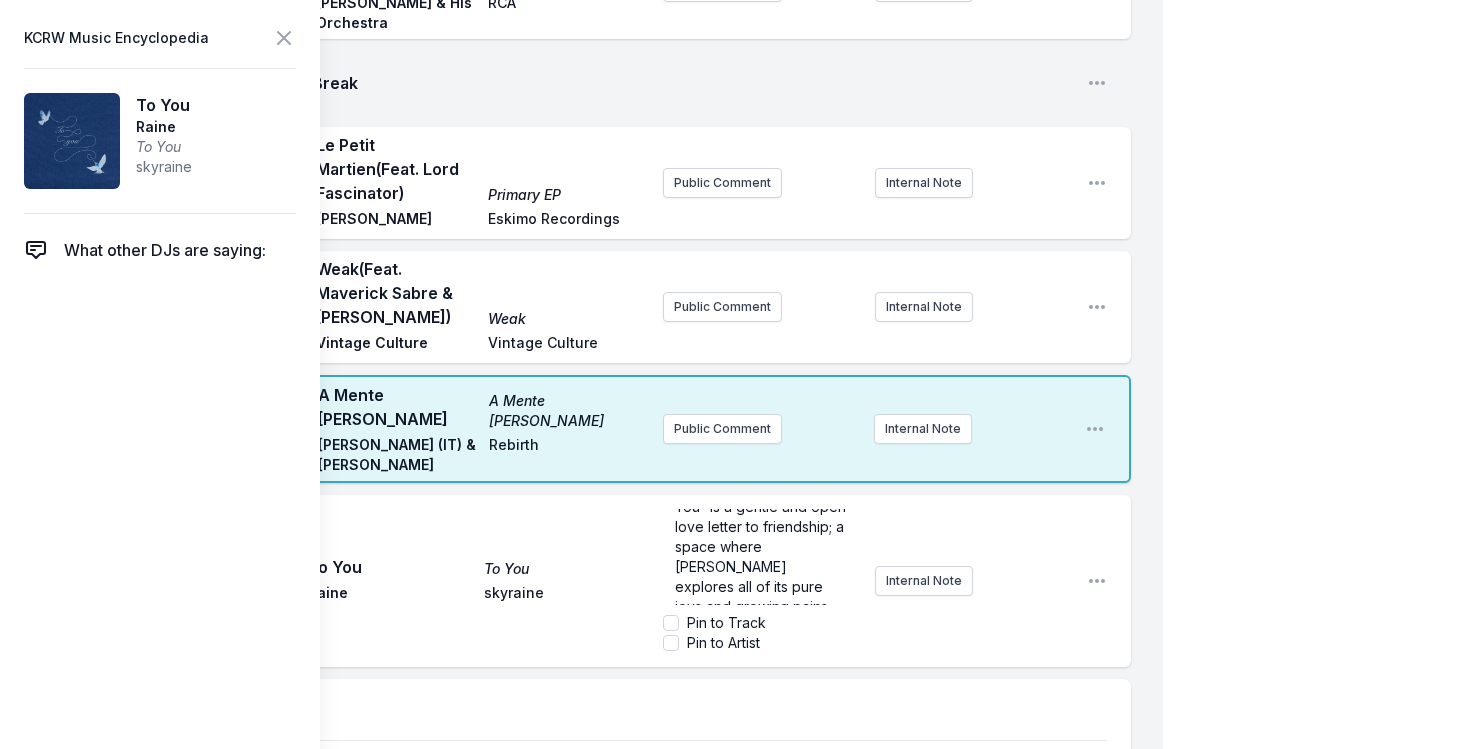 click on "﻿ [DATE] Top Tune ! KCRW Young Creator’s Project alum Raine is back with Backseat, a new EP due in Sept of this year. “To You” is a gentle and open love letter to friendship; a space where [PERSON_NAME] explores all of its pure joys and growing pains.  Pin to Track Pin to Artist Internal Note" at bounding box center (867, 581) 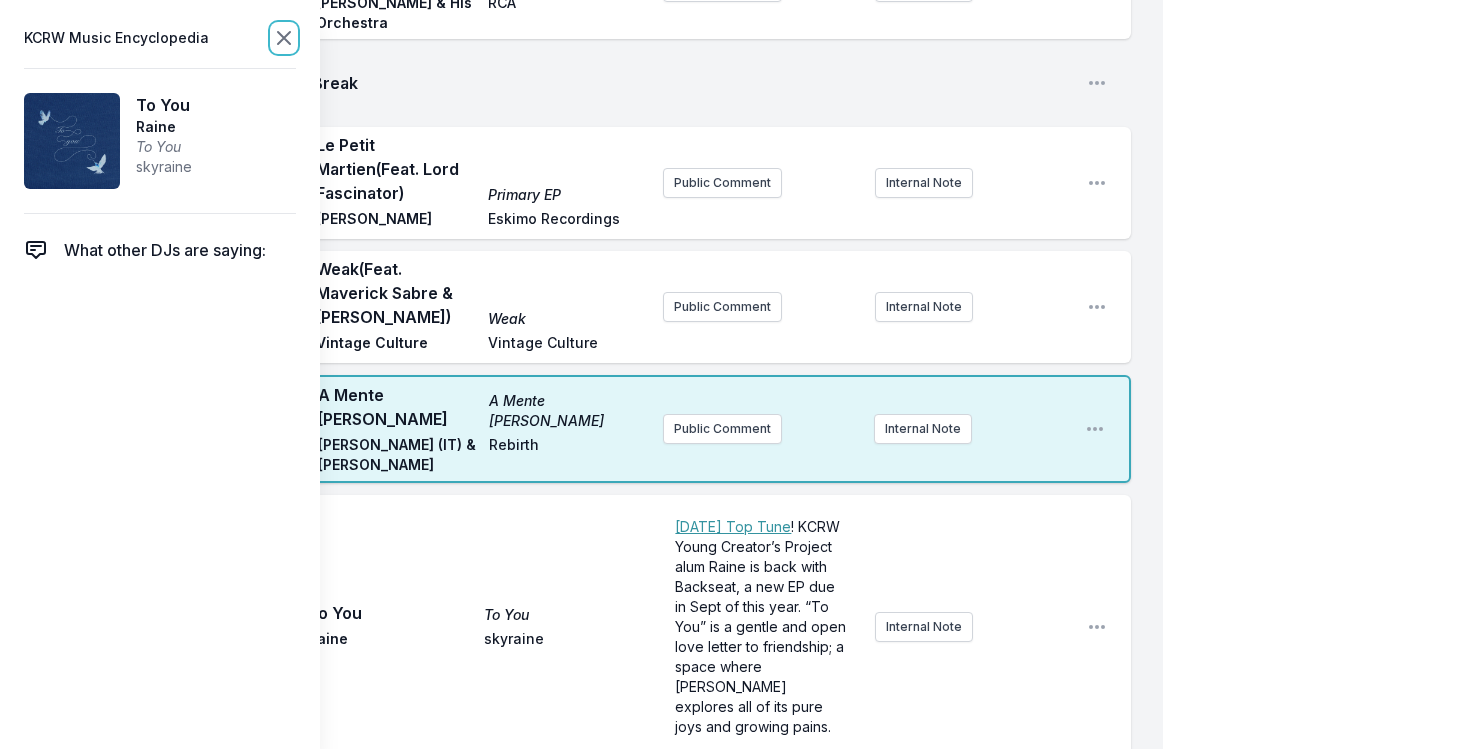 click 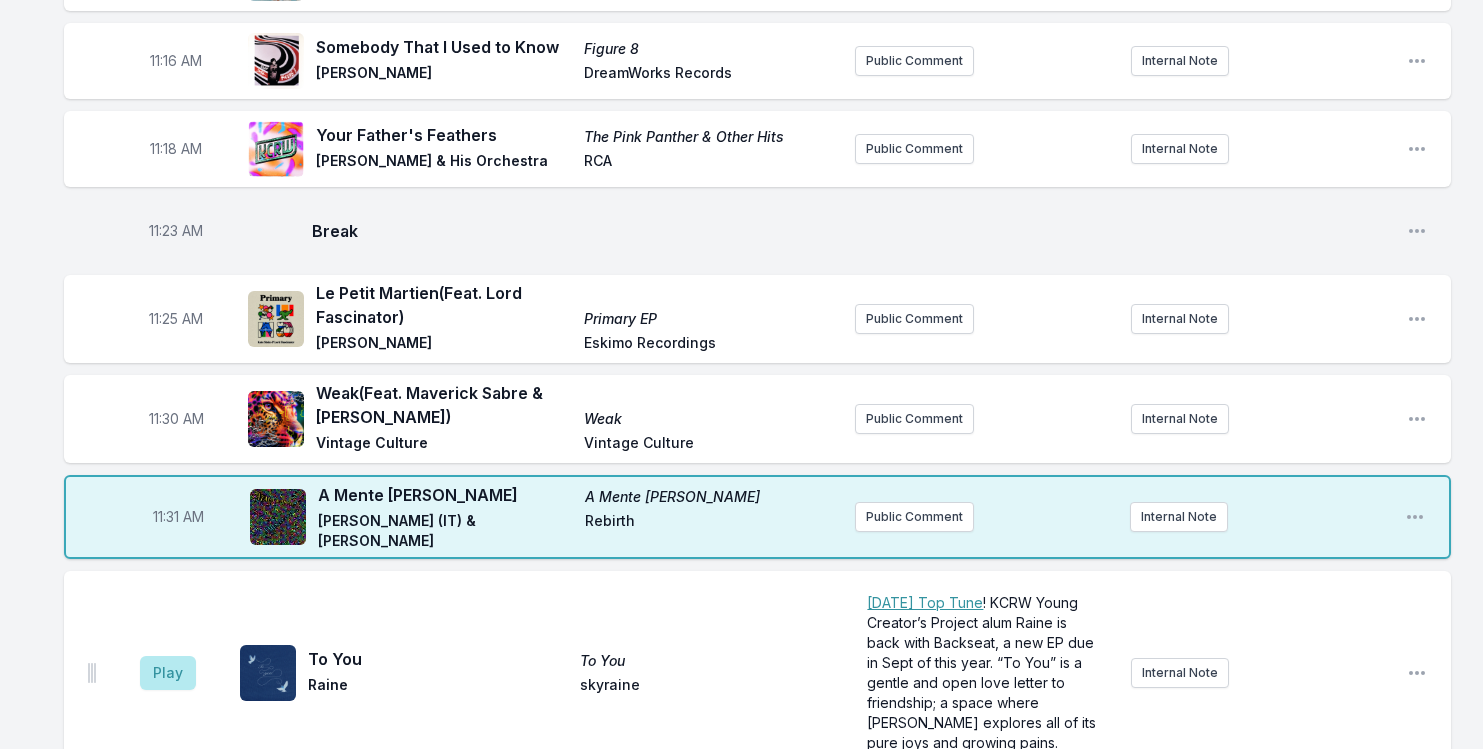 scroll, scrollTop: 3885, scrollLeft: 0, axis: vertical 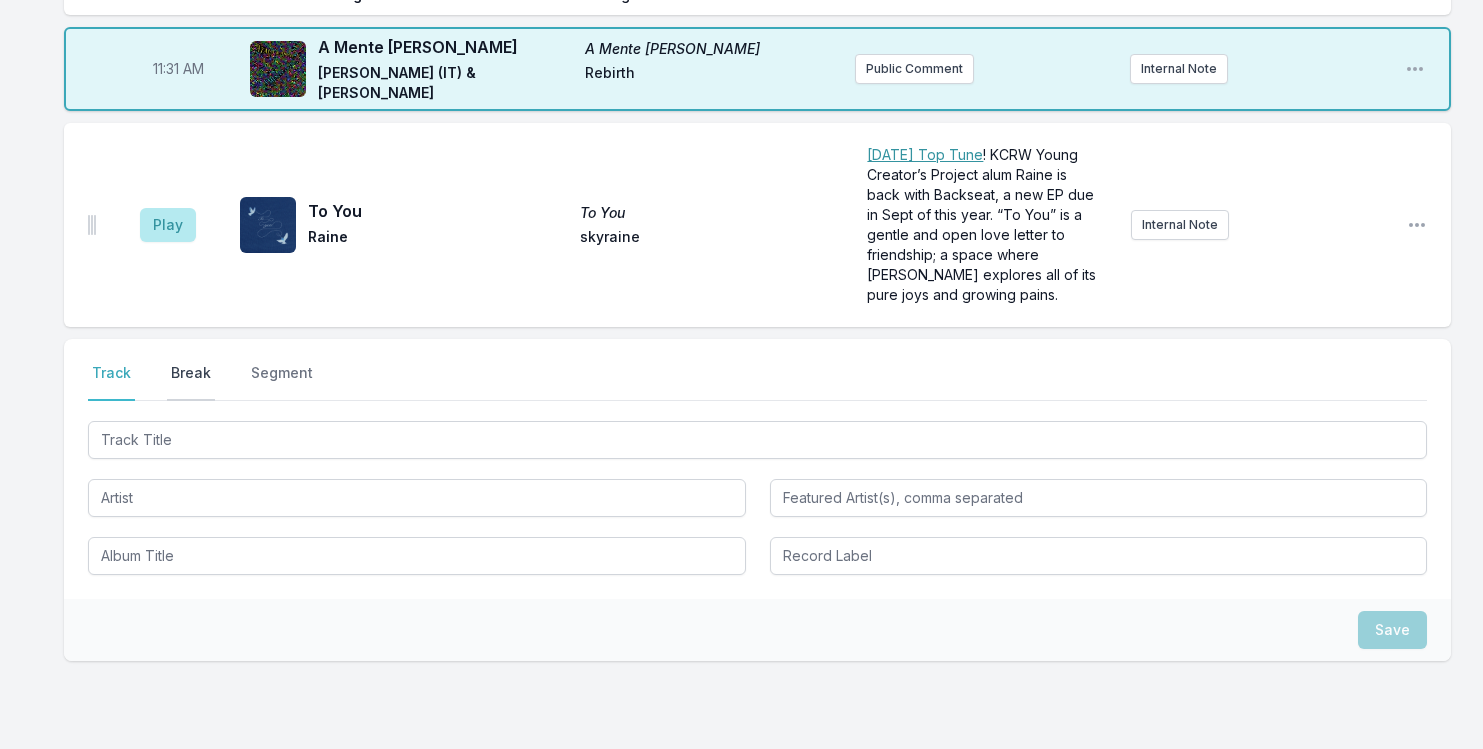 click on "Break" at bounding box center [191, 382] 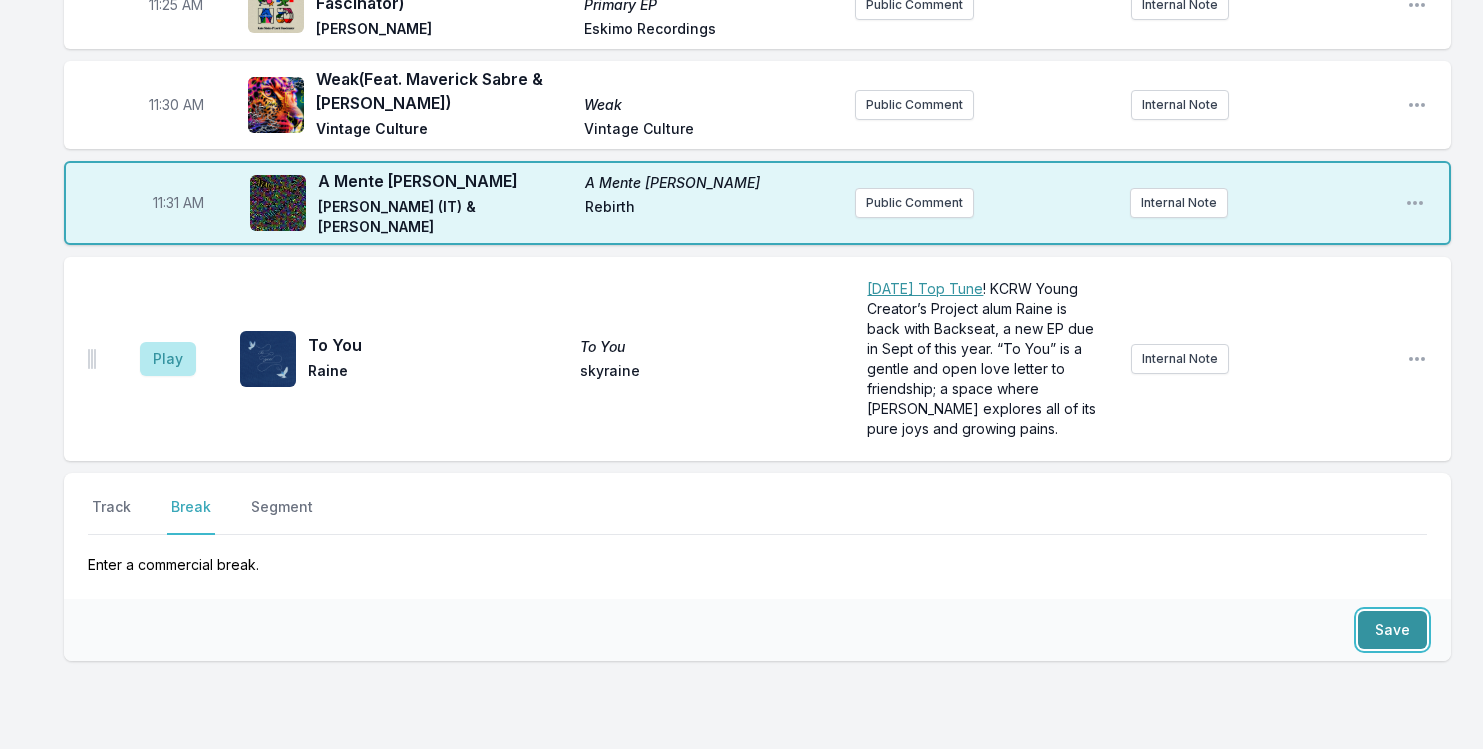 click on "Save" at bounding box center [1392, 630] 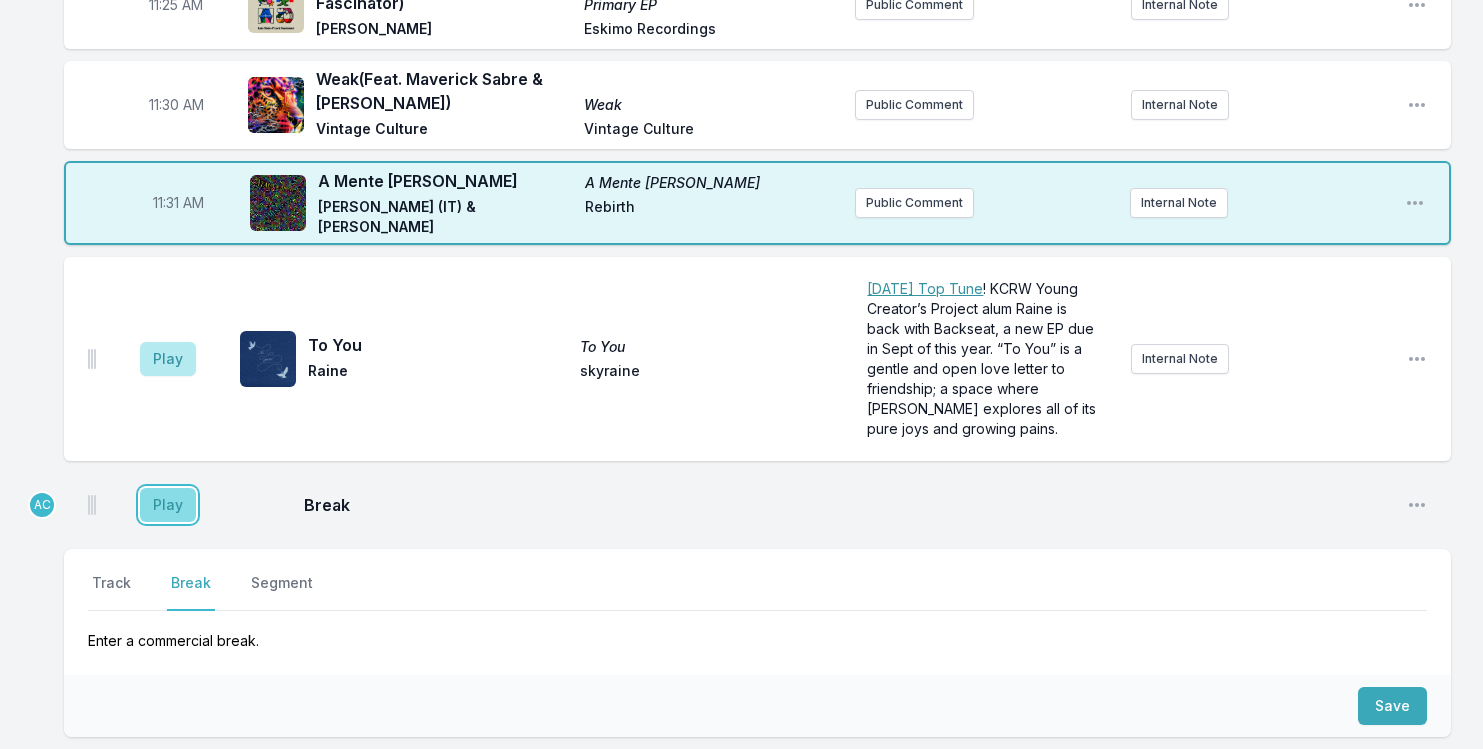 click on "Play" at bounding box center (168, 505) 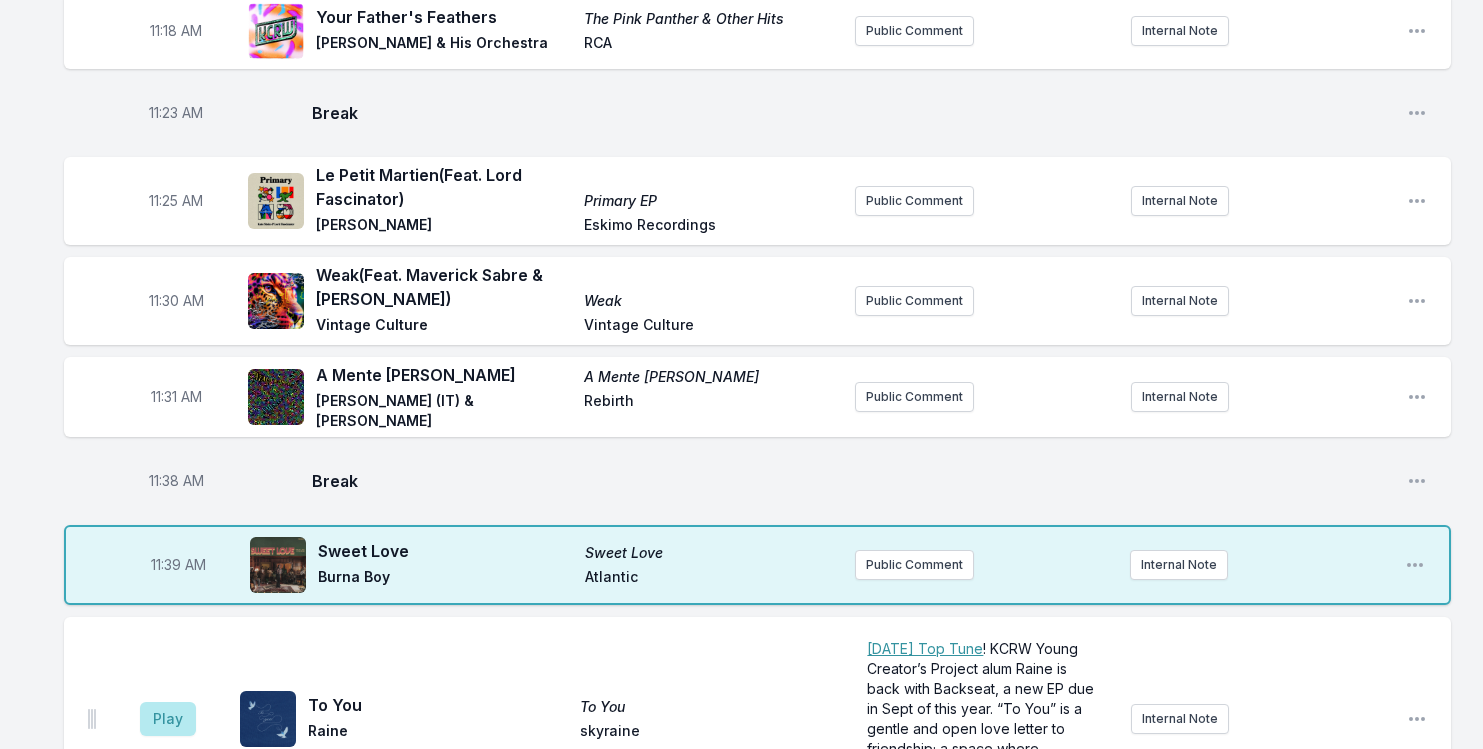 scroll, scrollTop: 3556, scrollLeft: 0, axis: vertical 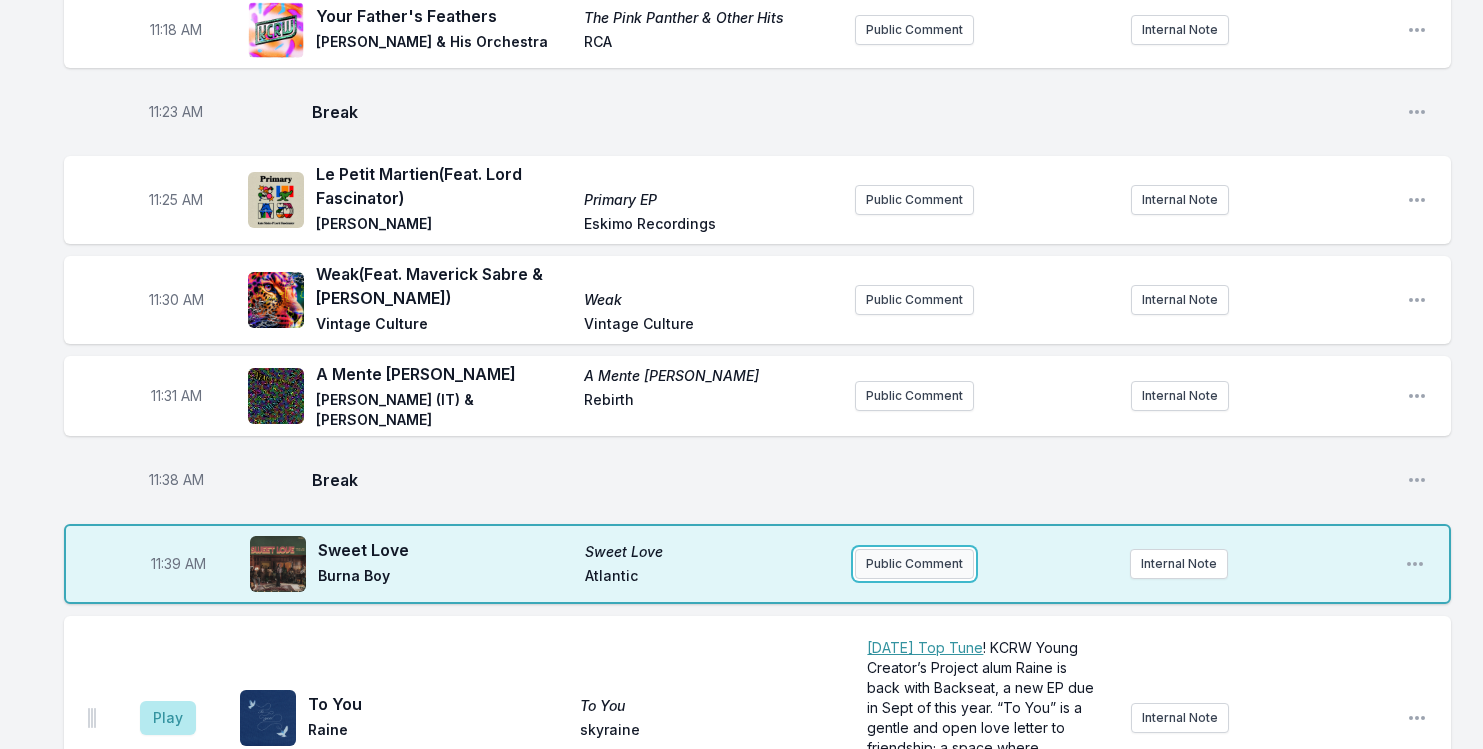 click on "Public Comment" at bounding box center [914, 564] 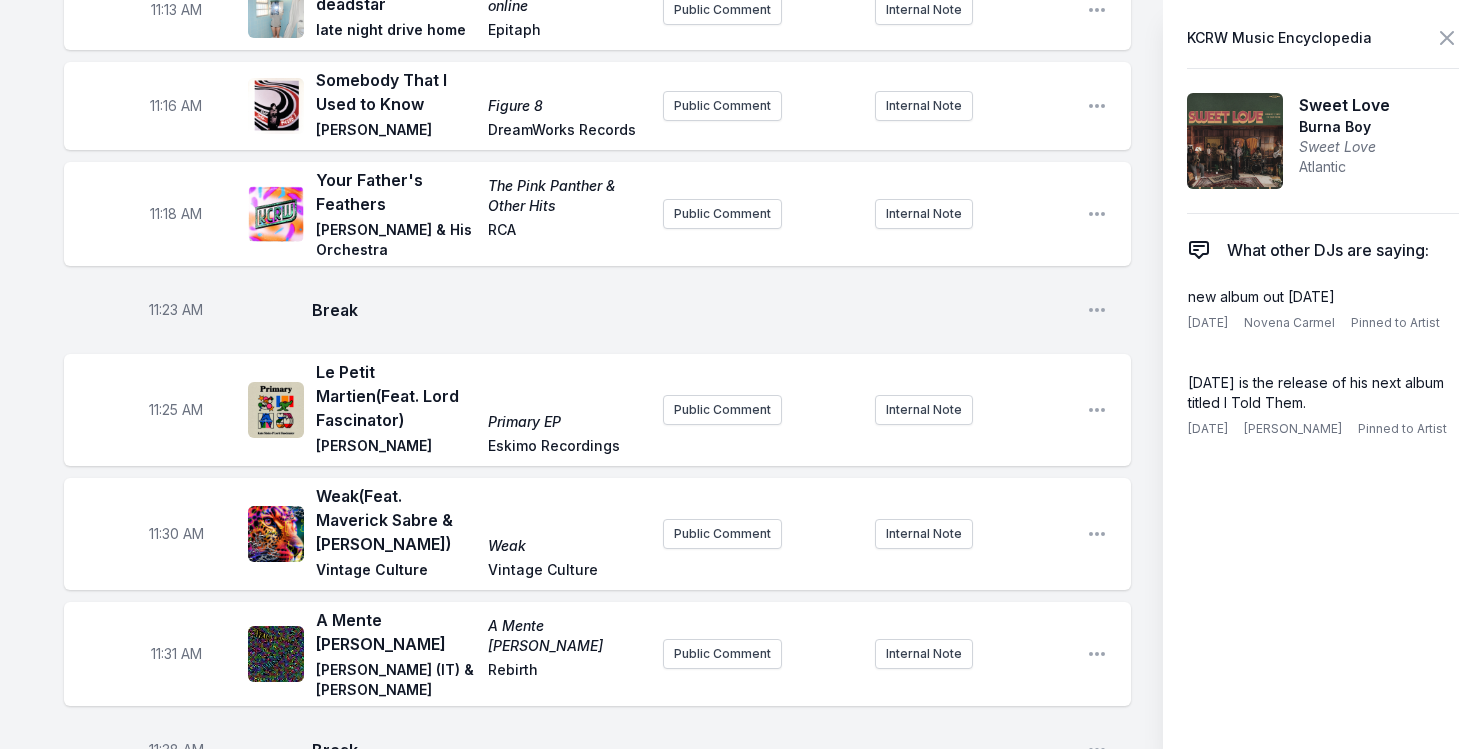scroll, scrollTop: 3765, scrollLeft: 0, axis: vertical 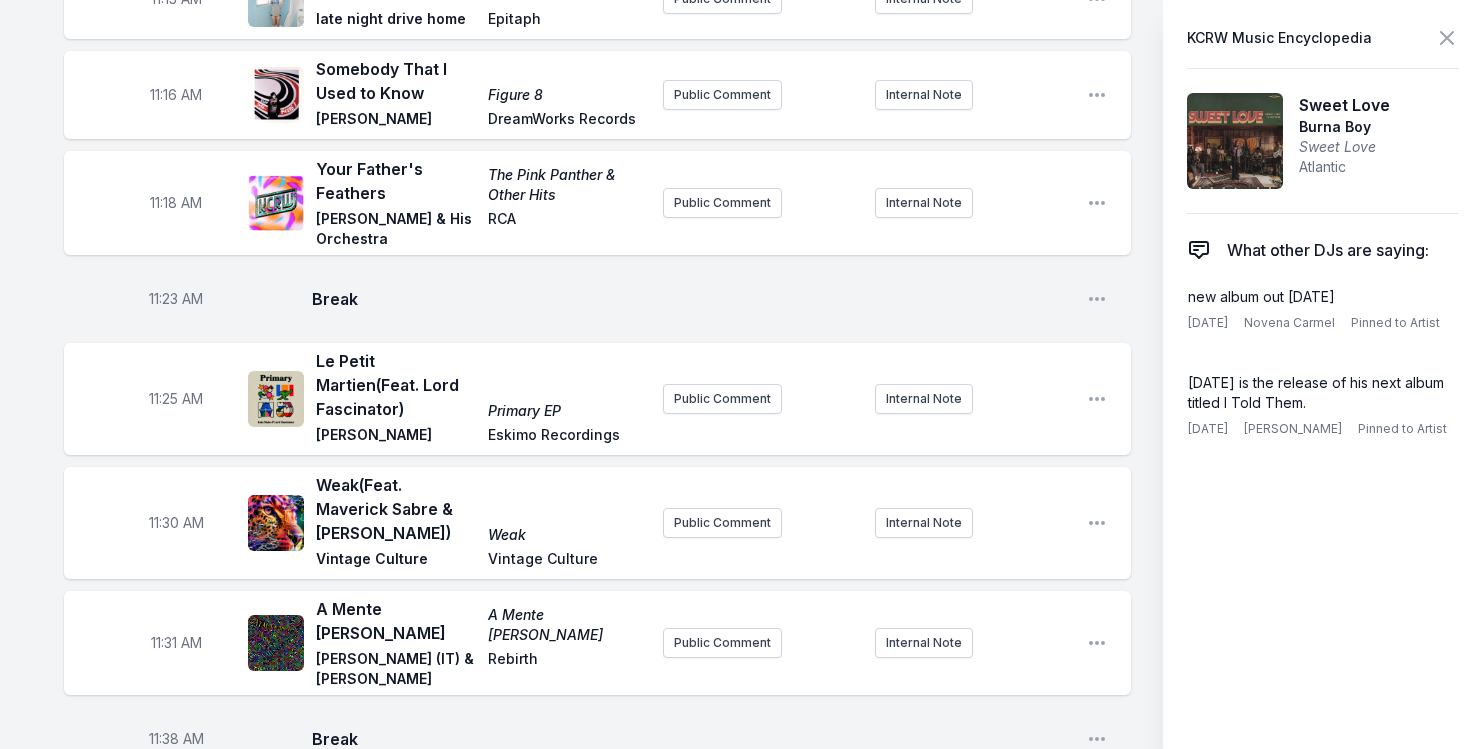 type 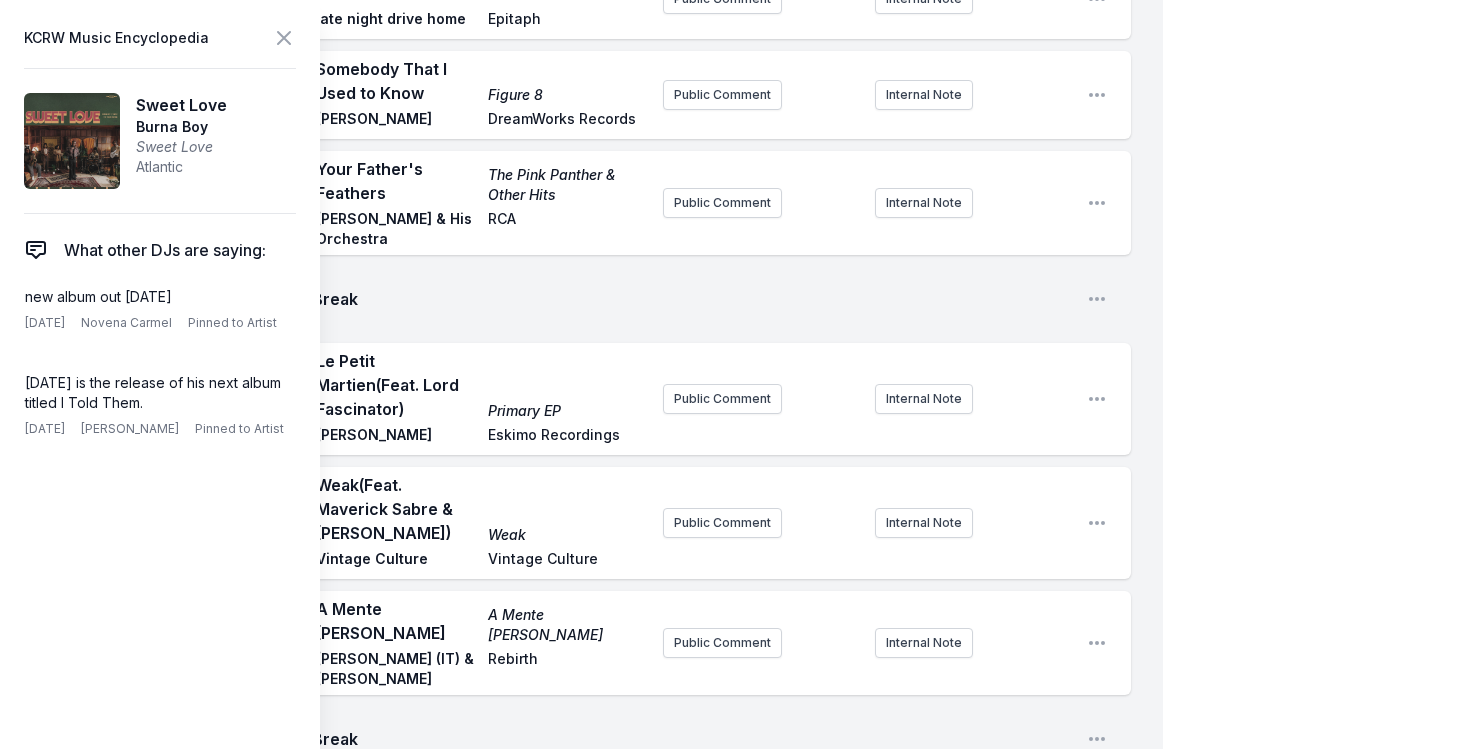 click on "11:38 AM Break Open playlist item options" at bounding box center [597, 739] 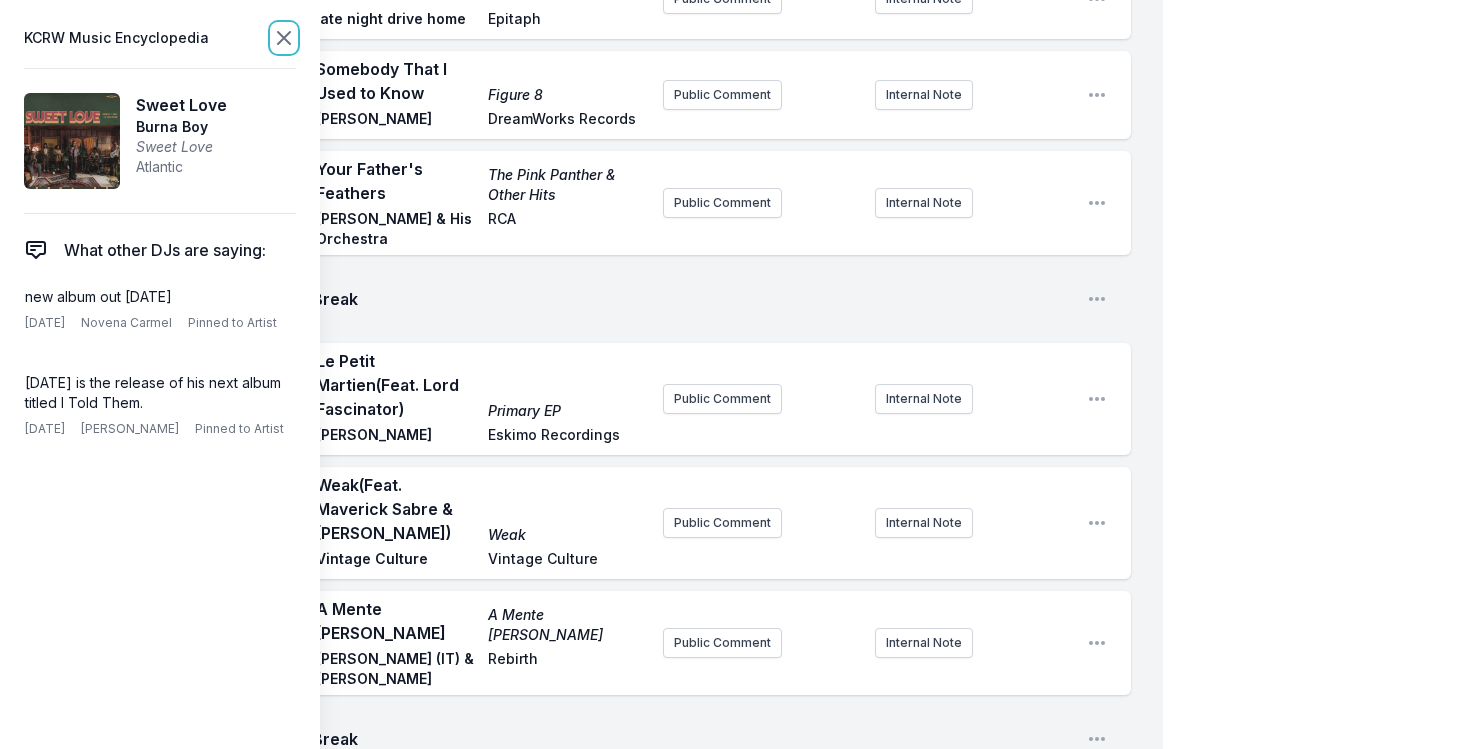 click 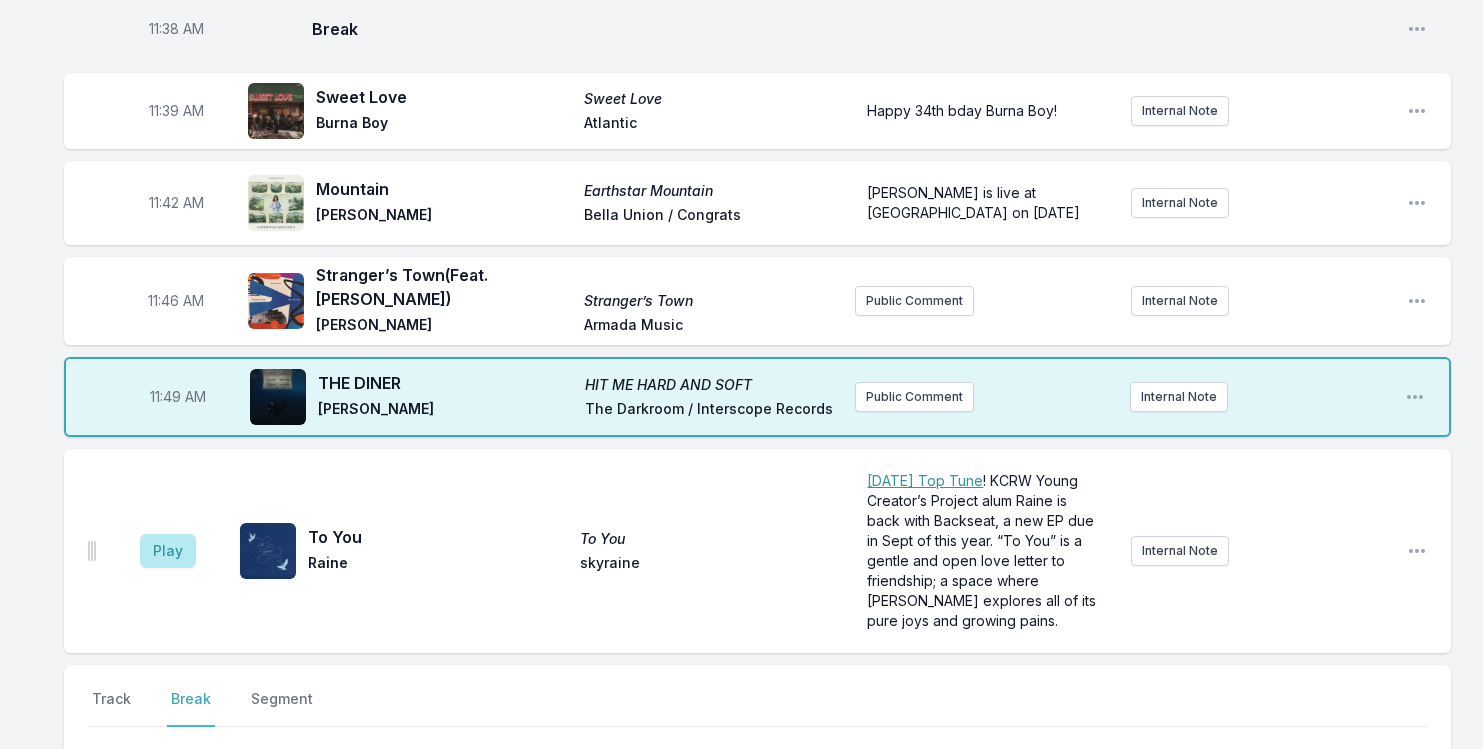 scroll, scrollTop: 3996, scrollLeft: 0, axis: vertical 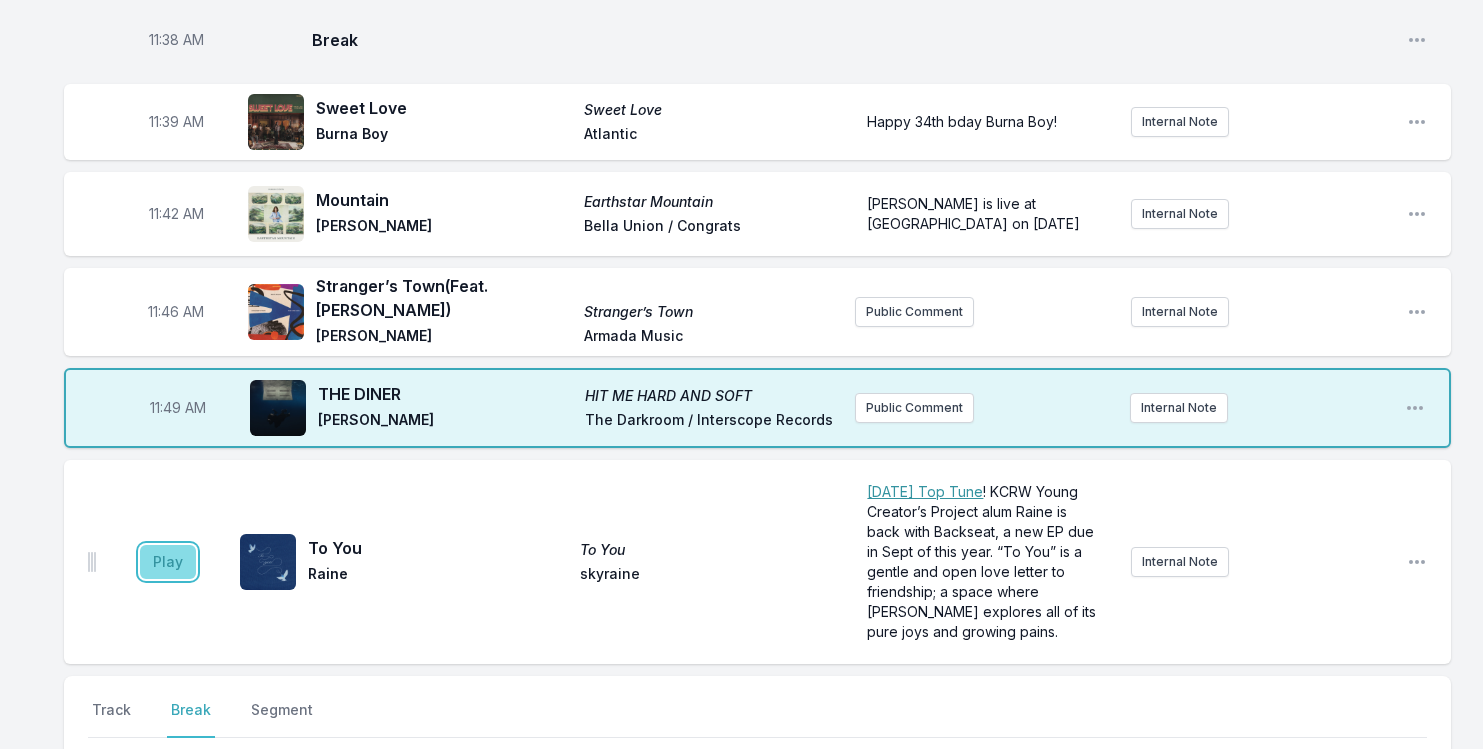 click on "Play" at bounding box center [168, 562] 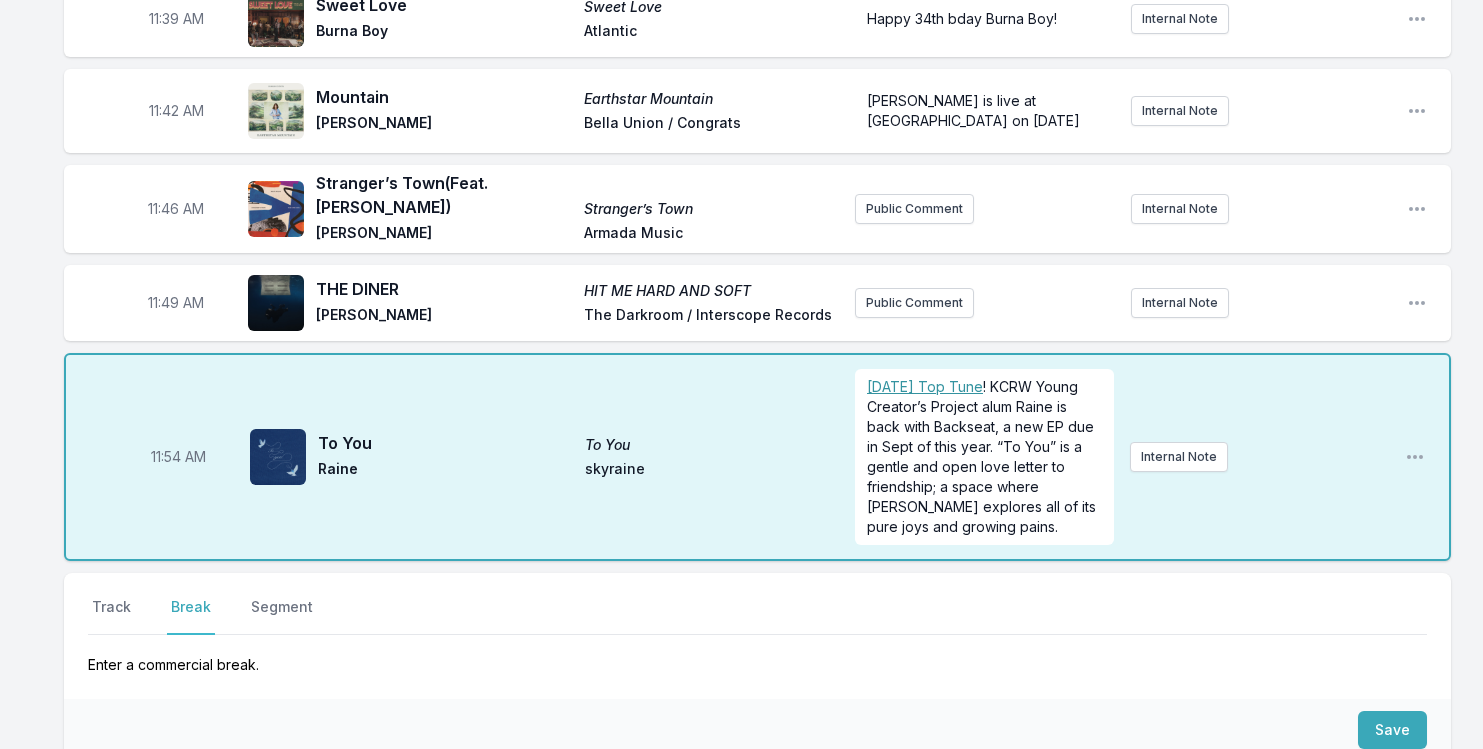 scroll, scrollTop: 4112, scrollLeft: 0, axis: vertical 